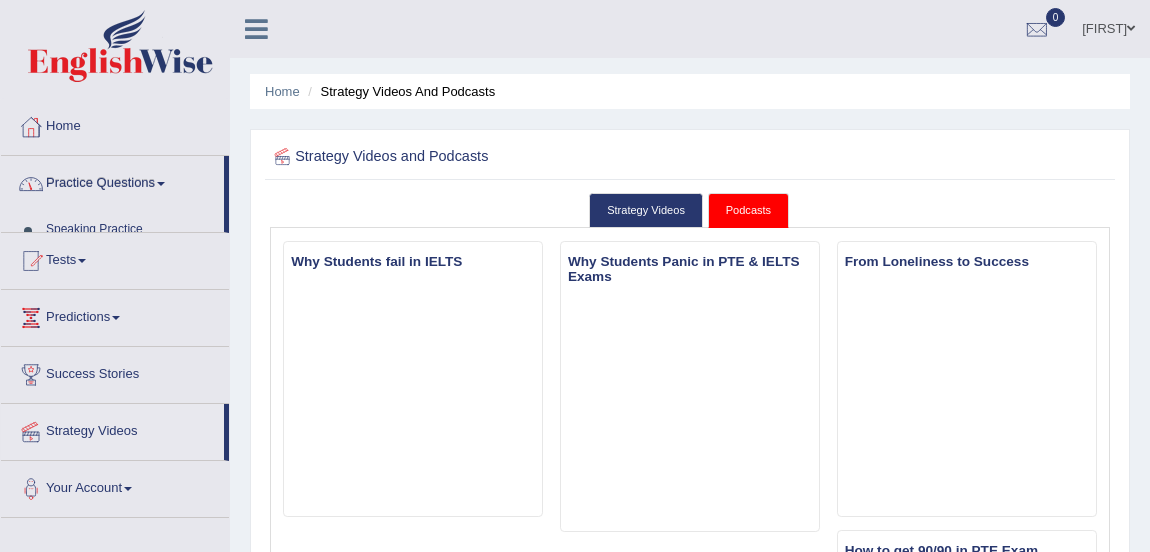 scroll, scrollTop: 0, scrollLeft: 0, axis: both 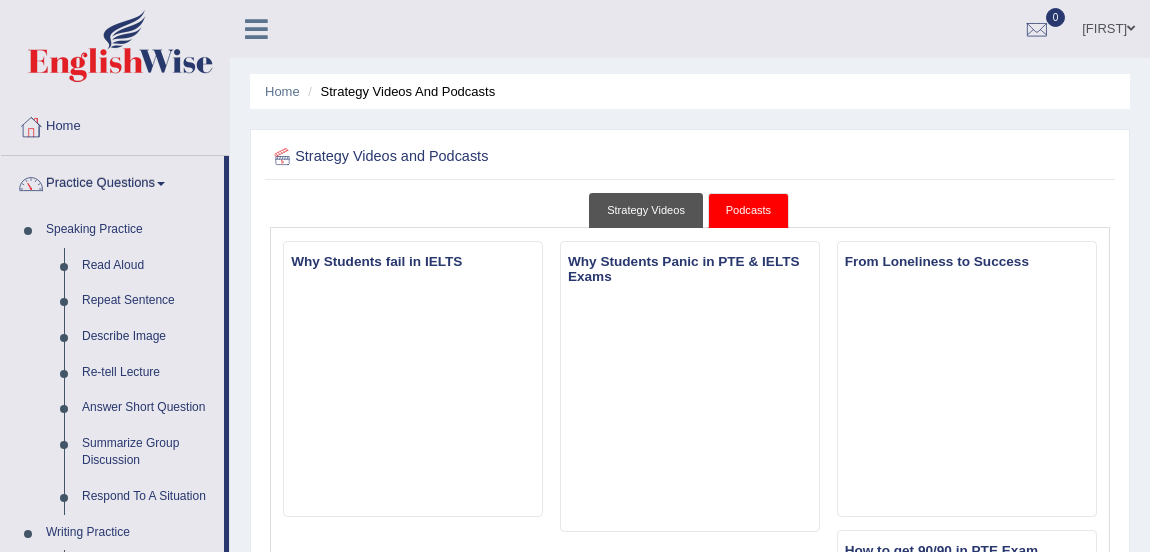 click on "Strategy Videos" at bounding box center [646, 210] 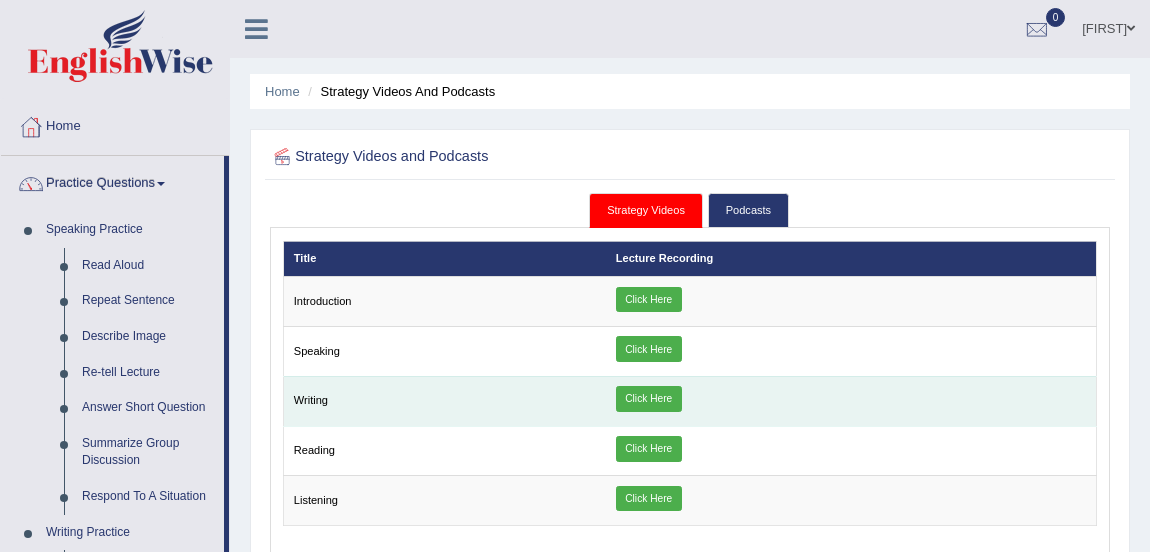 click on "Click Here" at bounding box center [649, 399] 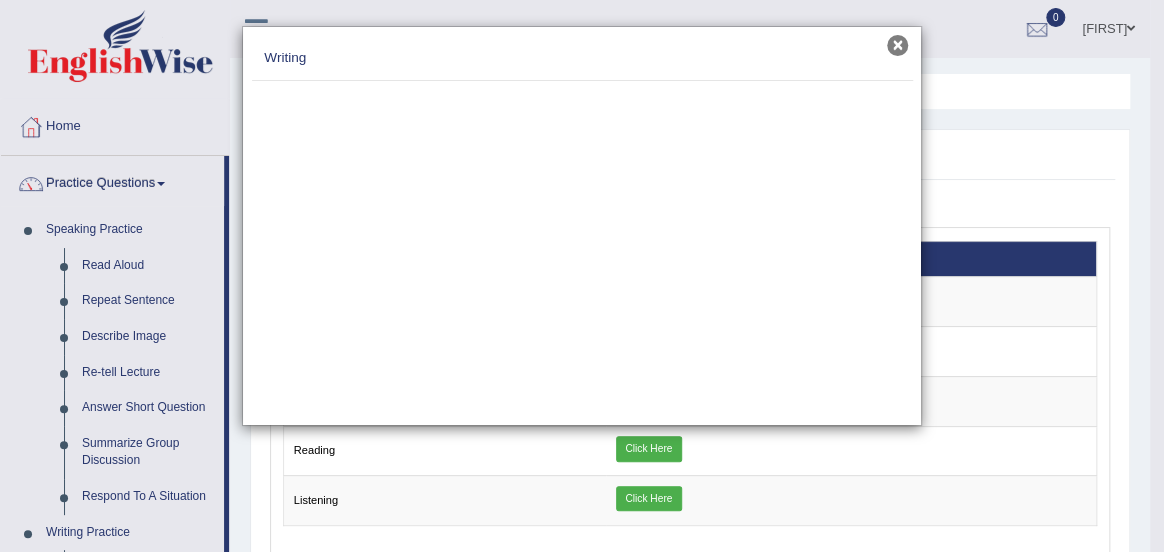 click on "×" at bounding box center (897, 45) 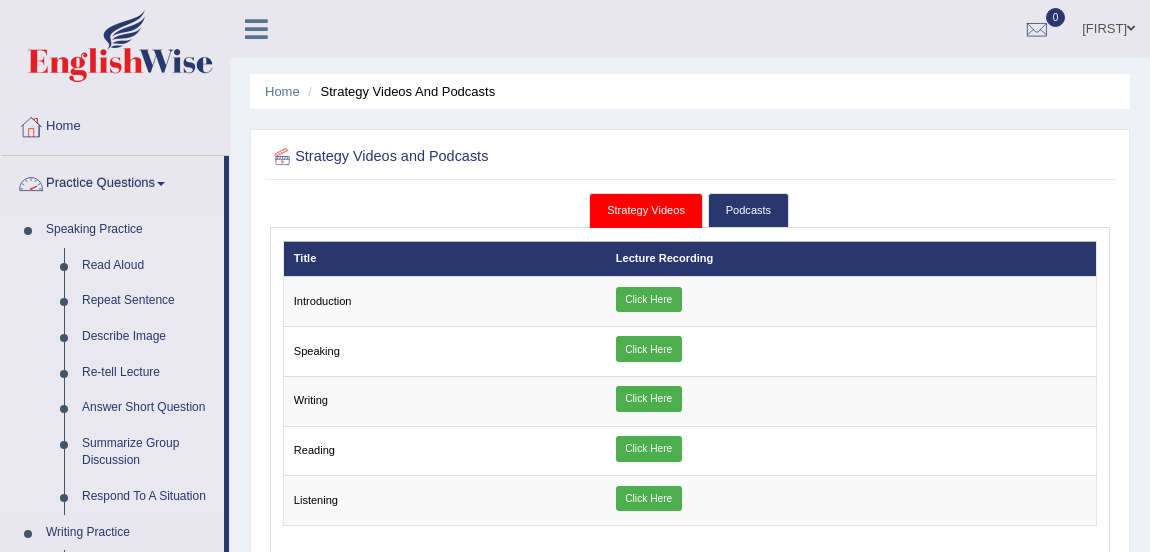 click on "Read Aloud" at bounding box center (148, 266) 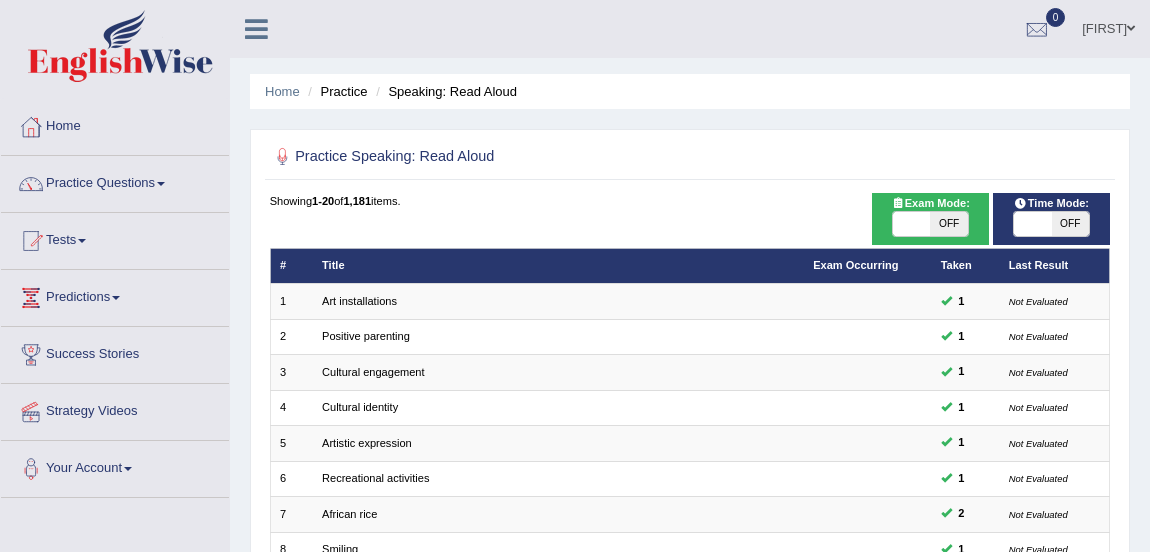 scroll, scrollTop: 0, scrollLeft: 0, axis: both 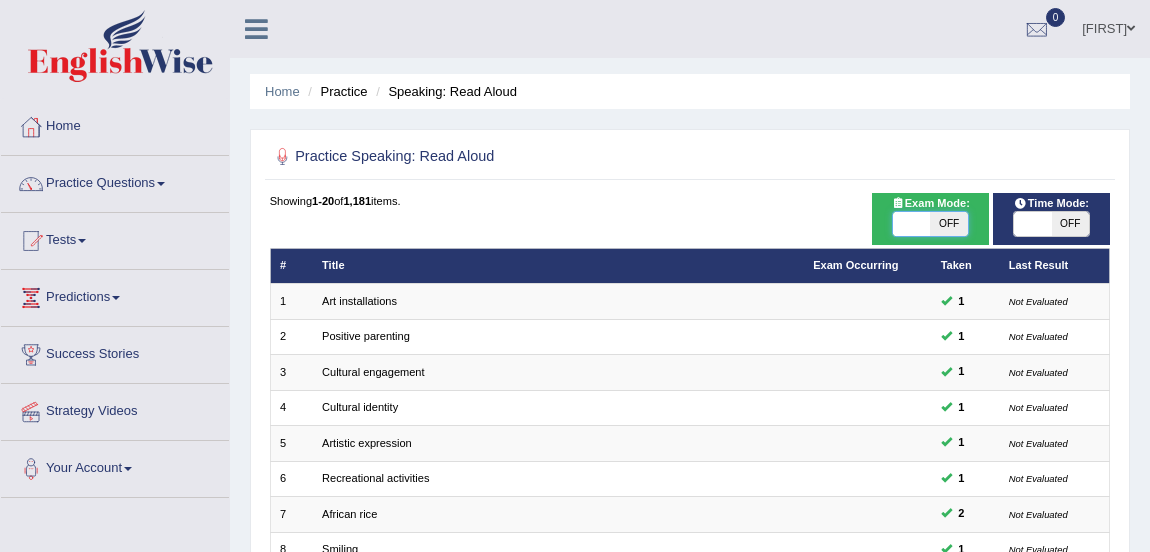 click at bounding box center (911, 224) 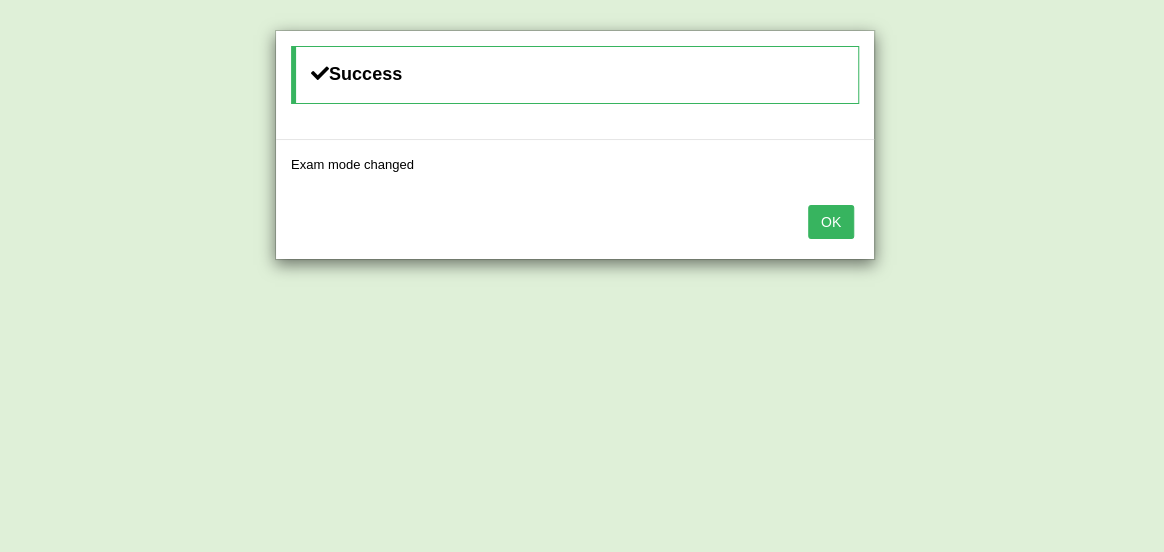 click on "OK" at bounding box center [831, 222] 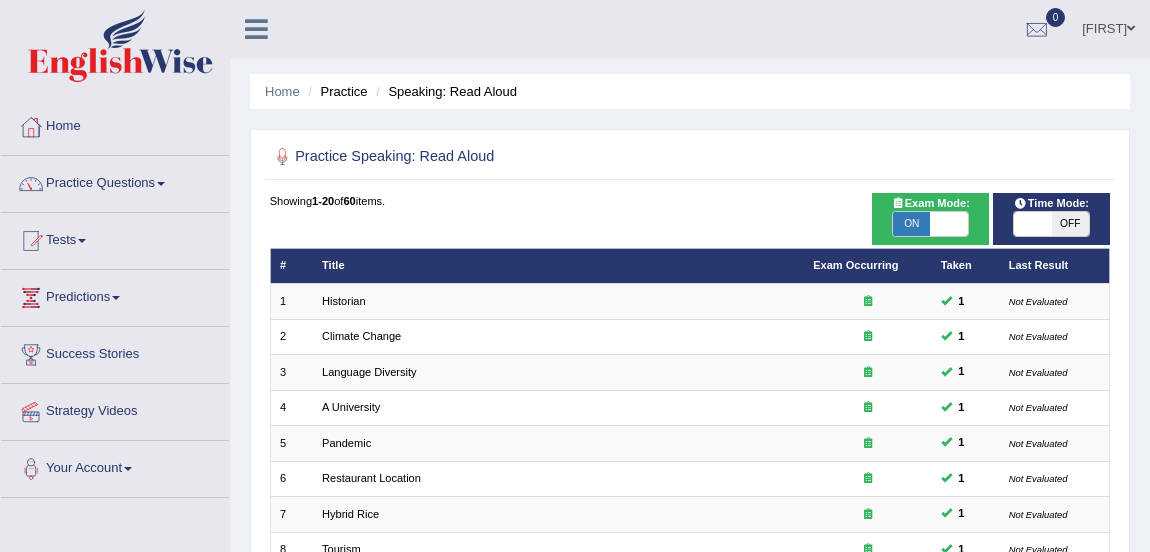 scroll, scrollTop: 0, scrollLeft: 0, axis: both 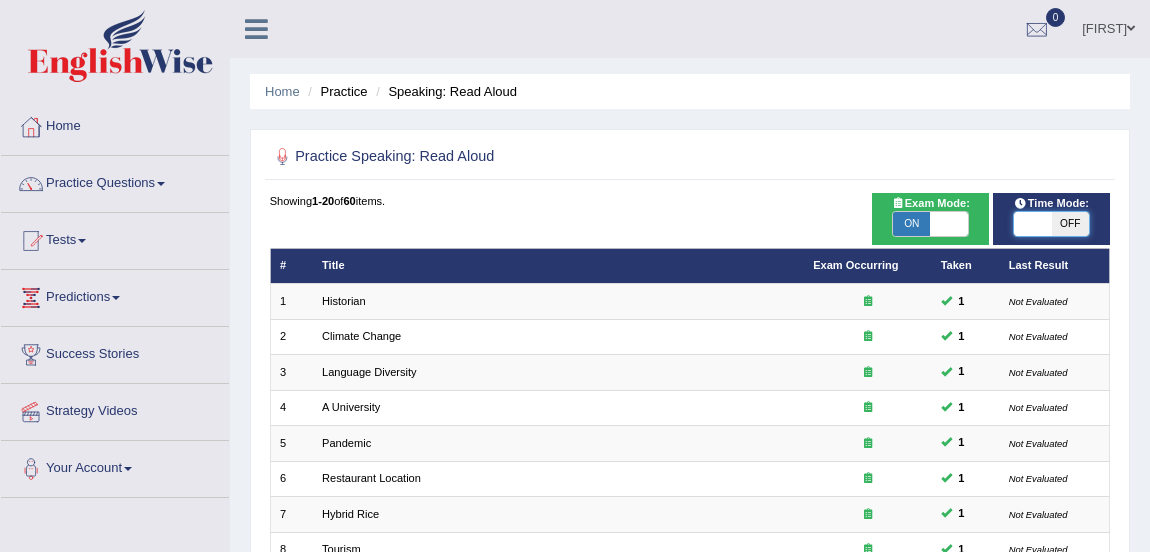 click at bounding box center (1032, 224) 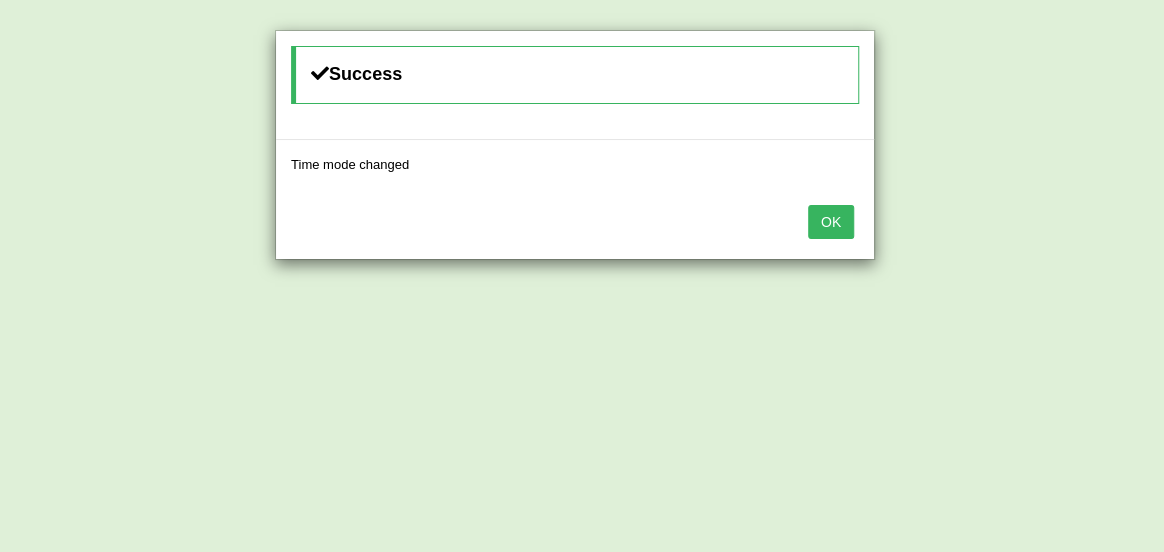 click on "OK" at bounding box center [831, 222] 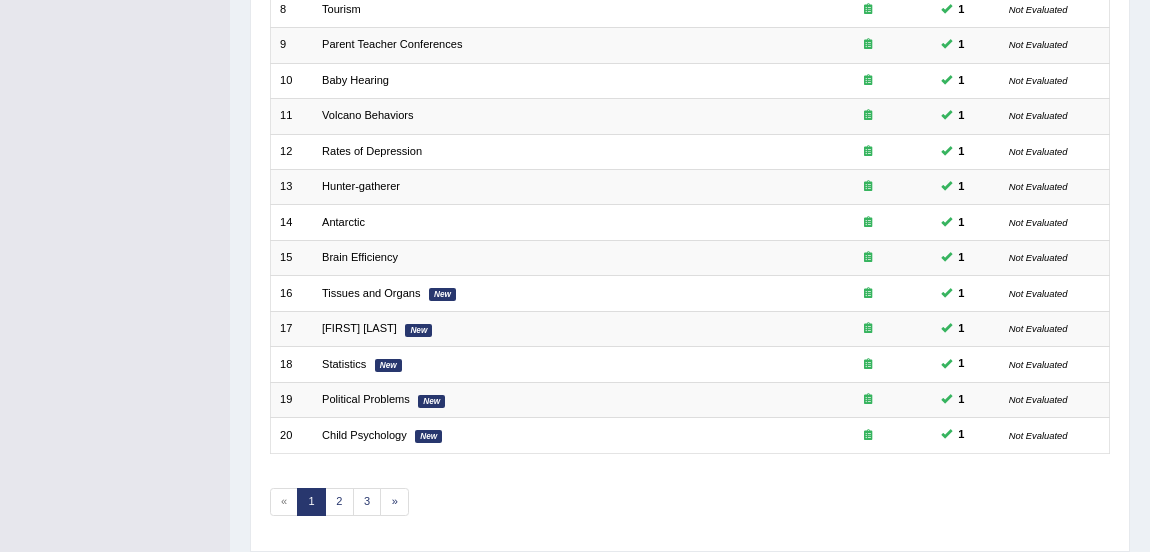 scroll, scrollTop: 531, scrollLeft: 0, axis: vertical 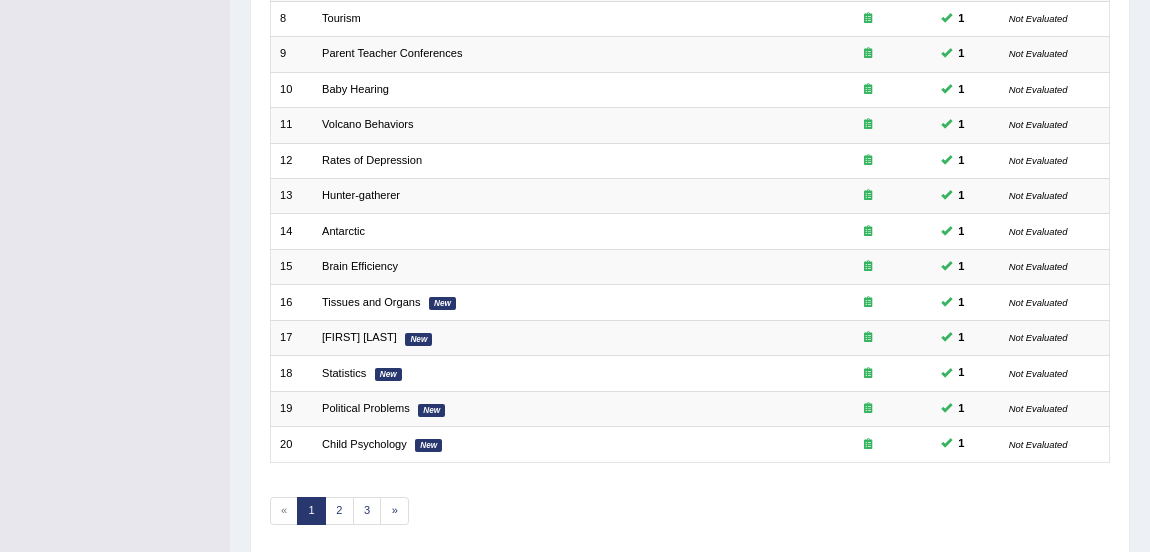click on "2" at bounding box center [339, 511] 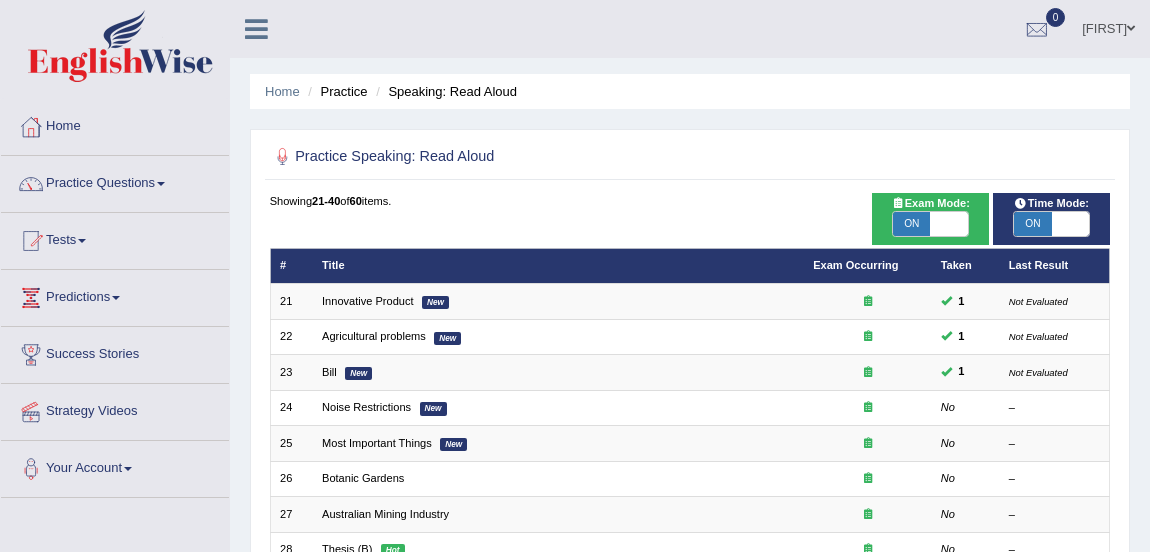 scroll, scrollTop: 0, scrollLeft: 0, axis: both 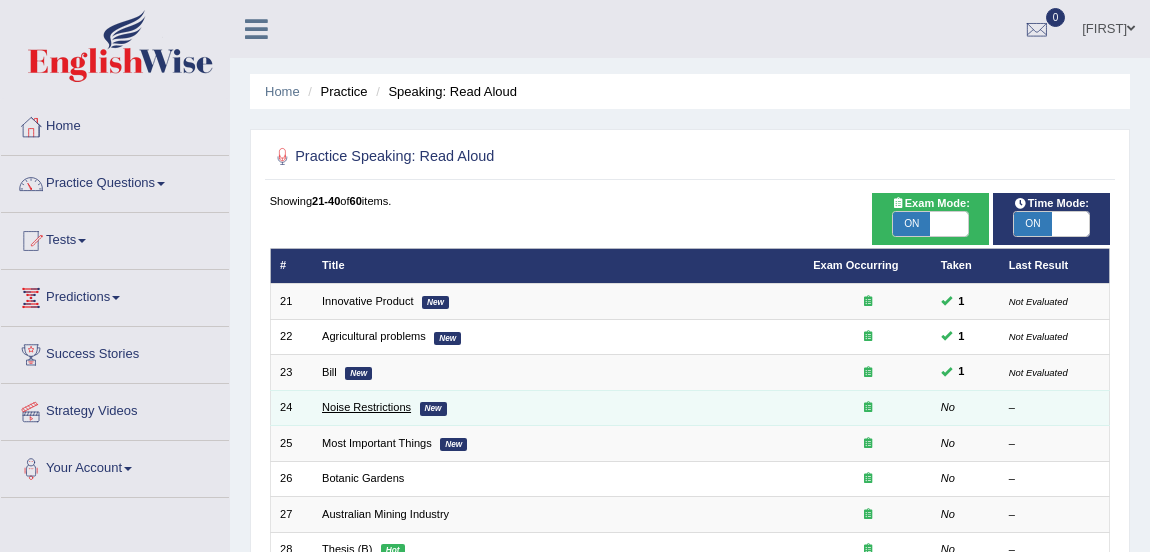 click on "Noise Restrictions" at bounding box center [366, 407] 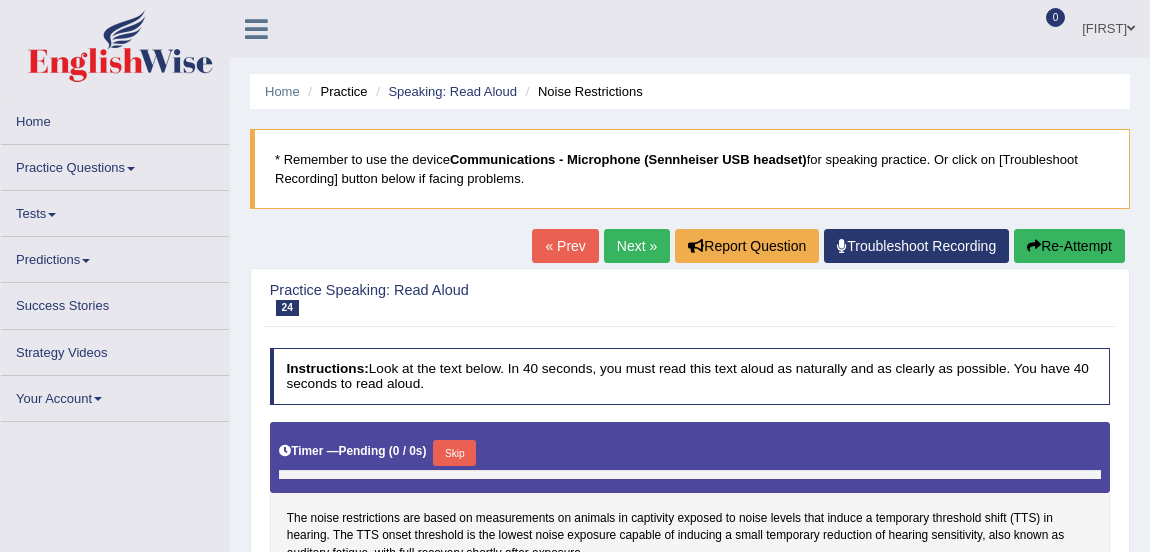 scroll, scrollTop: 0, scrollLeft: 0, axis: both 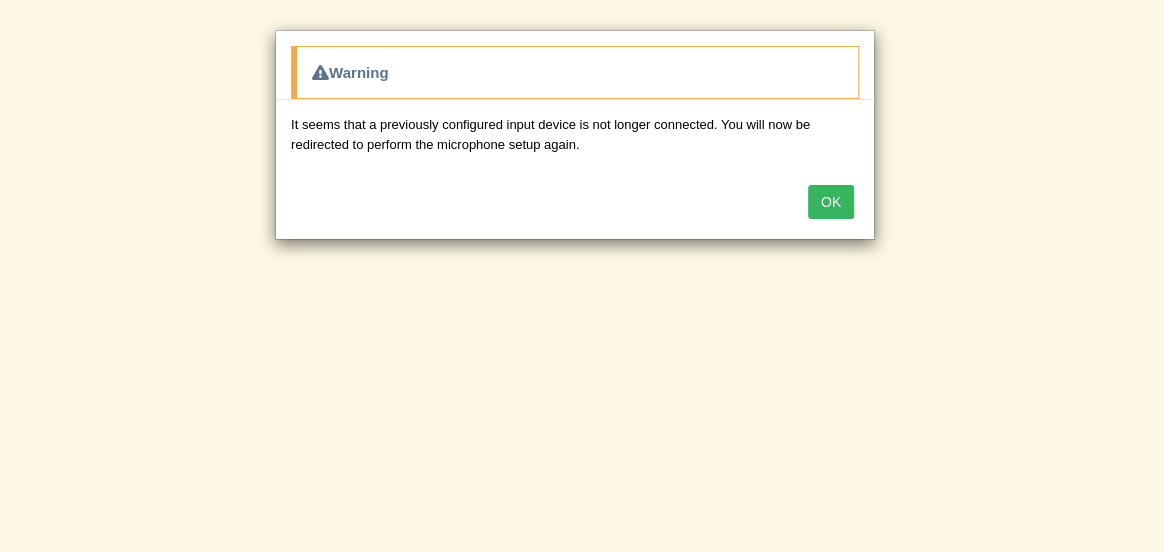 click on "OK" at bounding box center [831, 202] 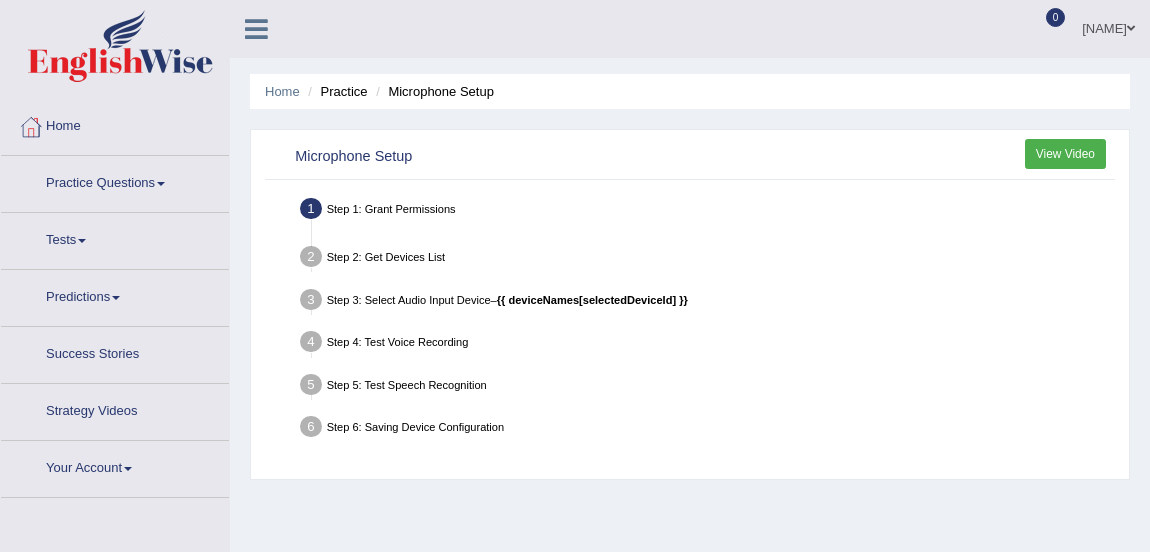 scroll, scrollTop: 0, scrollLeft: 0, axis: both 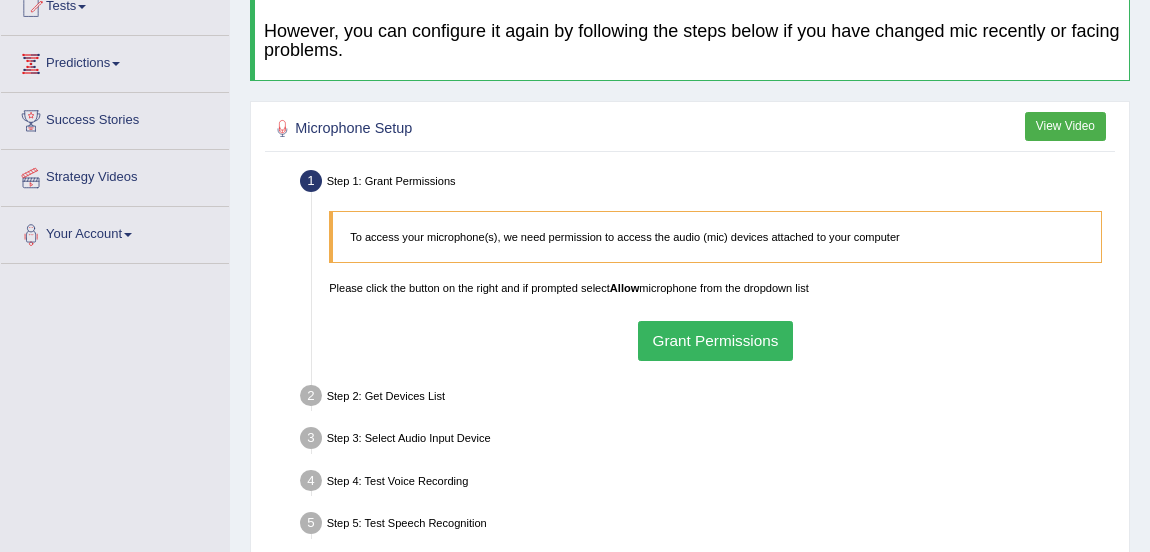 click on "Grant Permissions" at bounding box center [715, 340] 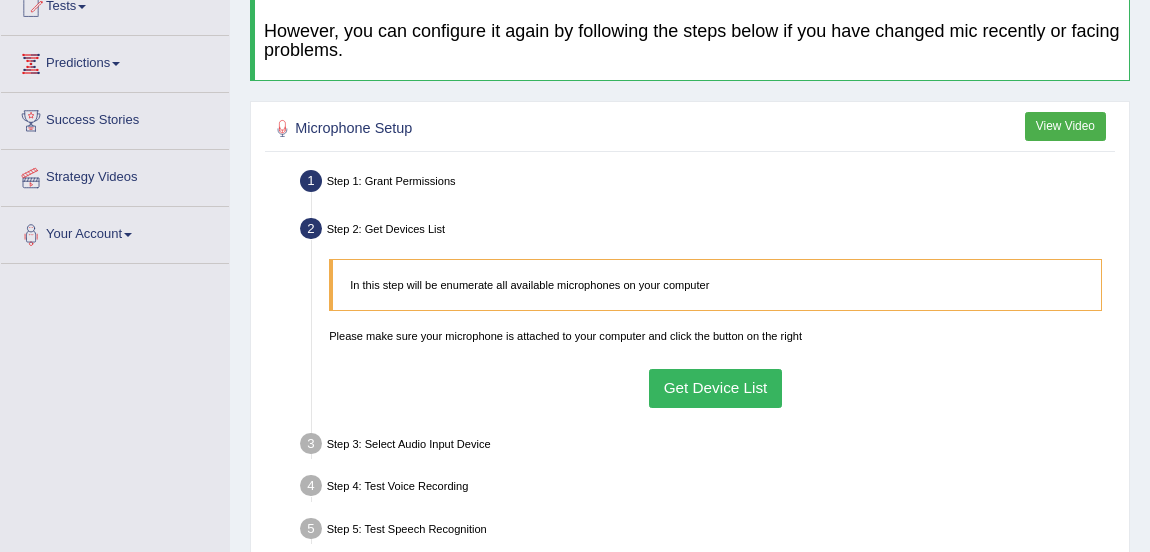 click on "Get Device List" at bounding box center (715, 388) 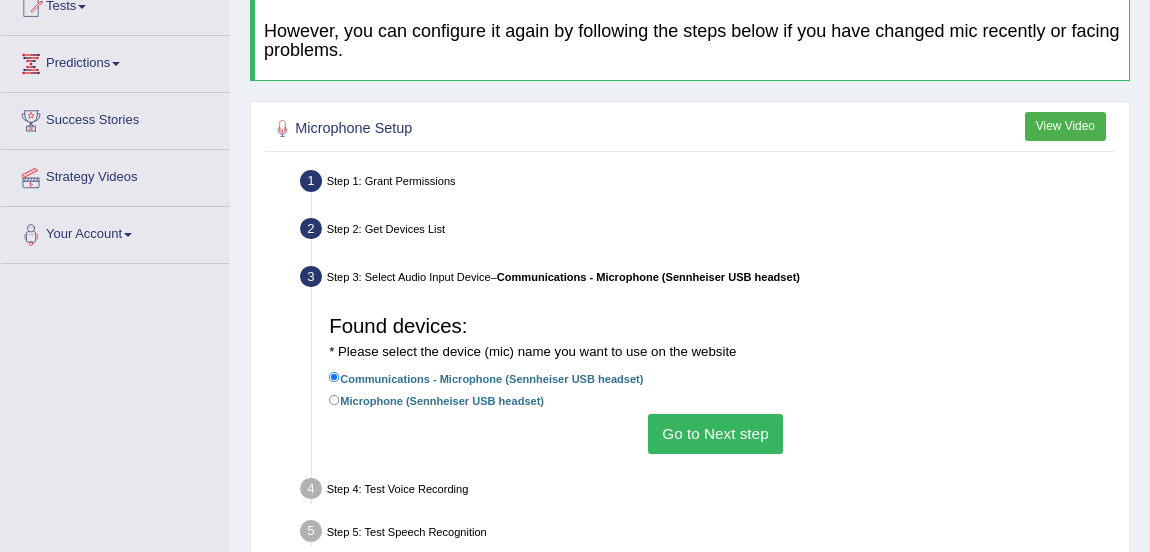 click on "Go to Next step" at bounding box center [715, 433] 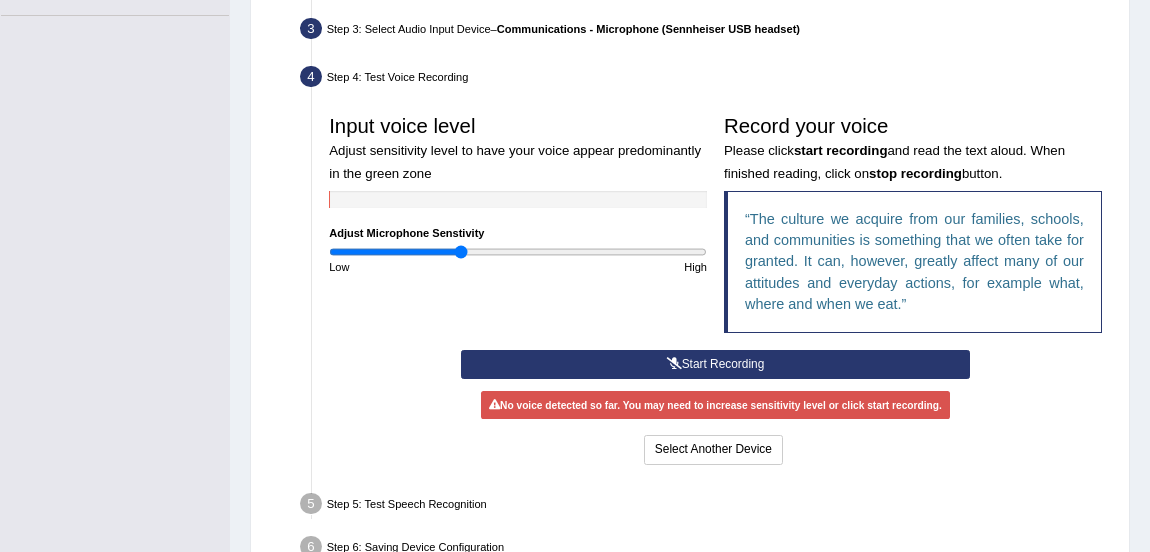 scroll, scrollTop: 491, scrollLeft: 0, axis: vertical 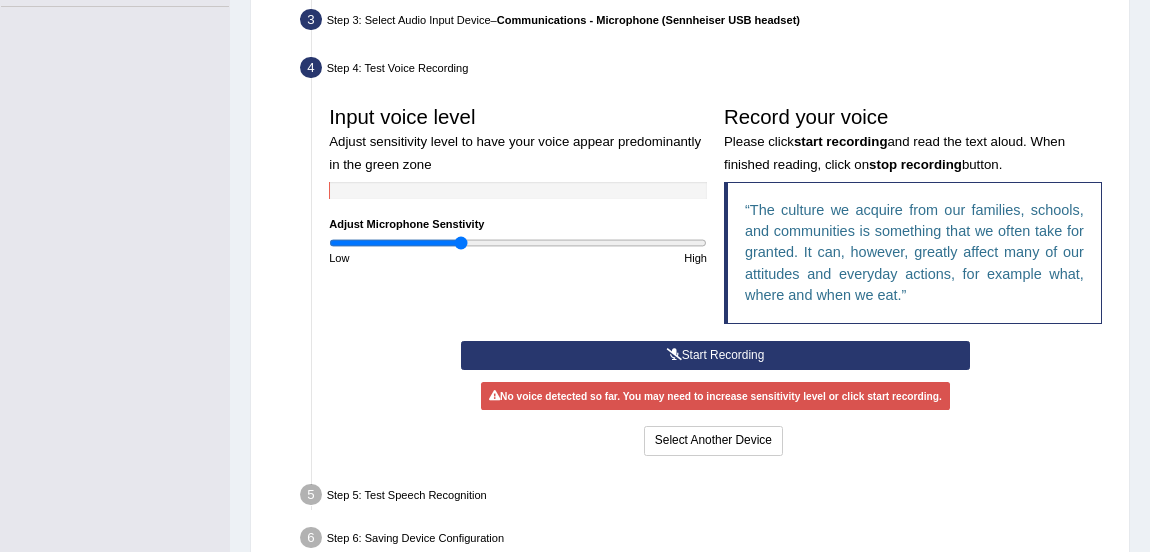 click on "Start Recording" at bounding box center (715, 355) 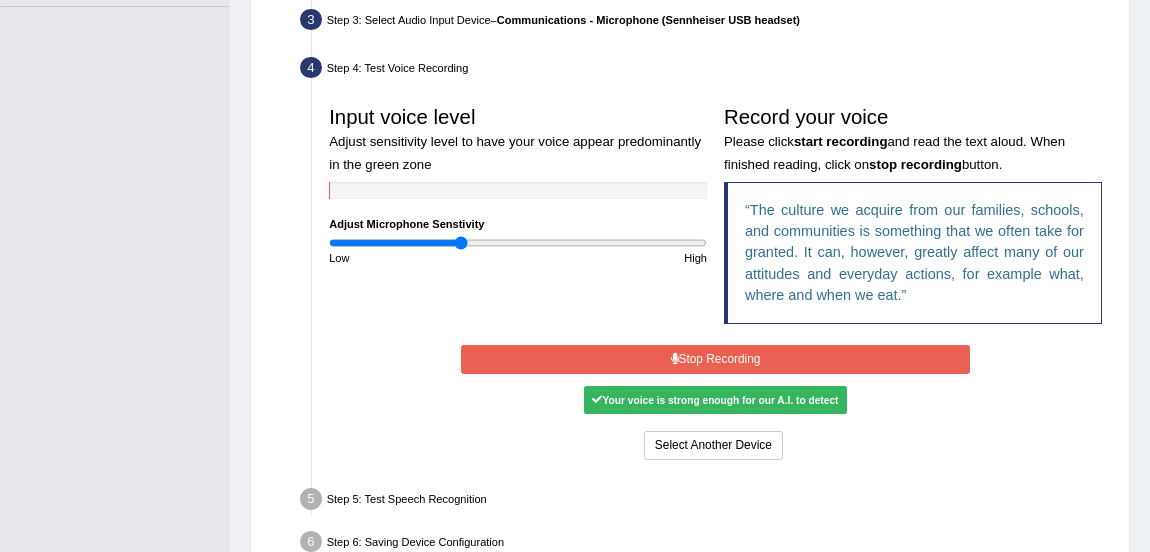 click on "Stop Recording" at bounding box center (715, 359) 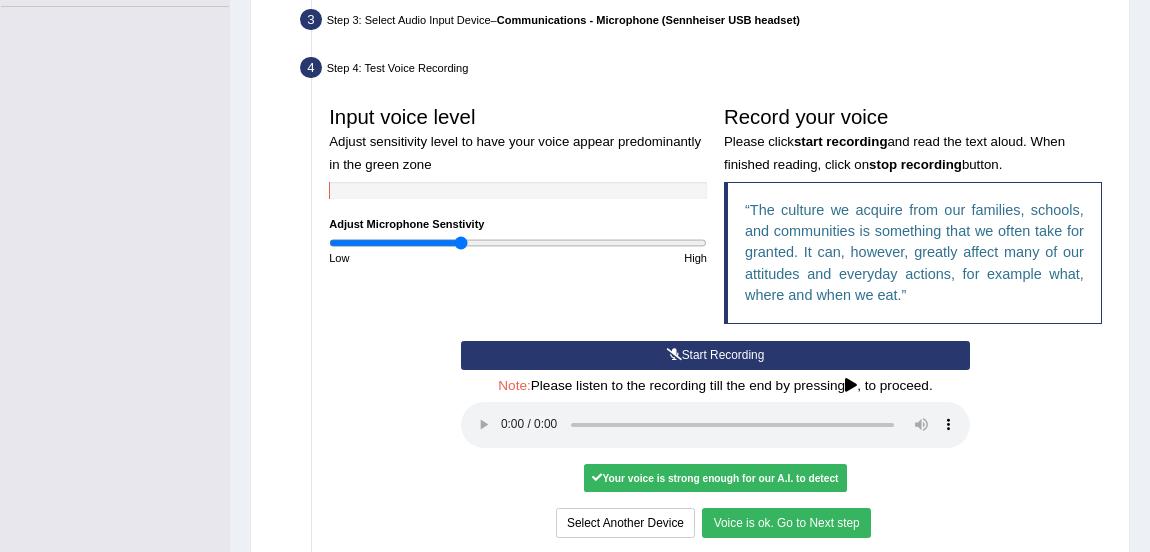 click on "Voice is ok. Go to Next step" at bounding box center [786, 522] 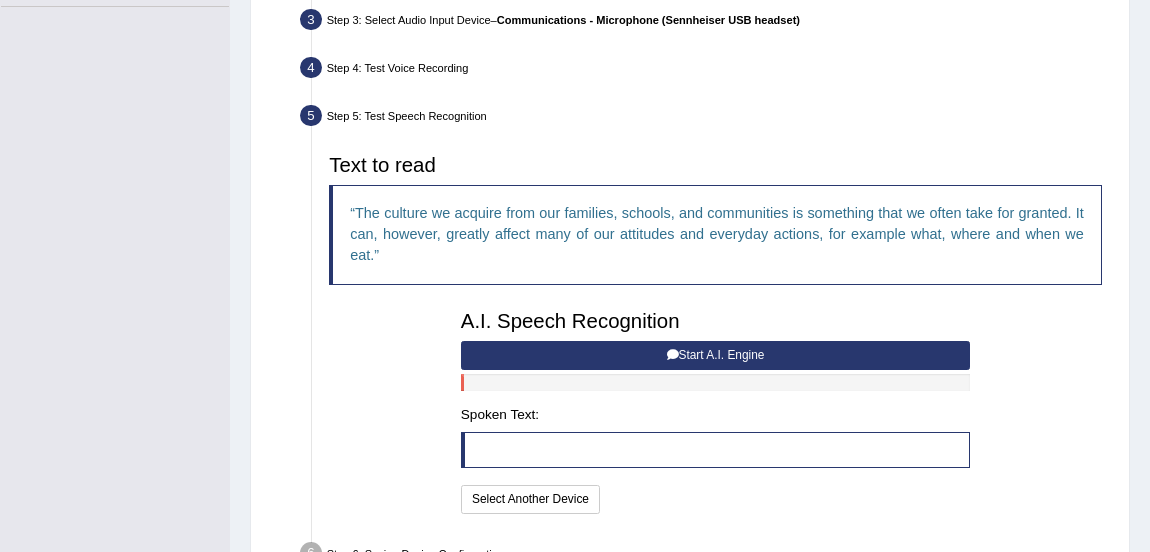 click on "Start A.I. Engine" at bounding box center [715, 355] 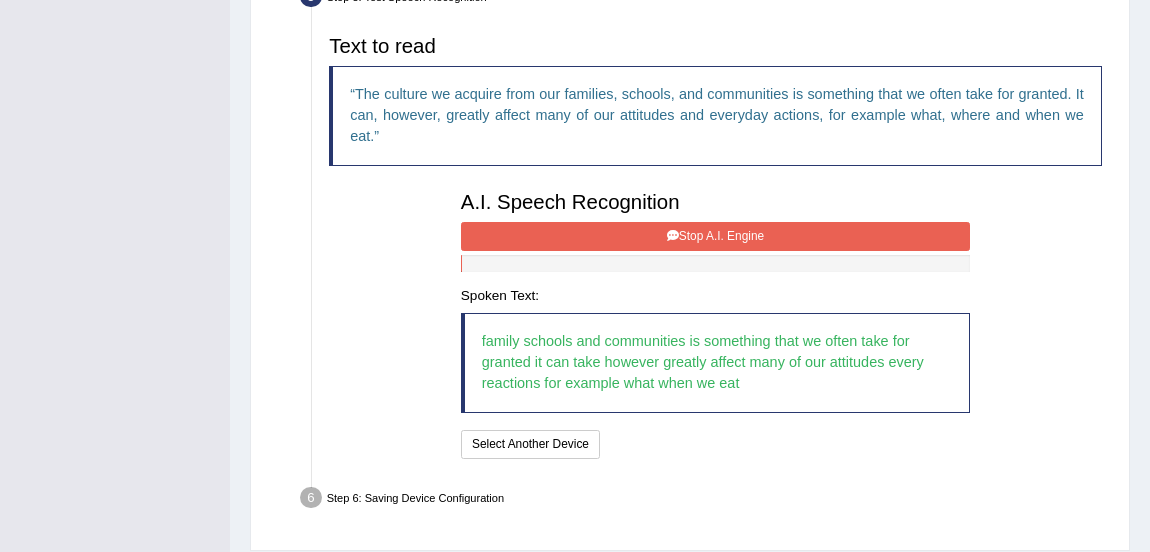 scroll, scrollTop: 670, scrollLeft: 0, axis: vertical 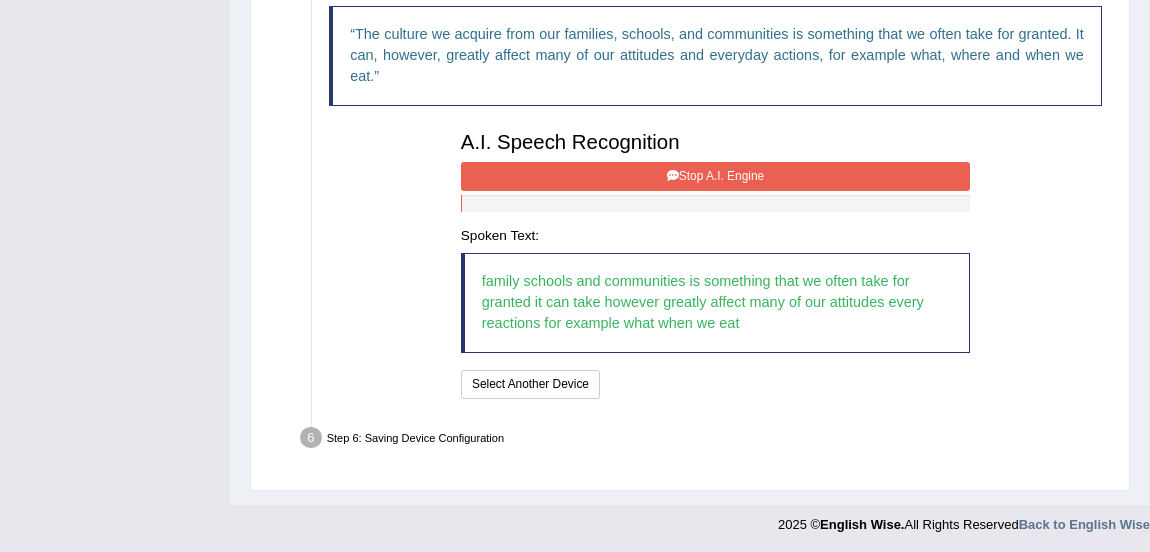 click on "Stop A.I. Engine" at bounding box center (715, 176) 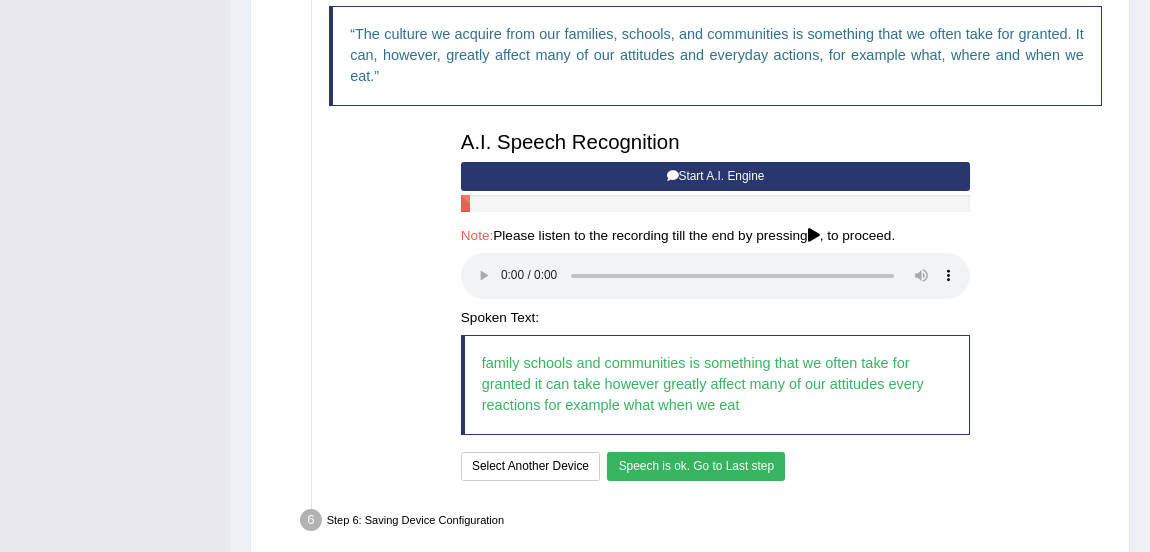click on "Speech is ok. Go to Last step" at bounding box center [696, 466] 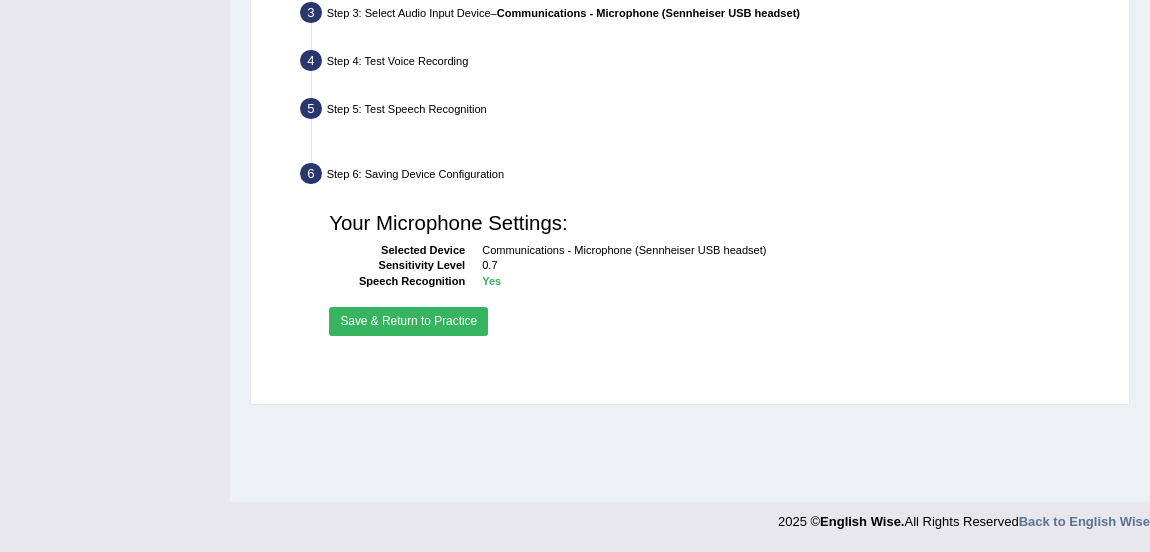 scroll, scrollTop: 498, scrollLeft: 0, axis: vertical 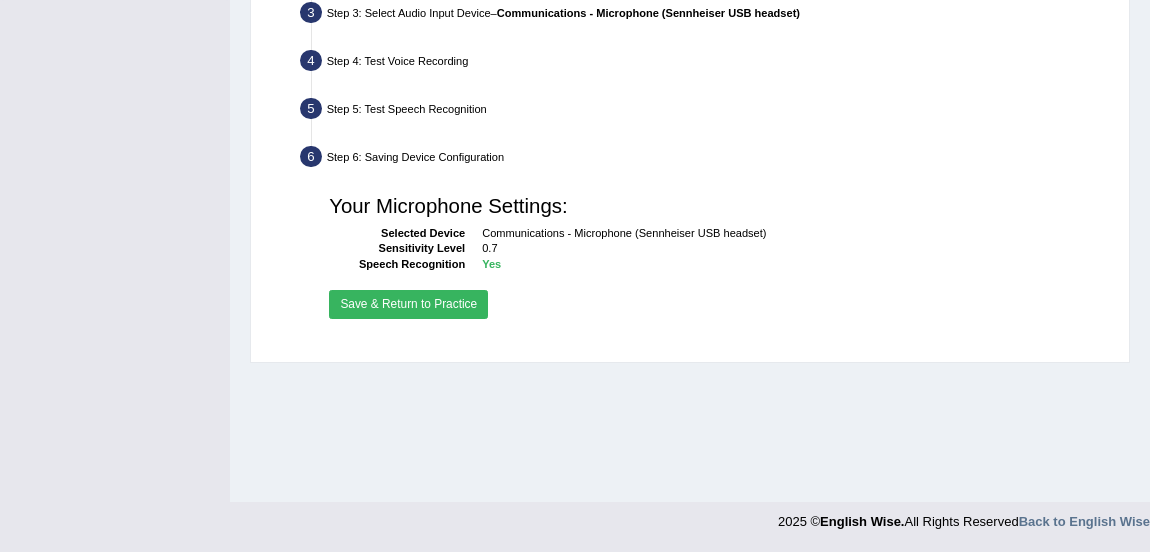 click on "Save & Return to Practice" at bounding box center [408, 304] 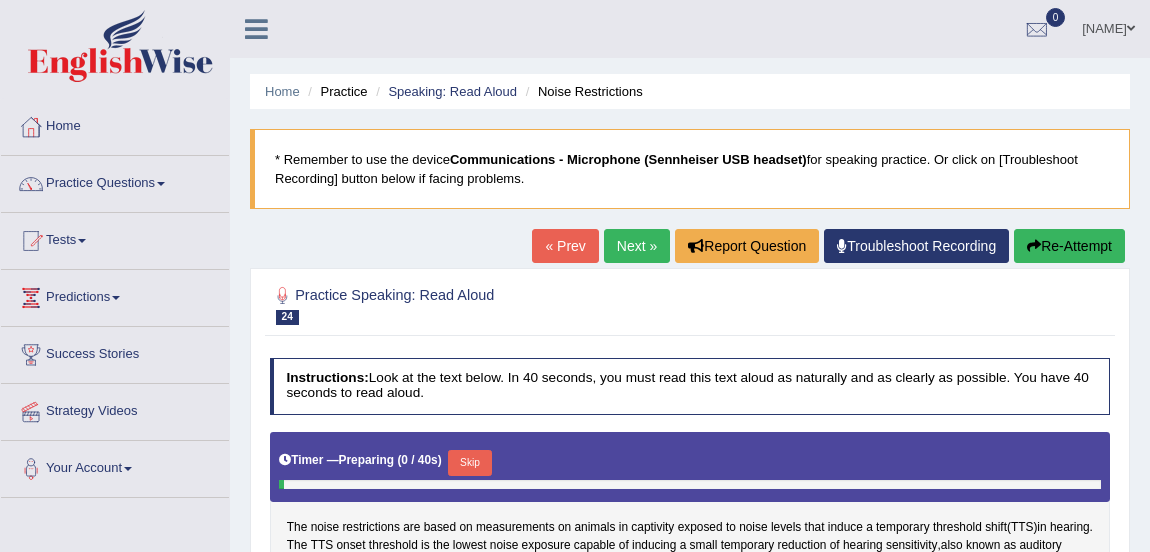 scroll, scrollTop: 0, scrollLeft: 0, axis: both 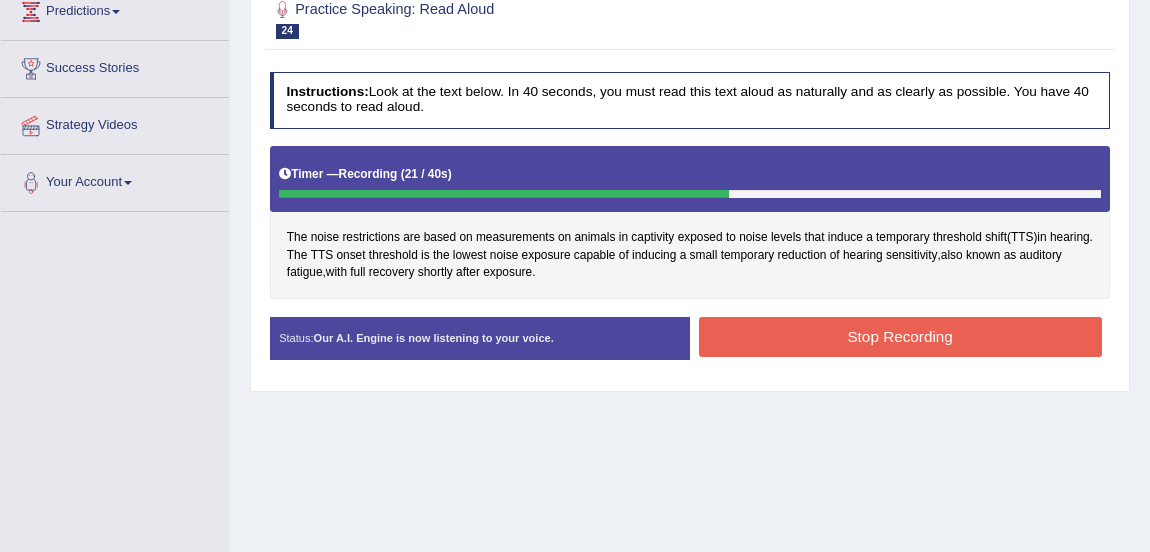 click on "Stop Recording" at bounding box center [900, 336] 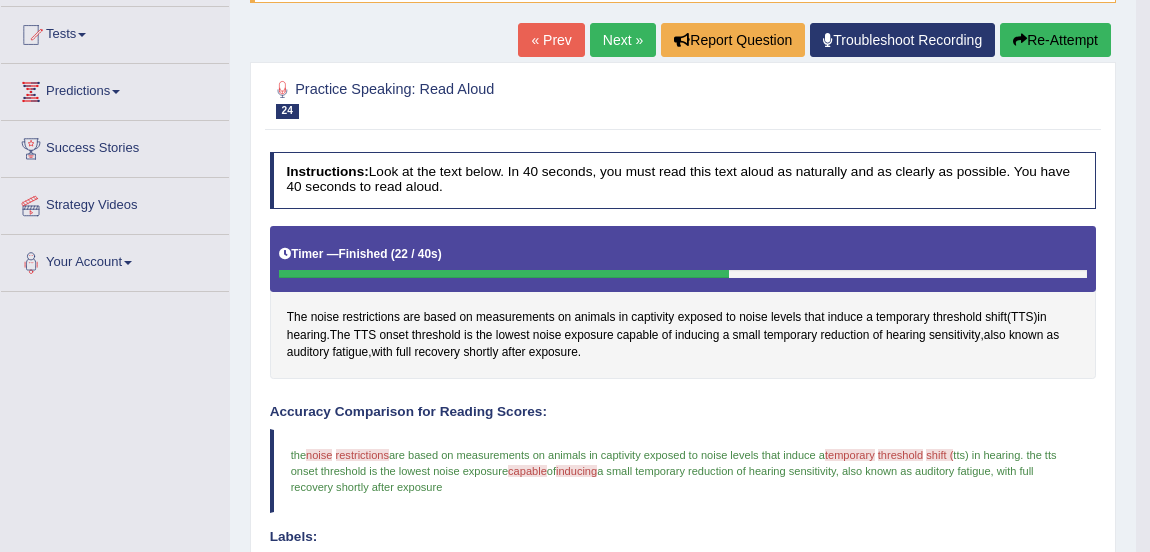 scroll, scrollTop: 197, scrollLeft: 0, axis: vertical 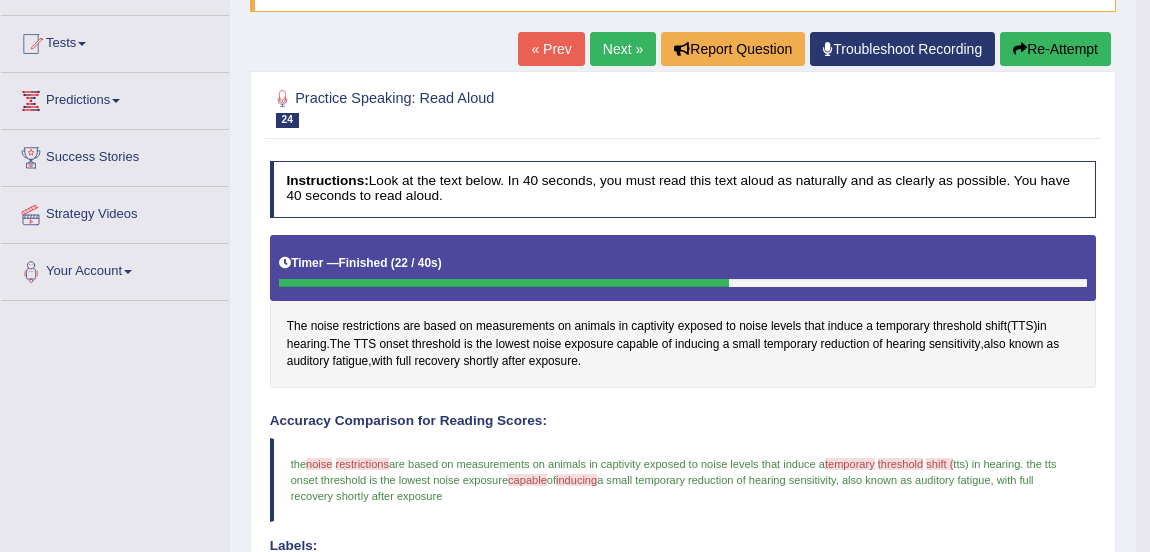 click on "Next »" at bounding box center [623, 49] 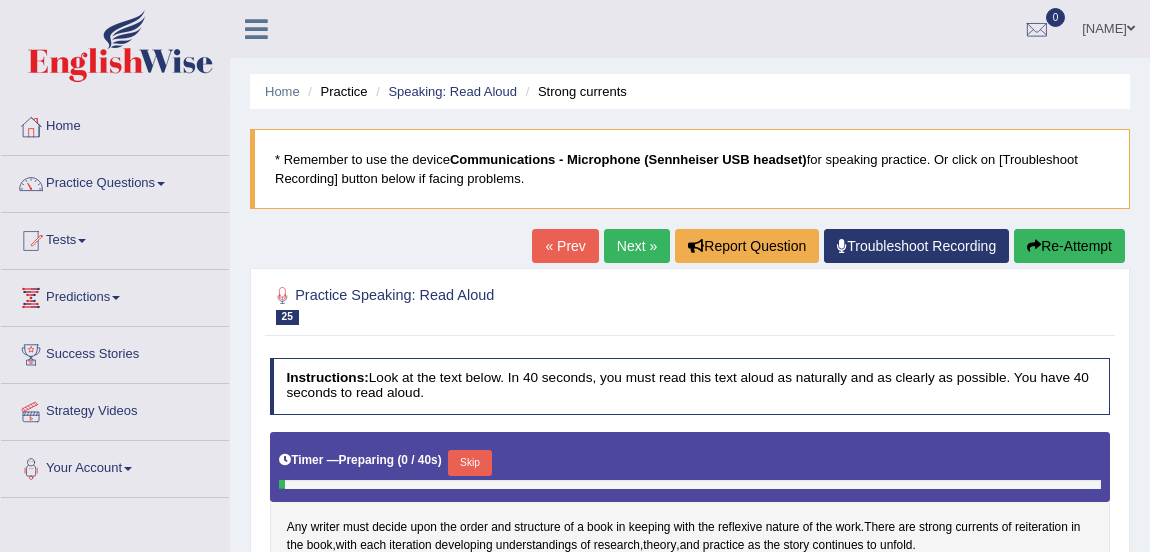scroll, scrollTop: 0, scrollLeft: 0, axis: both 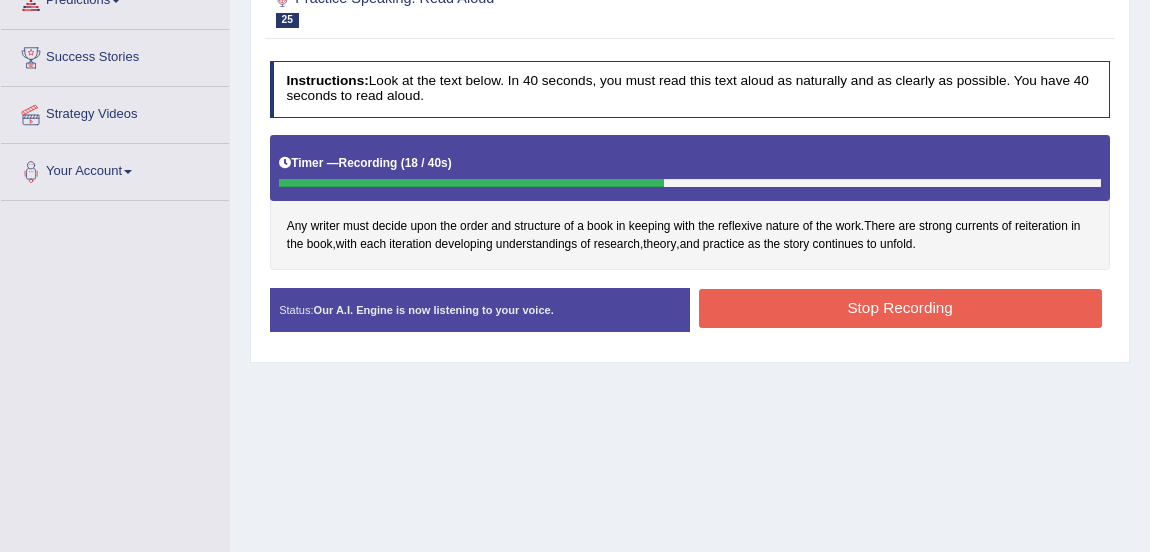 click on "Stop Recording" at bounding box center [900, 308] 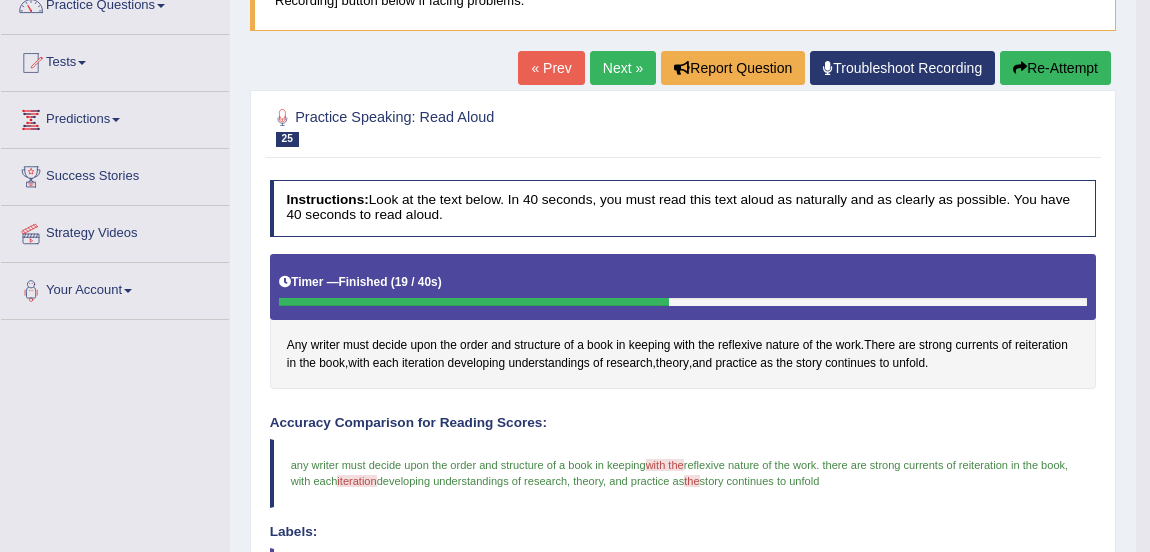 scroll, scrollTop: 159, scrollLeft: 0, axis: vertical 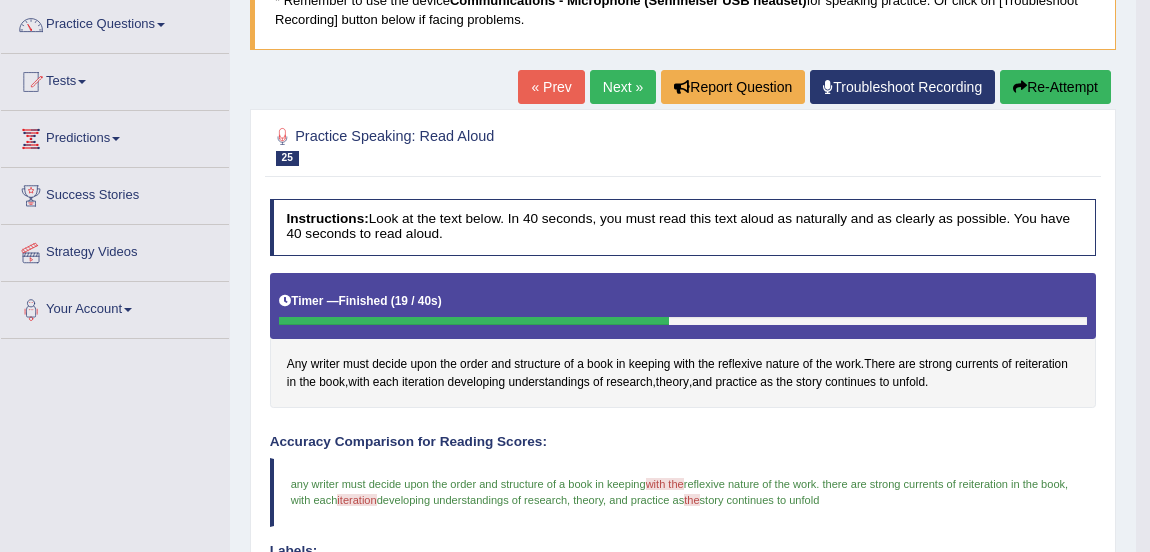 click on "Next »" at bounding box center [623, 87] 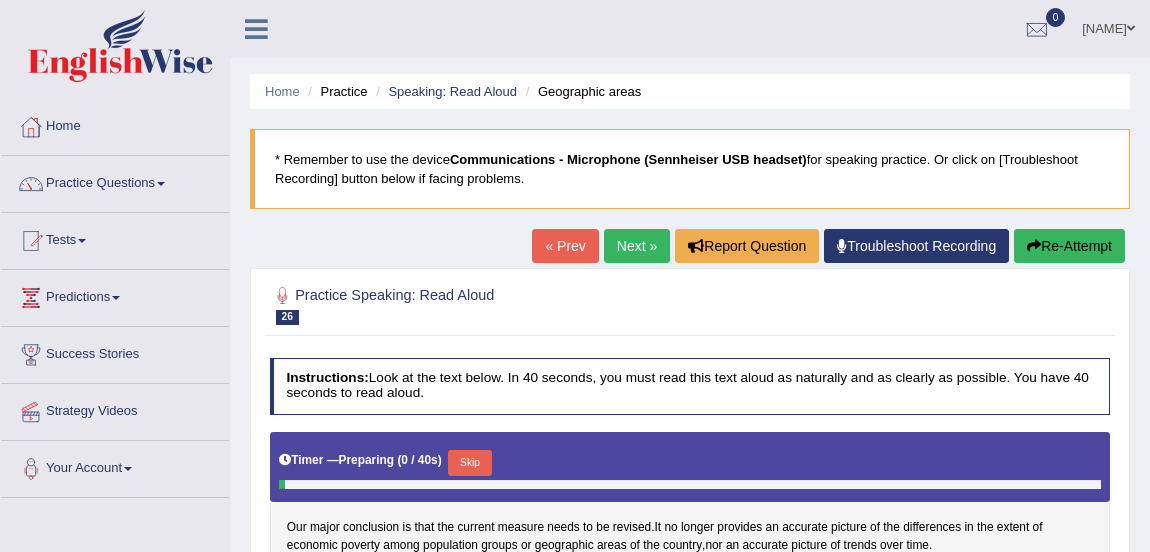 scroll, scrollTop: 330, scrollLeft: 0, axis: vertical 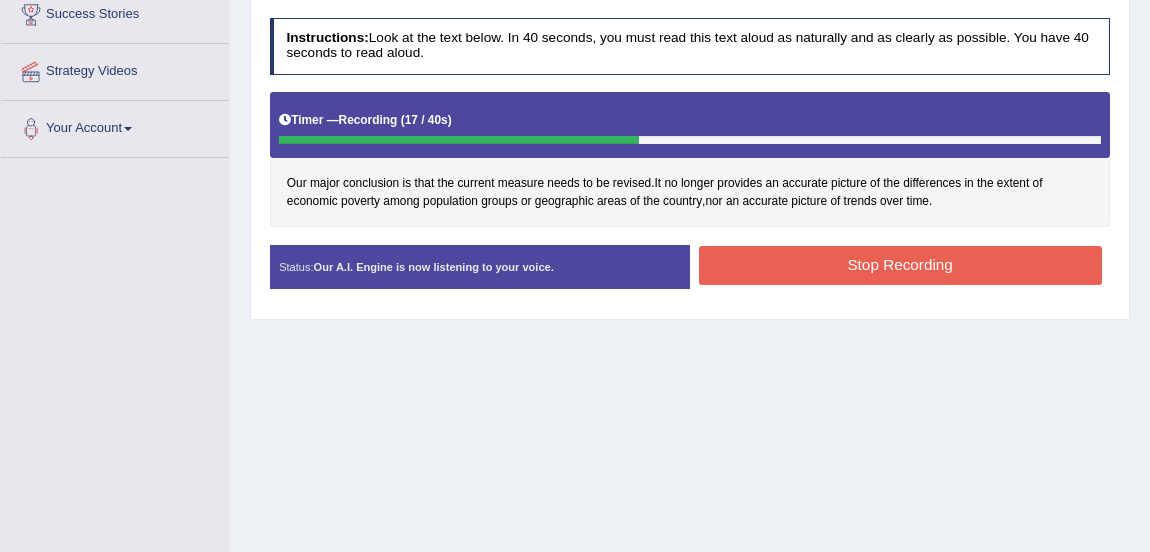 click on "Stop Recording" at bounding box center (900, 265) 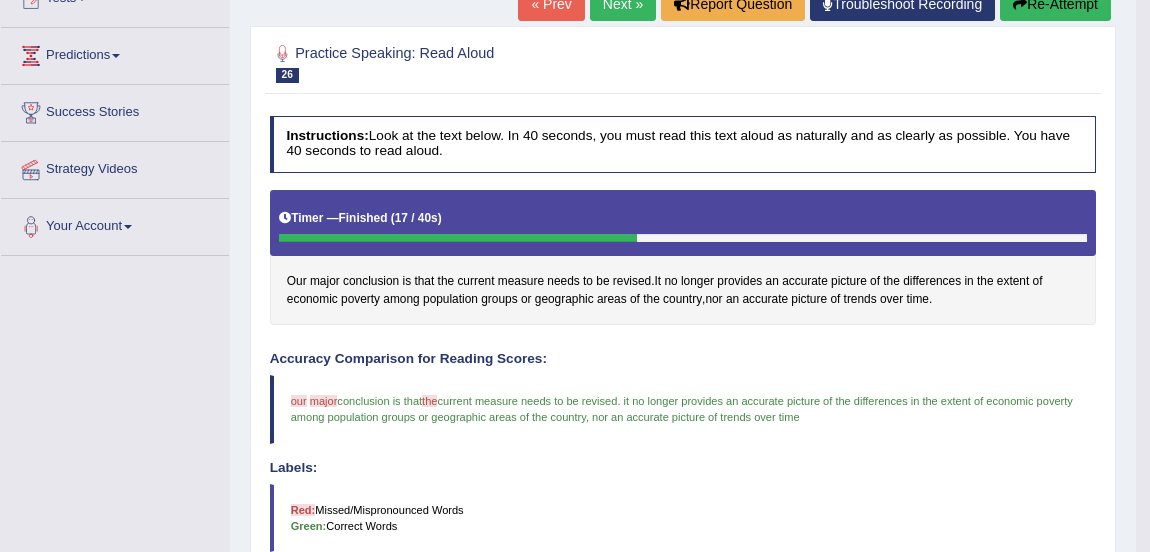 scroll, scrollTop: 155, scrollLeft: 0, axis: vertical 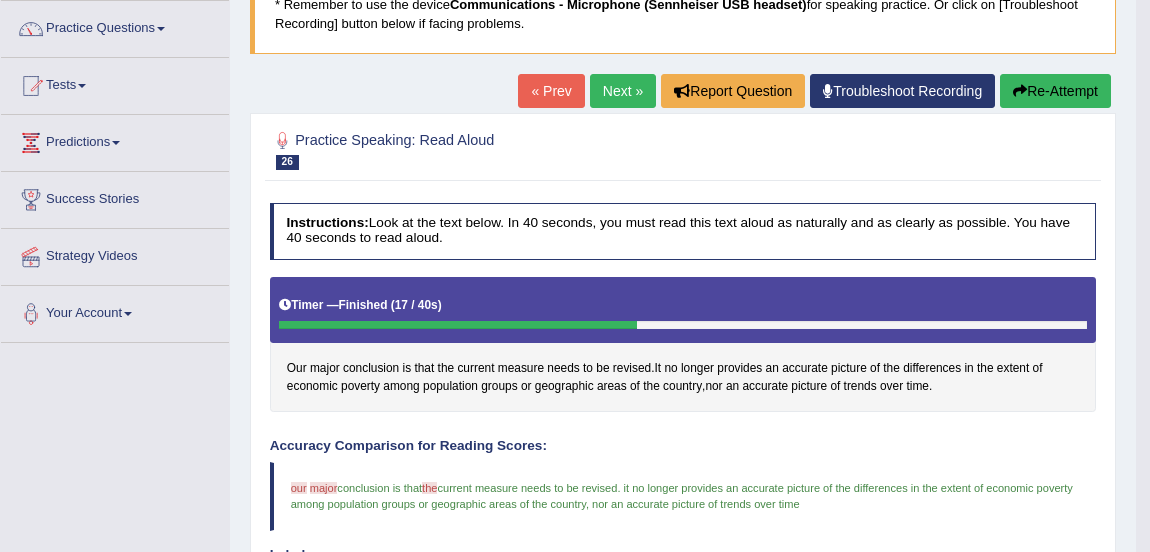 click on "Next »" at bounding box center [623, 91] 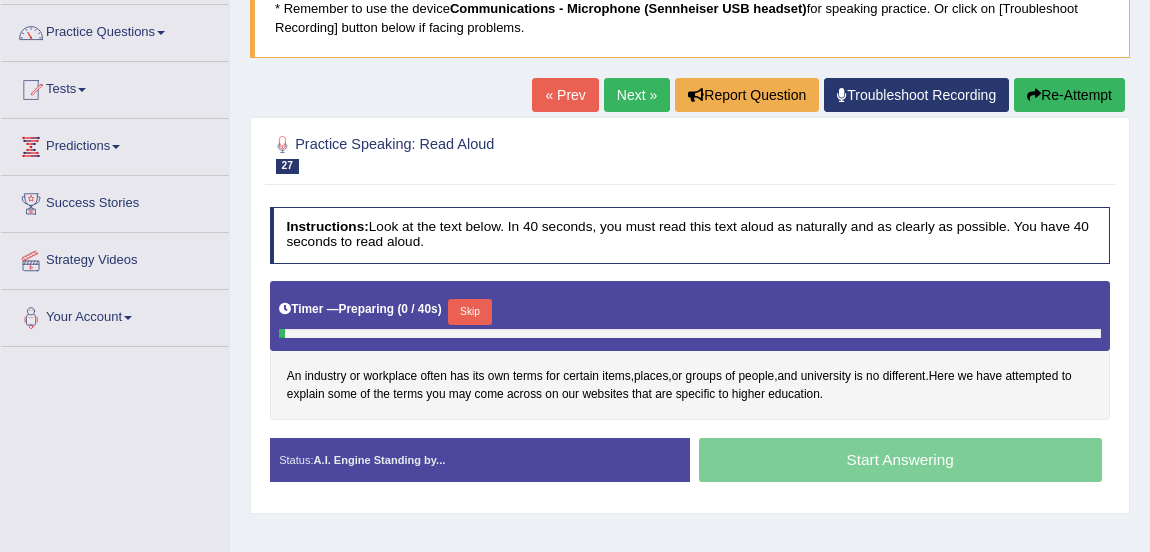 scroll, scrollTop: 0, scrollLeft: 0, axis: both 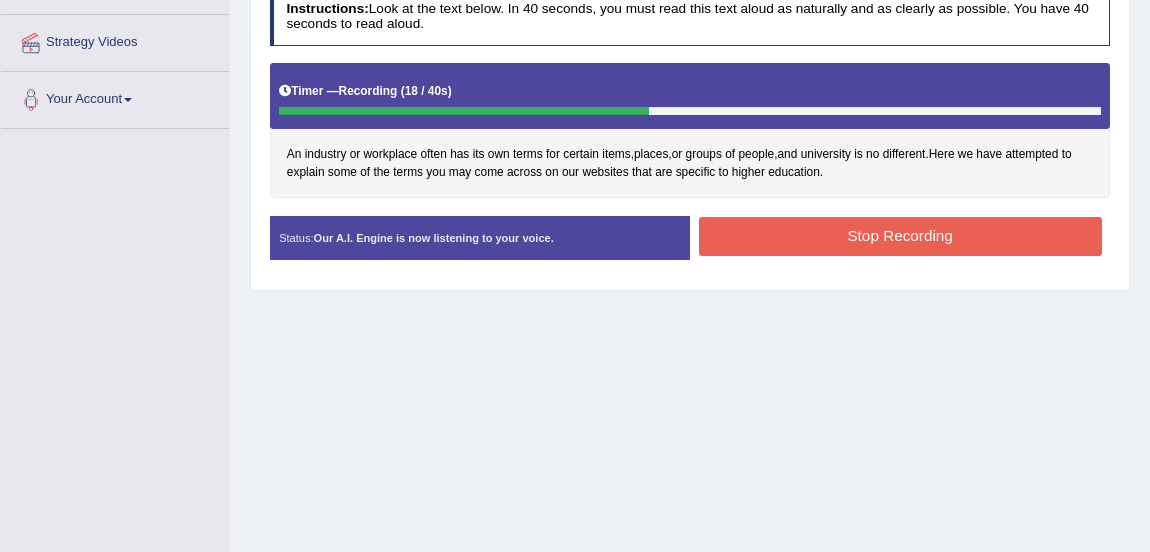 click on "Stop Recording" at bounding box center (900, 236) 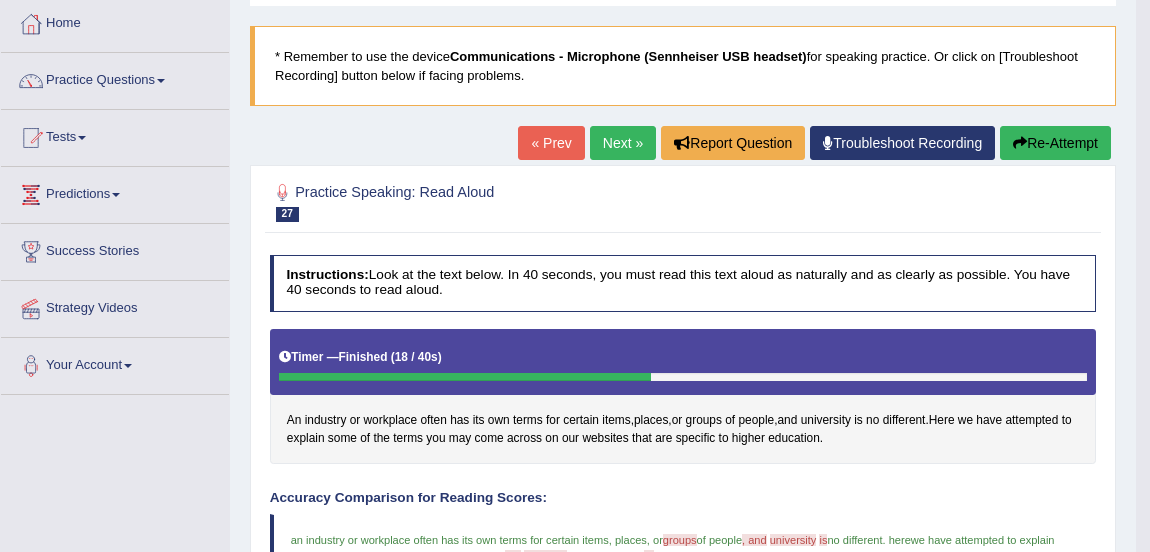 scroll, scrollTop: 75, scrollLeft: 0, axis: vertical 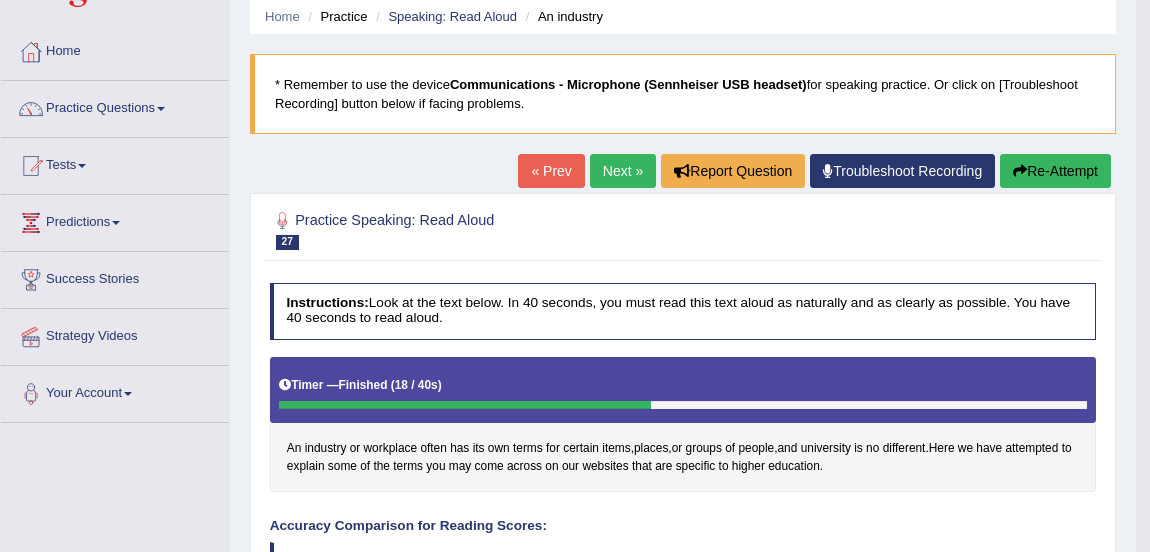 click on "Next »" at bounding box center [623, 171] 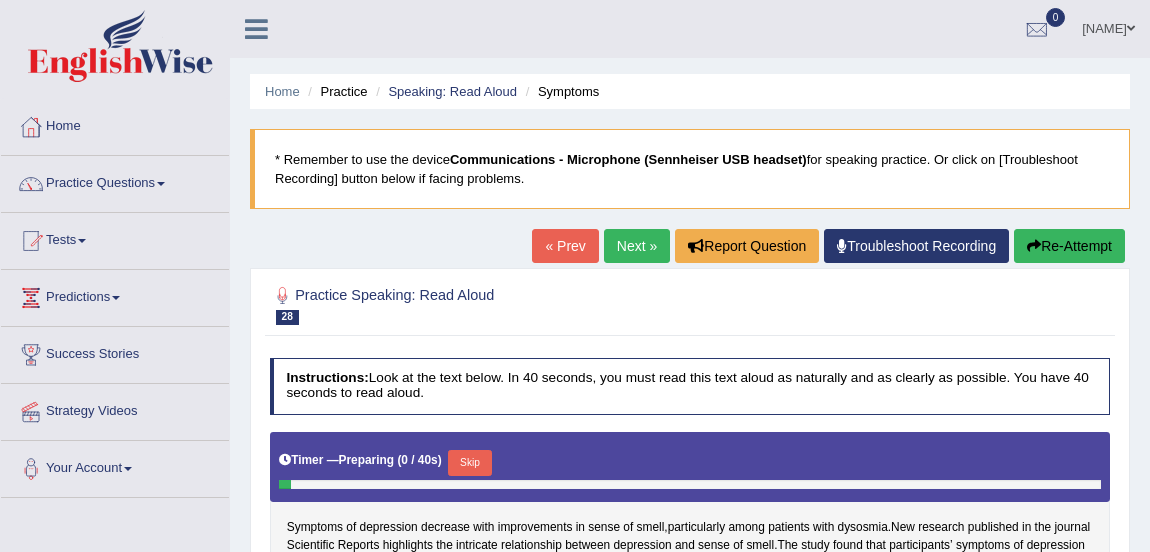scroll, scrollTop: 0, scrollLeft: 0, axis: both 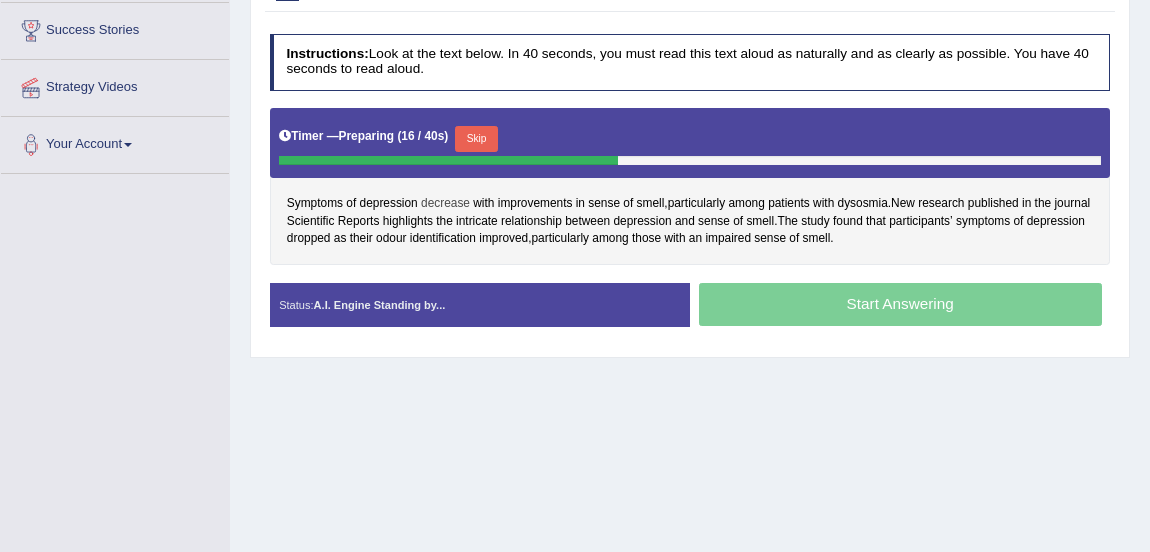 click on "decrease" at bounding box center [445, 204] 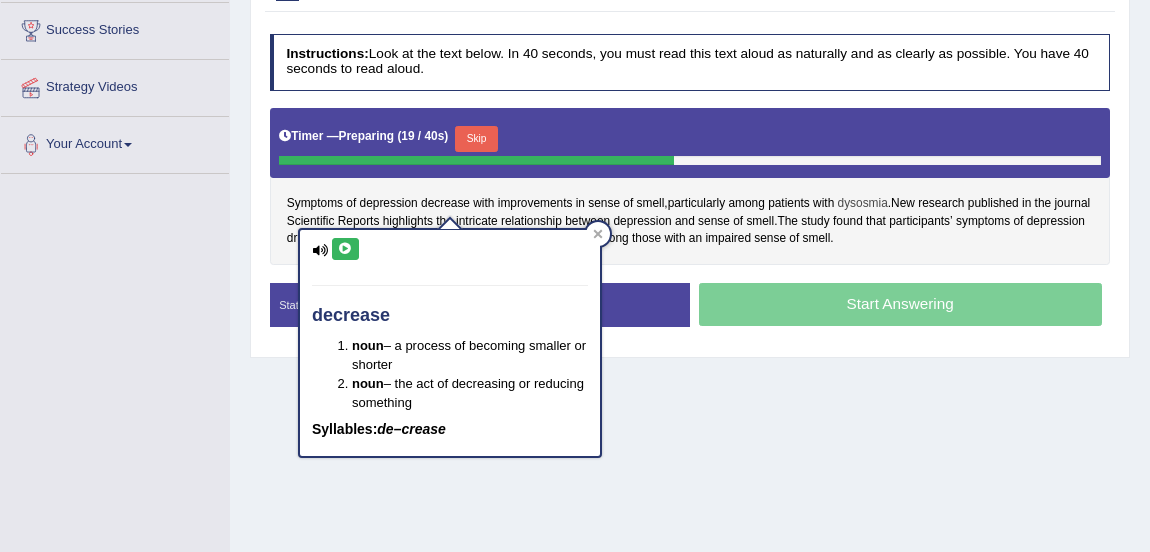 click on "dysosmia" at bounding box center (863, 204) 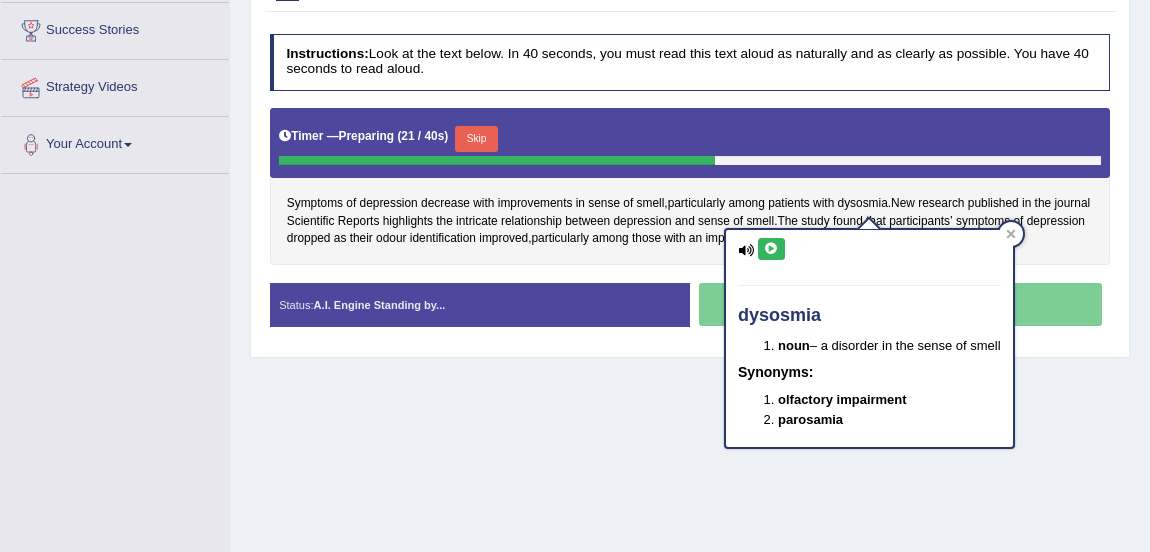 click at bounding box center (771, 249) 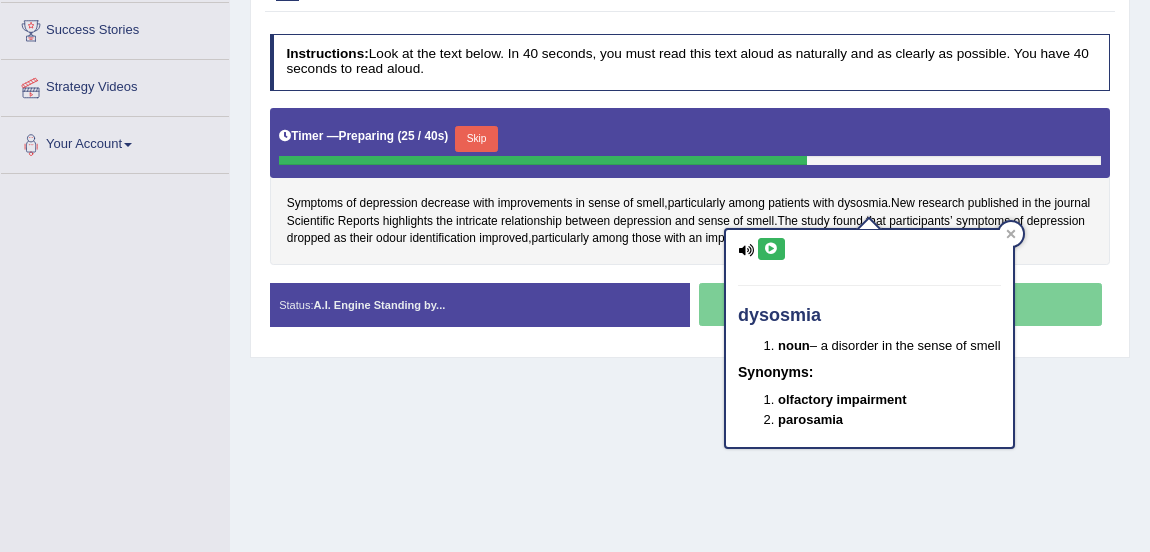 click on "Home
Practice
Speaking: Read Aloud
Symptoms
* Remember to use the device  Communications - Microphone (Sennheiser USB headset)  for speaking practice. Or click on [Troubleshoot Recording] button below if facing problems.
« Prev Next »  Report Question  Troubleshoot Recording  Re-Attempt
Practice Speaking: Read Aloud
28
Symptoms
Instructions:  Look at the text below. In 40 seconds, you must read this text aloud as naturally and as clearly as possible. You have 40 seconds to read aloud.
Timer —  Preparing   ( 25 / 40s ) Skip Symptoms   of   depression   decrease   with   improvements   in   sense   of   smell ,  particularly   among   patients   with   dysosmia .  New   research   published   in   the   journal   Scientific   Reports   highlights   the   intricate   relationship   between   depression   and" at bounding box center (690, 176) 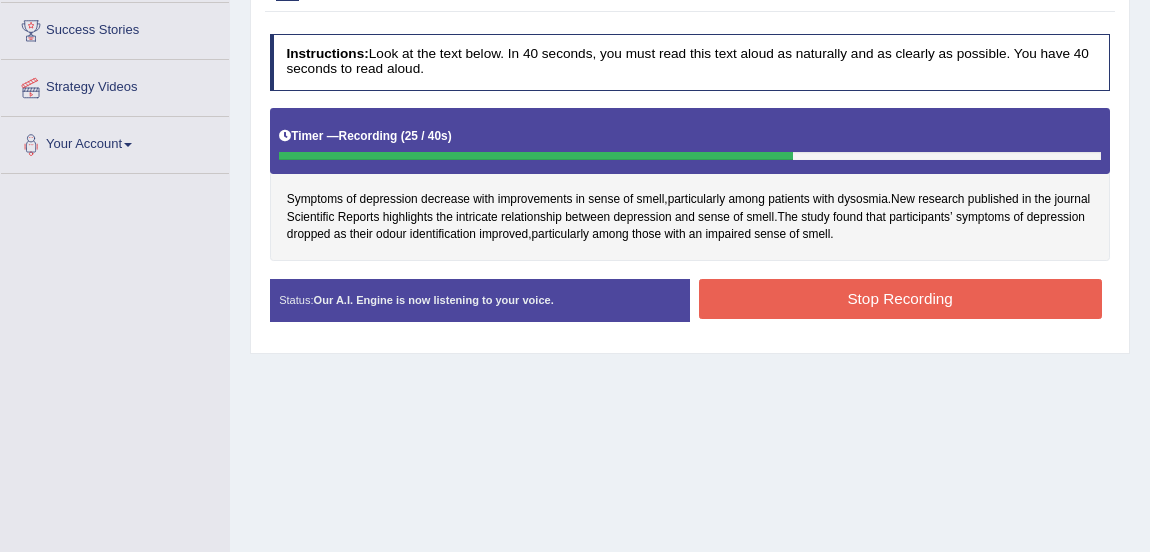 click on "Stop Recording" at bounding box center [900, 298] 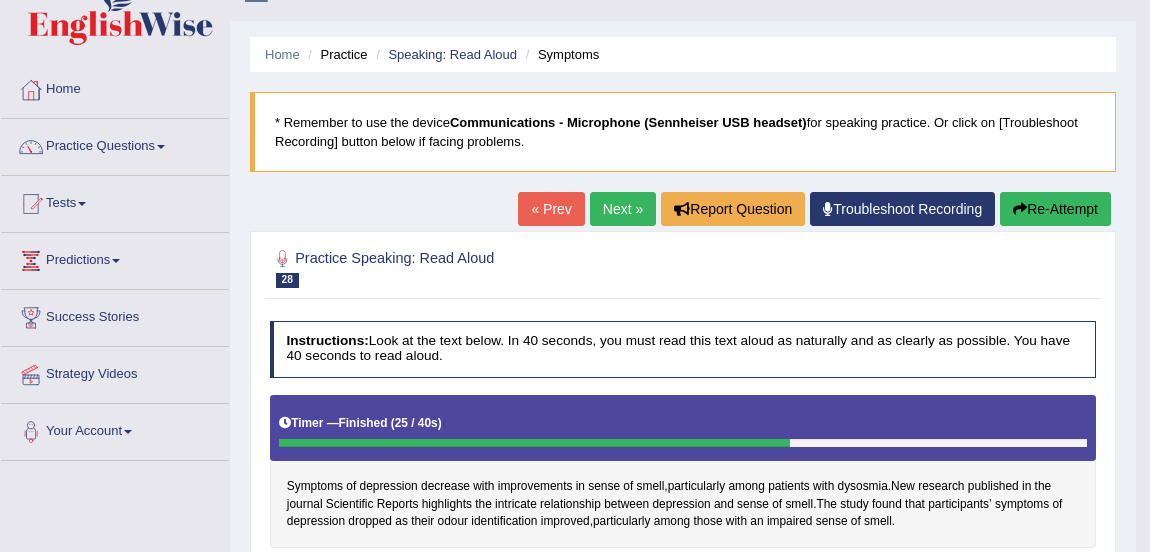 scroll, scrollTop: 34, scrollLeft: 0, axis: vertical 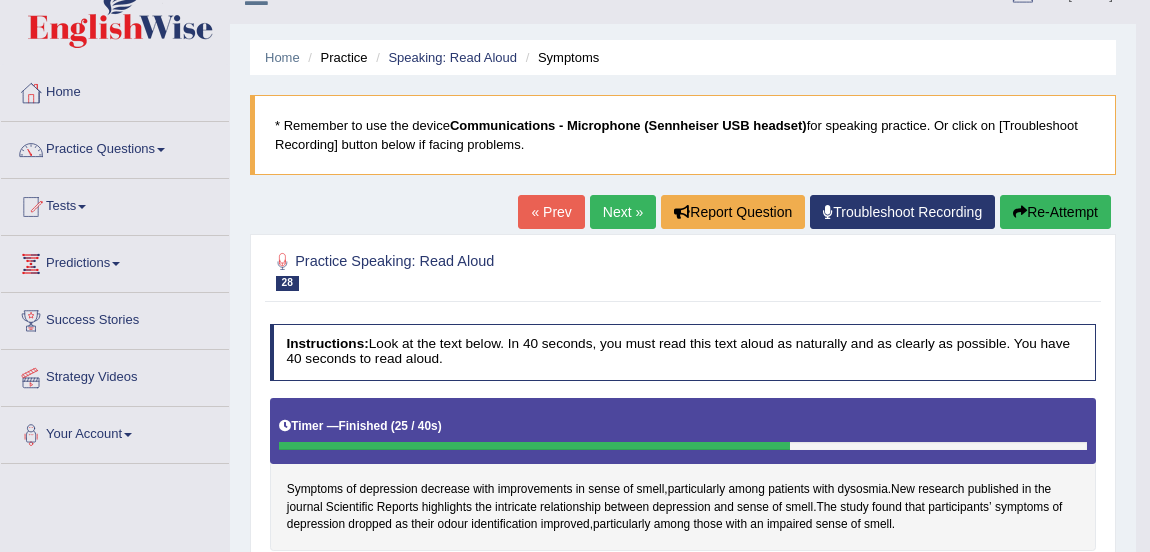 click on "Next »" at bounding box center [623, 212] 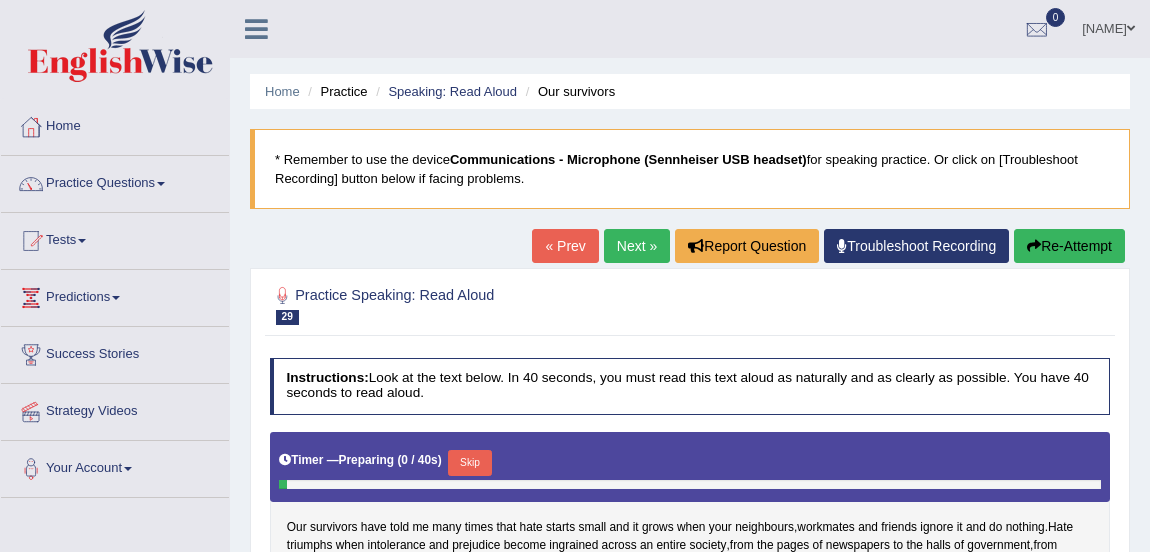 scroll, scrollTop: 353, scrollLeft: 0, axis: vertical 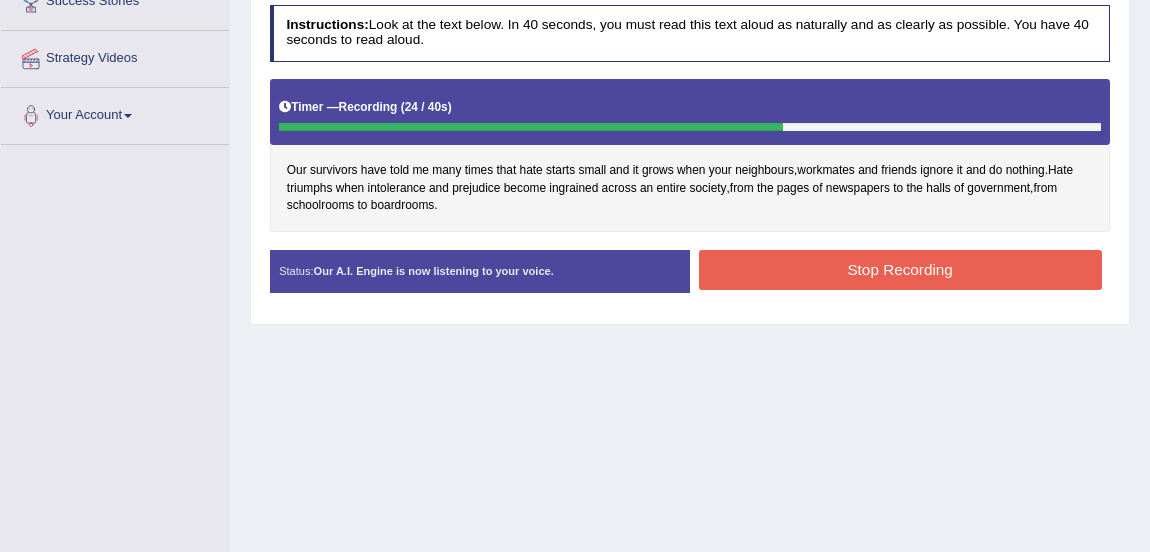 click on "Stop Recording" at bounding box center [900, 269] 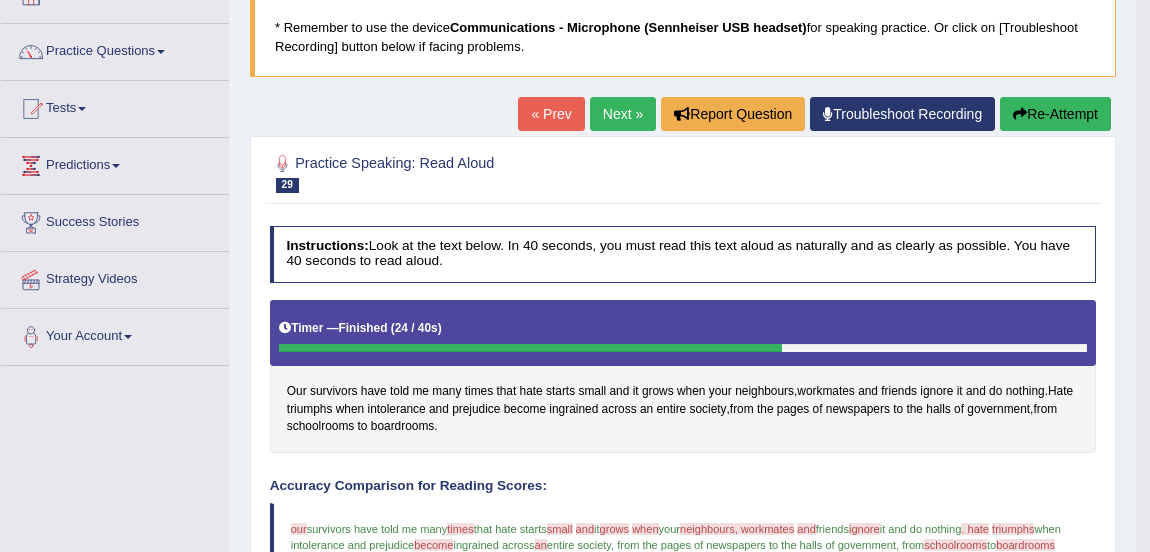 scroll, scrollTop: 123, scrollLeft: 0, axis: vertical 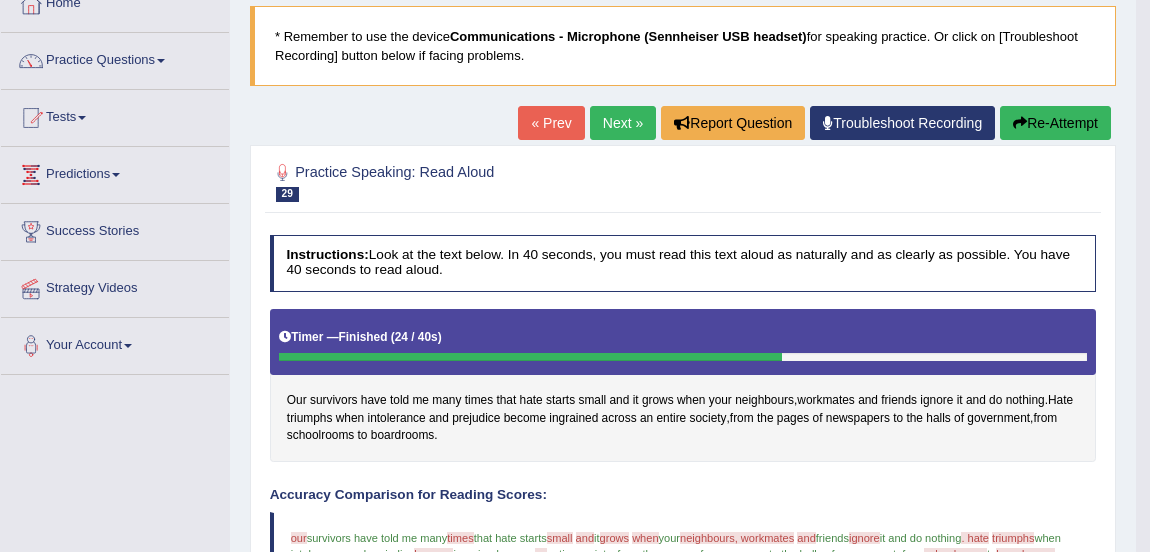 click on "Next »" at bounding box center (623, 123) 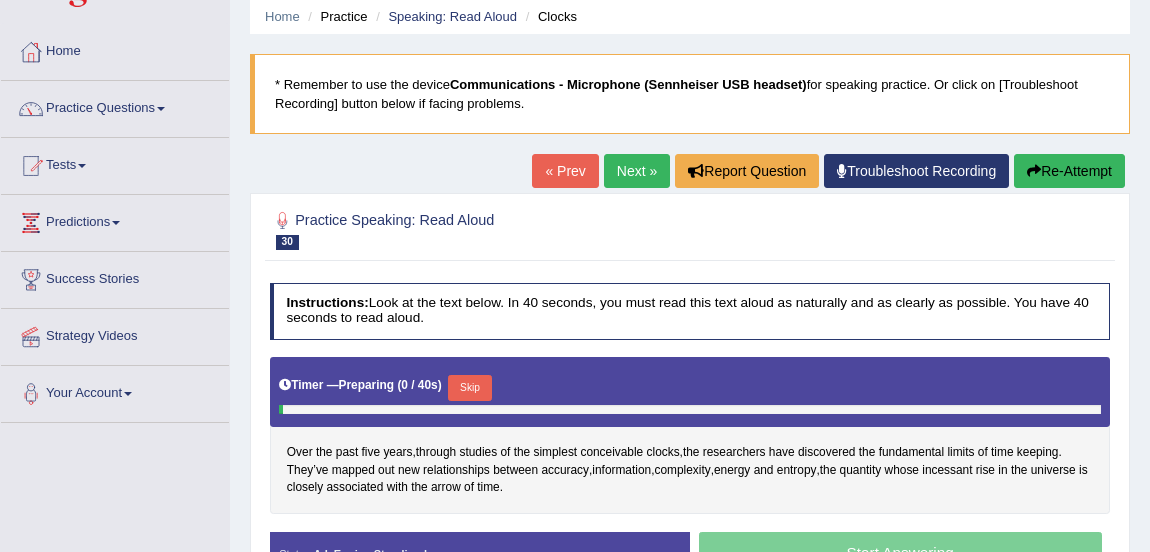 scroll, scrollTop: 0, scrollLeft: 0, axis: both 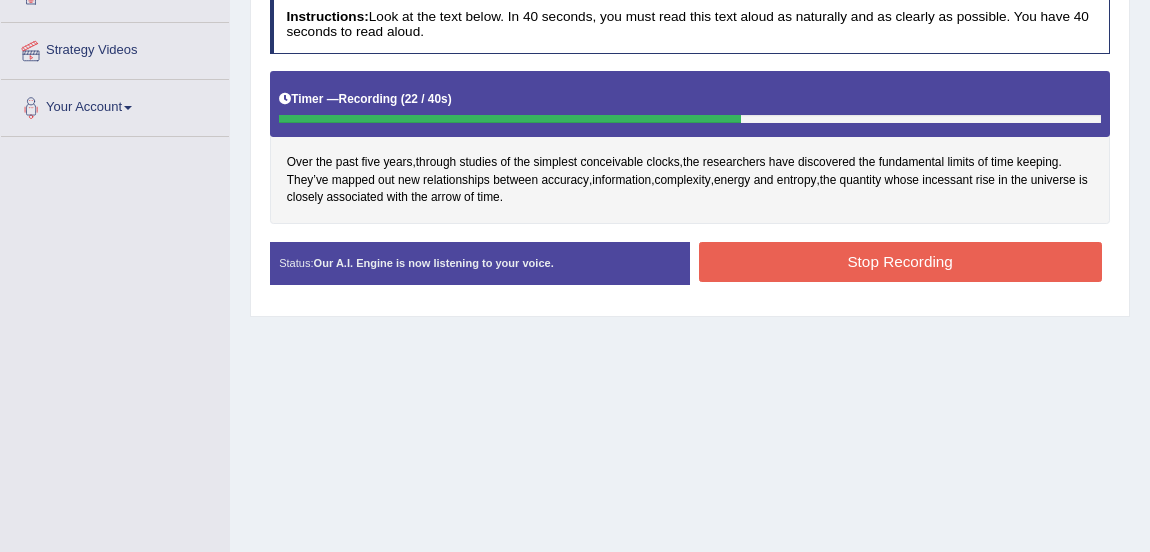 click on "Stop Recording" at bounding box center [900, 261] 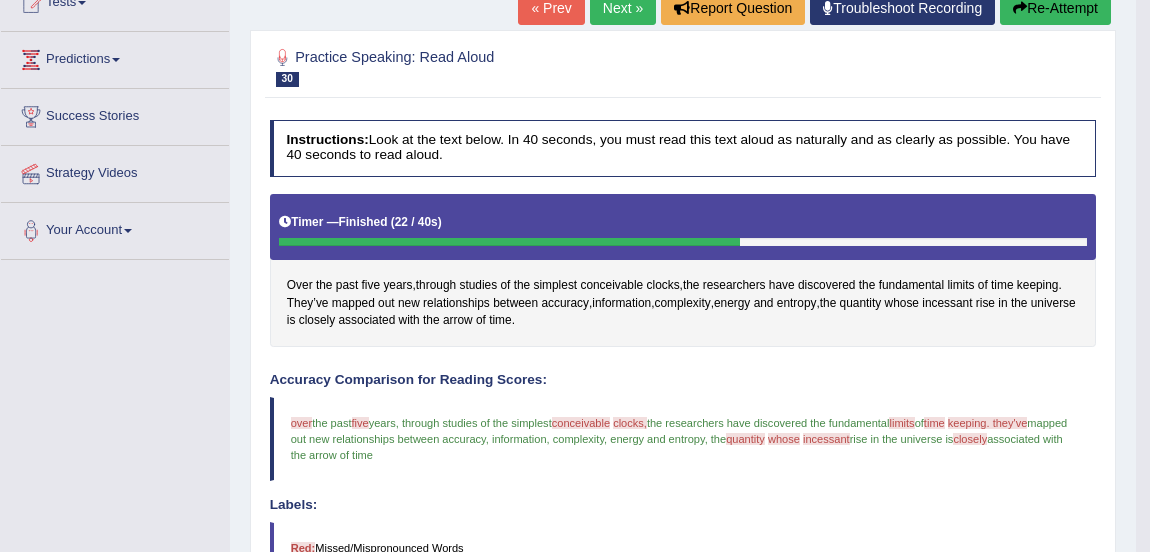 scroll, scrollTop: 236, scrollLeft: 0, axis: vertical 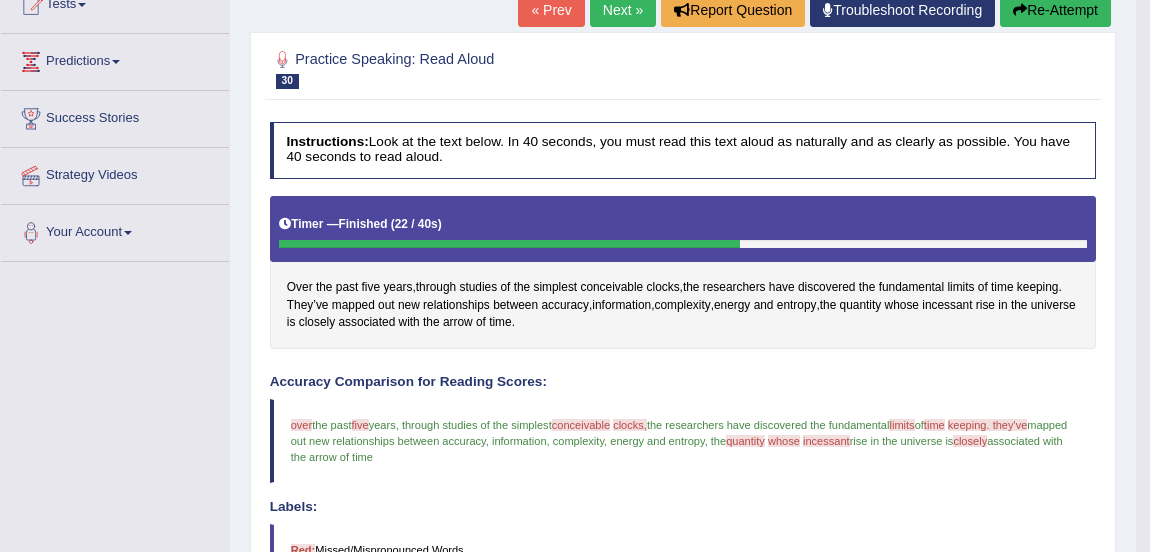 click on "Next »" at bounding box center [623, 10] 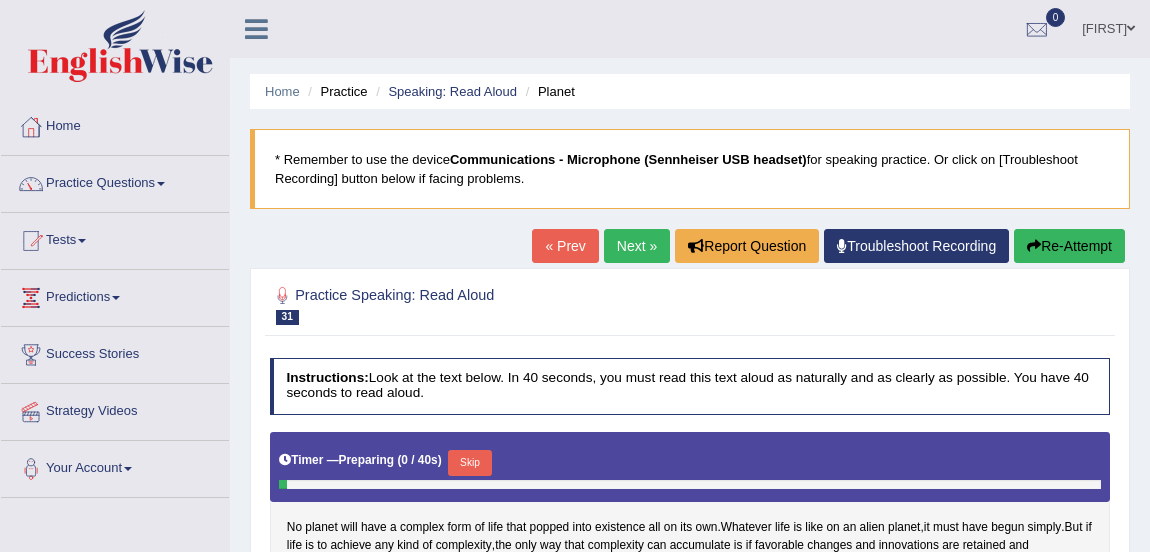 scroll, scrollTop: 76, scrollLeft: 0, axis: vertical 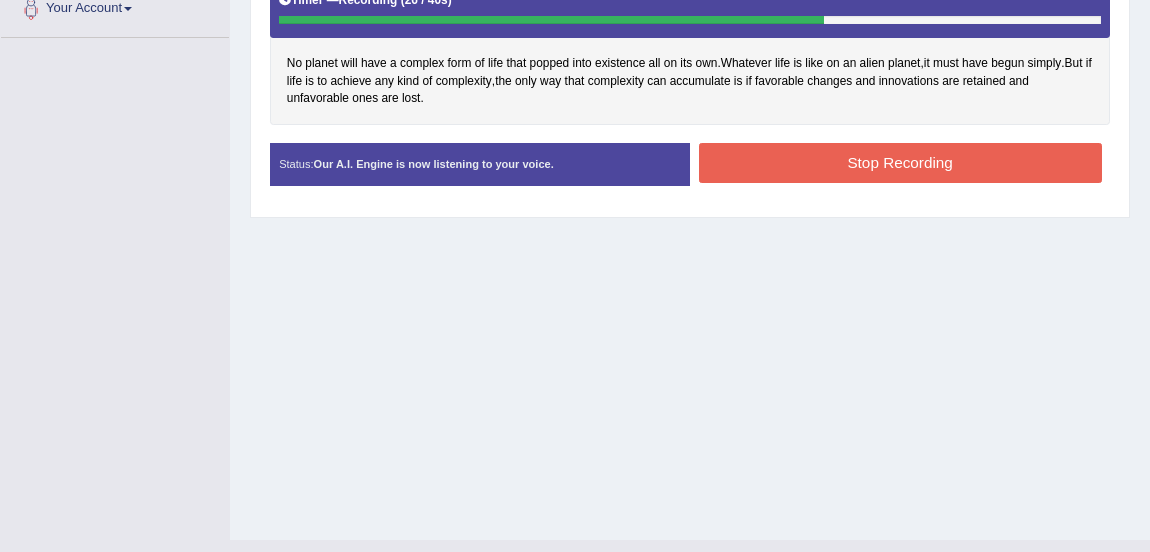 click on "Stop Recording" at bounding box center [900, 162] 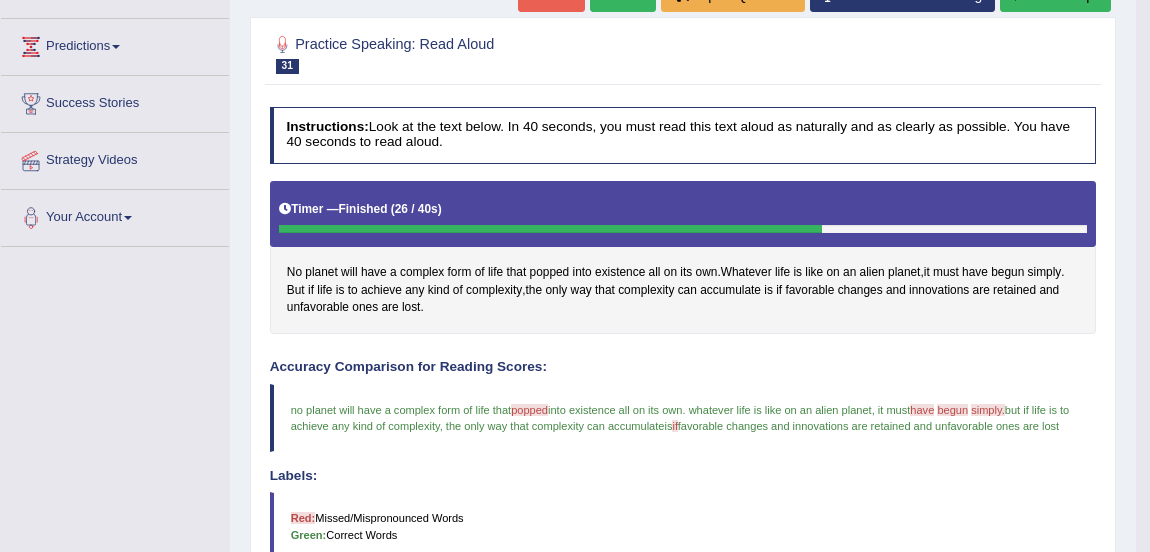scroll, scrollTop: 200, scrollLeft: 0, axis: vertical 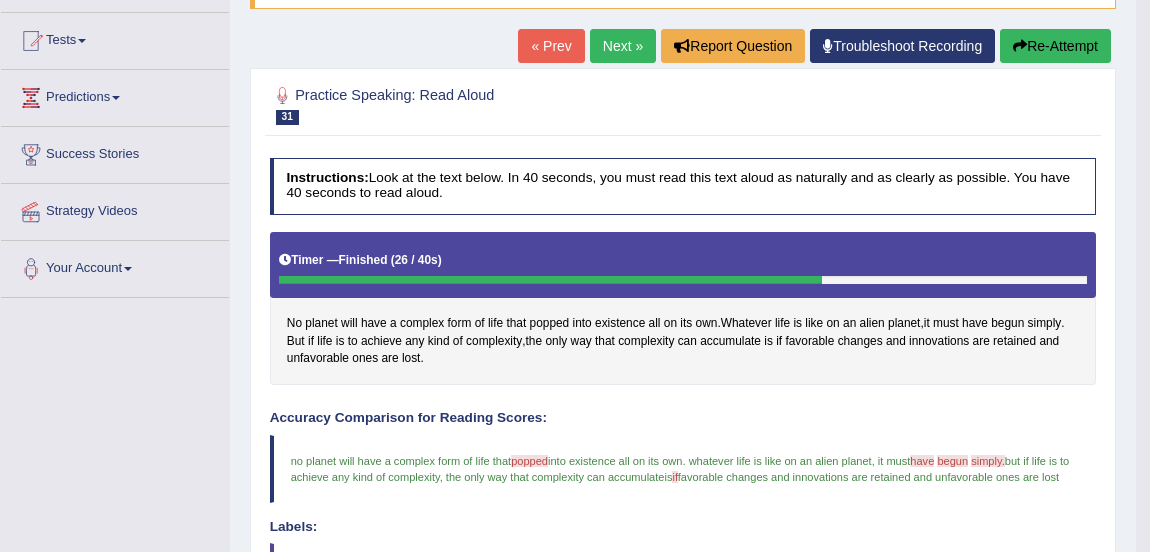 click on "Next »" at bounding box center [623, 46] 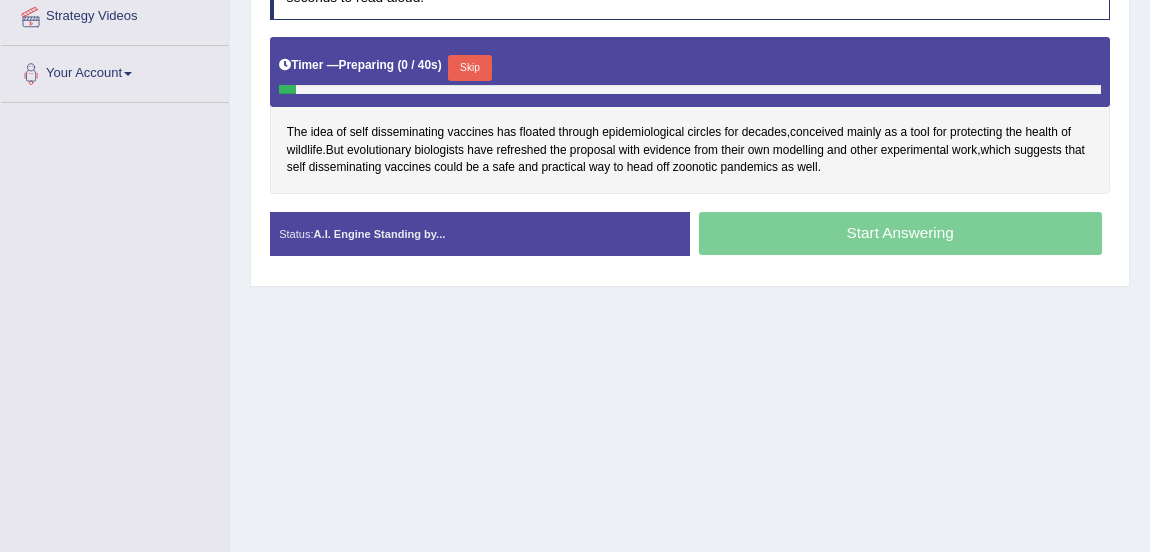 scroll, scrollTop: 395, scrollLeft: 0, axis: vertical 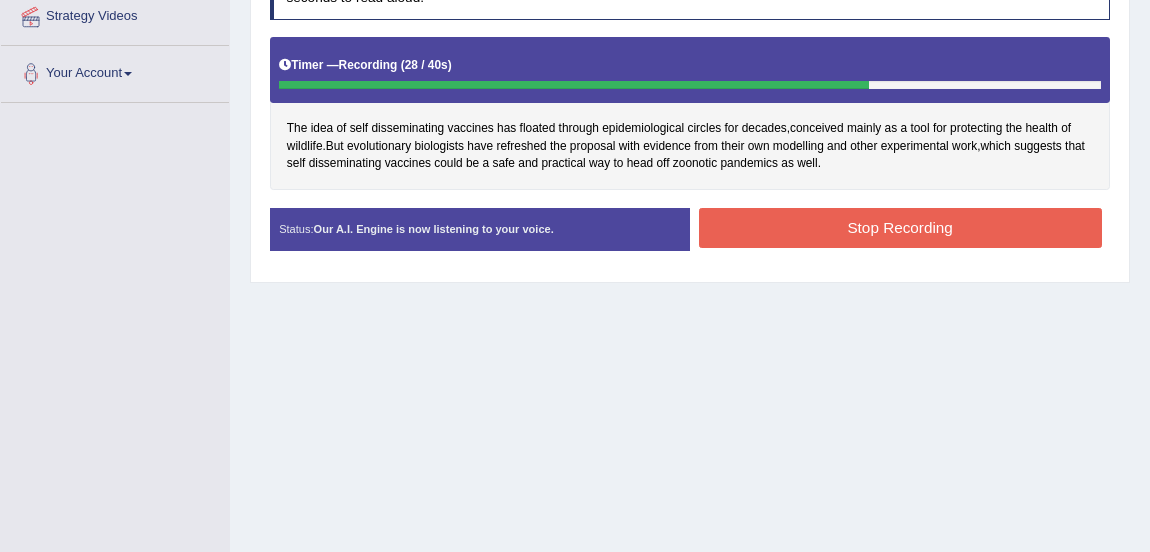 click on "Stop Recording" at bounding box center [900, 227] 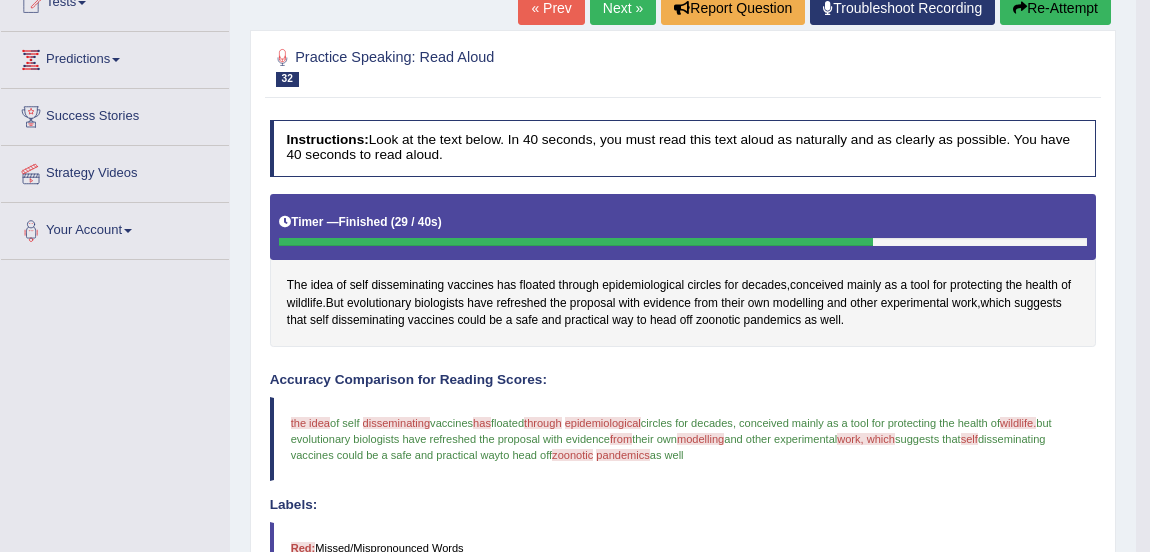 scroll, scrollTop: 228, scrollLeft: 0, axis: vertical 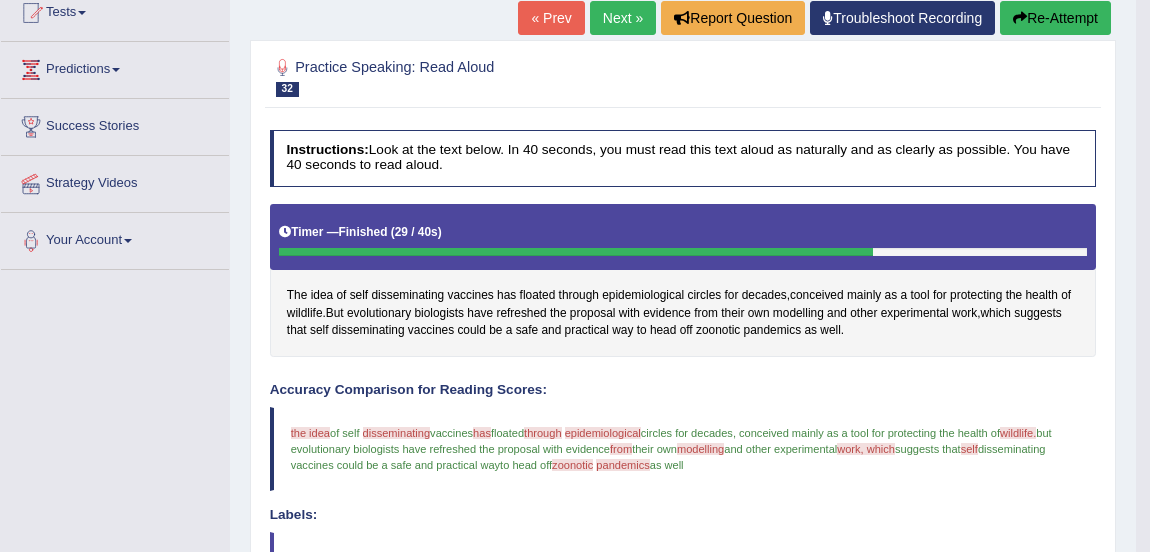 click on "Re-Attempt" at bounding box center (1055, 18) 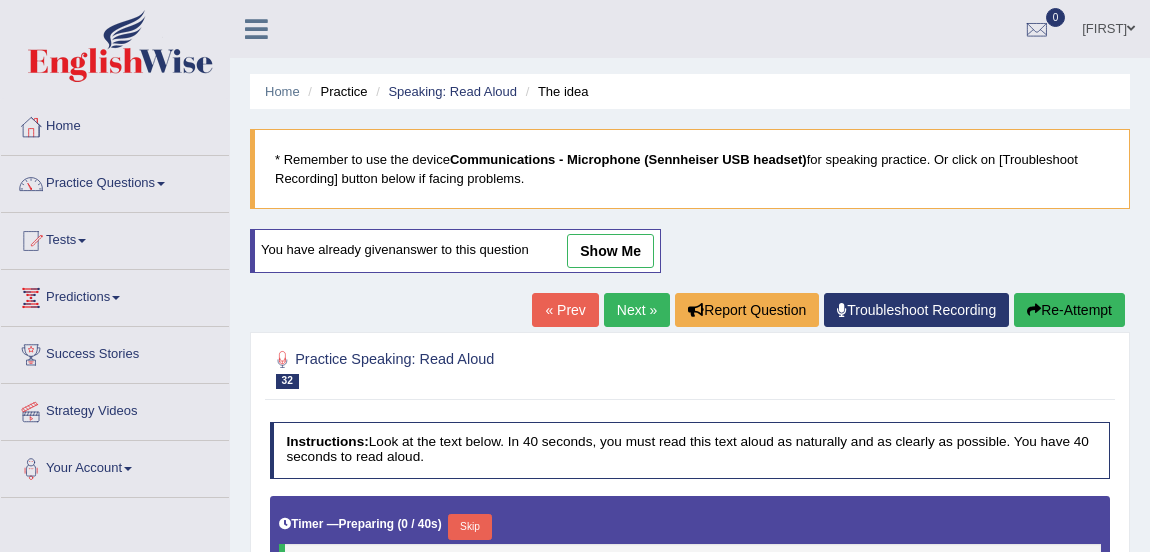 scroll, scrollTop: 410, scrollLeft: 0, axis: vertical 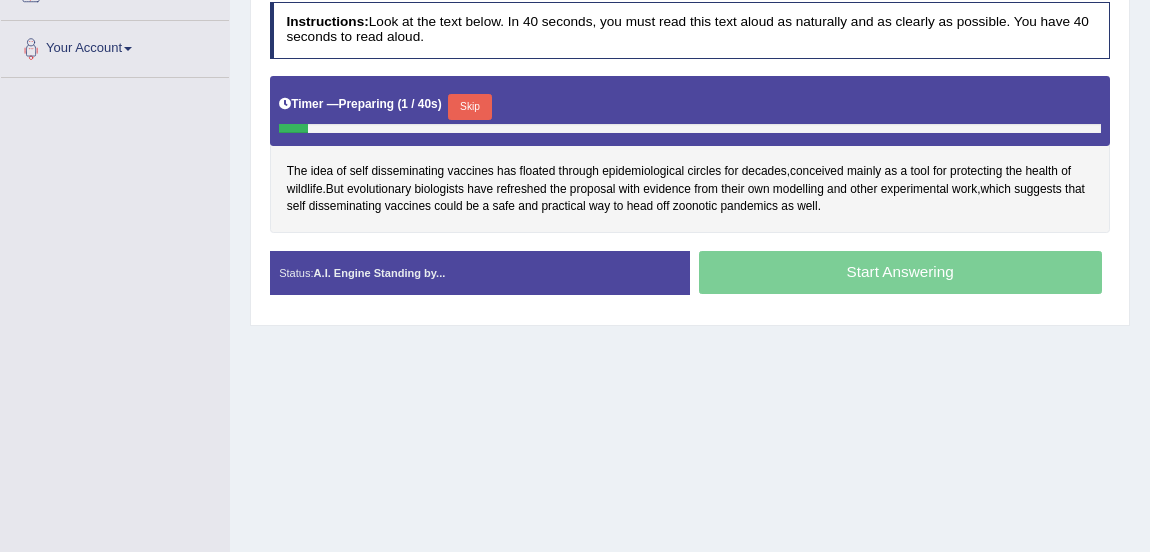 click on "Skip" at bounding box center (469, 107) 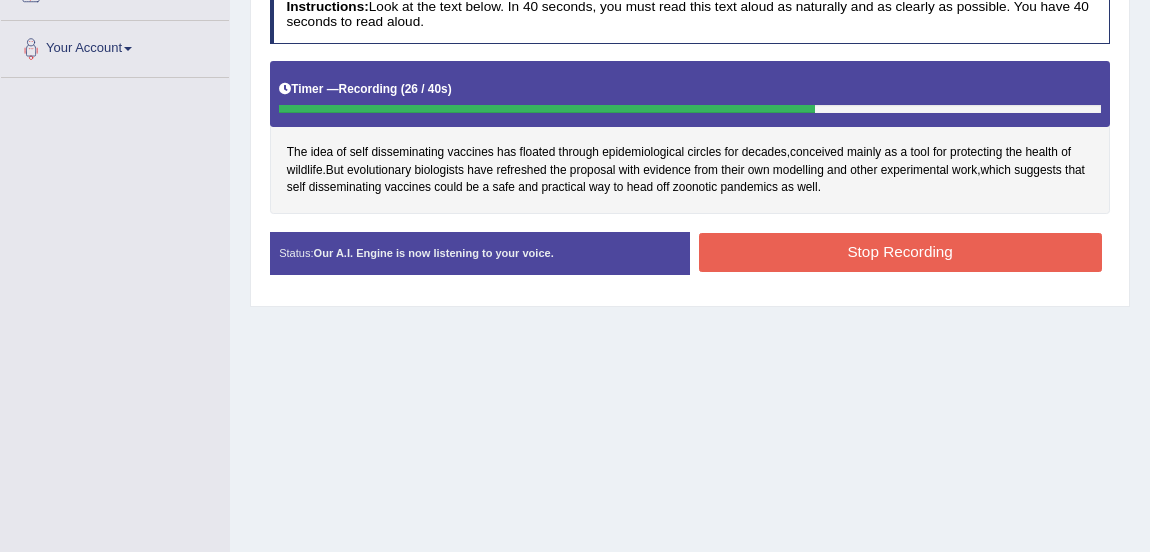 click on "Stop Recording" at bounding box center [900, 252] 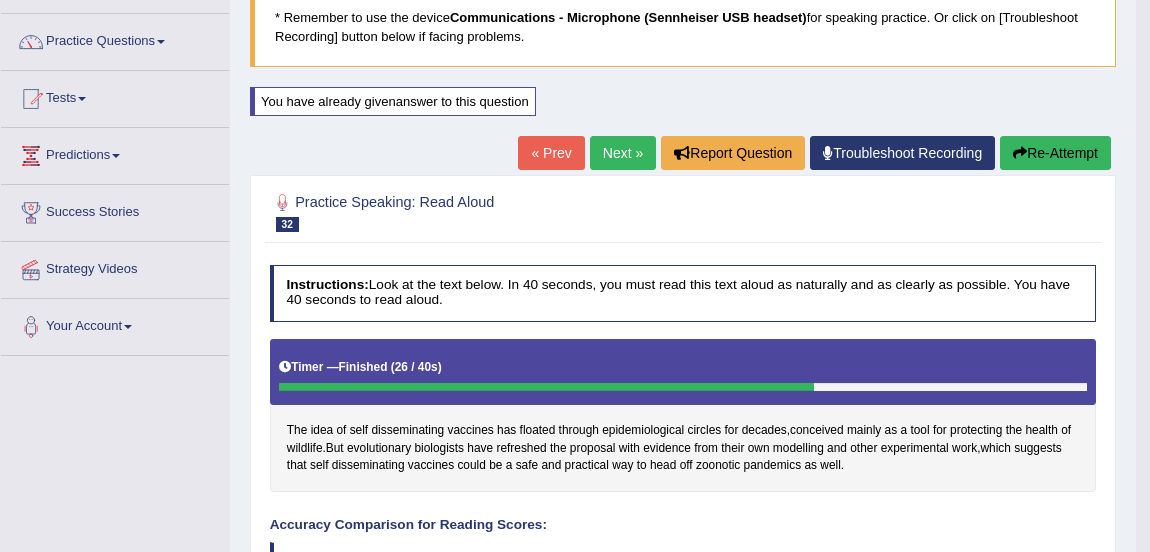 scroll, scrollTop: 135, scrollLeft: 0, axis: vertical 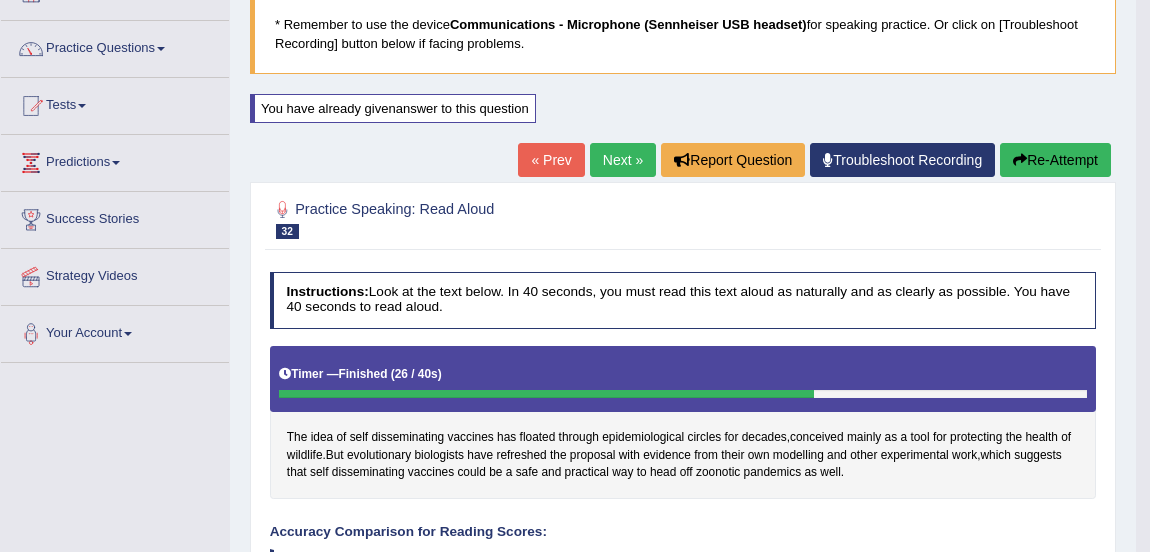 click on "Next »" at bounding box center [623, 160] 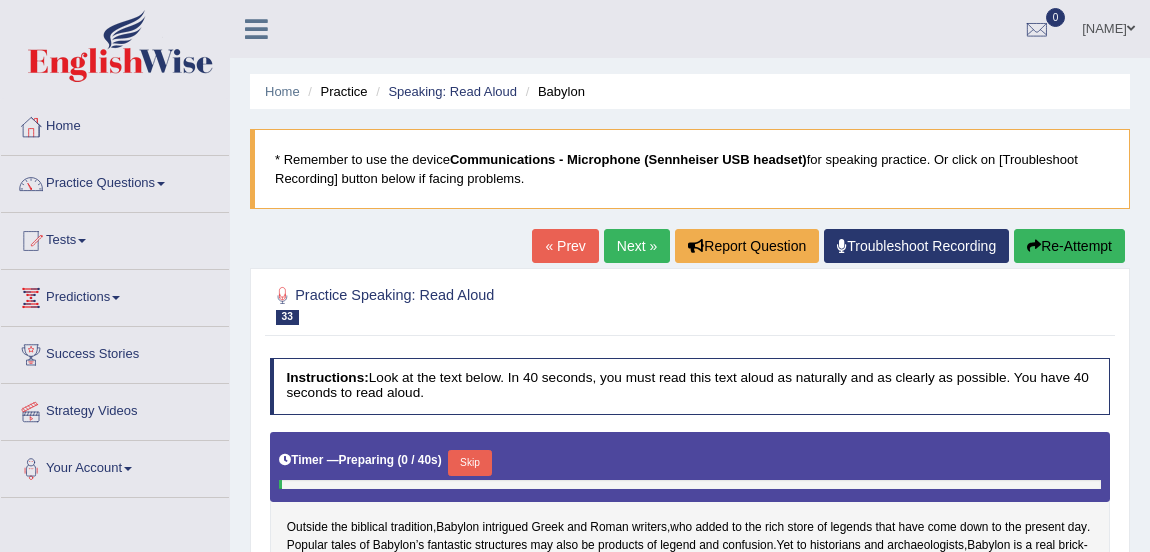 scroll, scrollTop: 0, scrollLeft: 0, axis: both 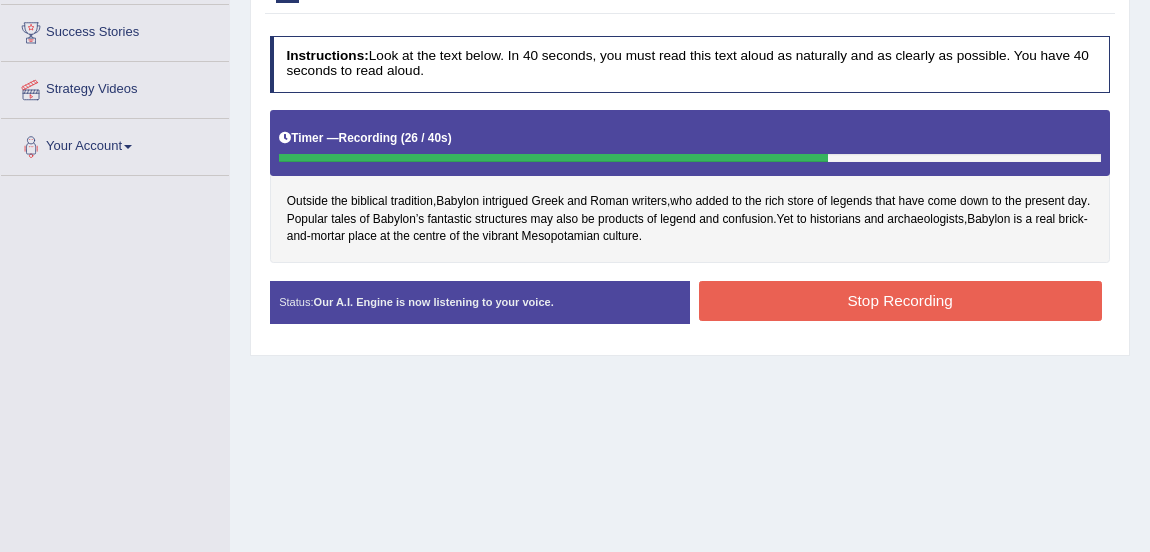 click on "Stop Recording" at bounding box center (900, 300) 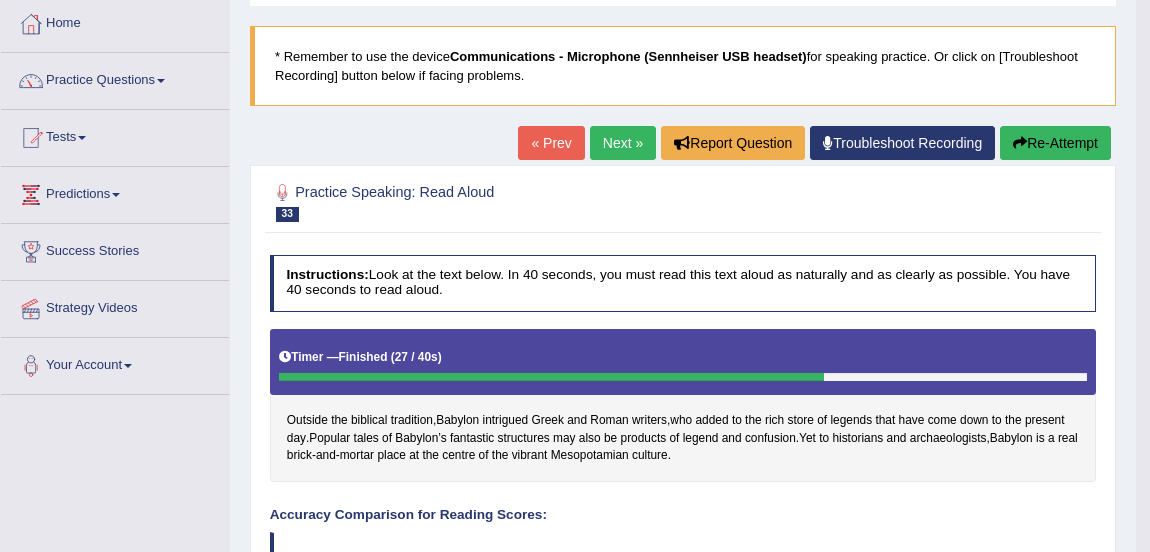 scroll, scrollTop: 100, scrollLeft: 0, axis: vertical 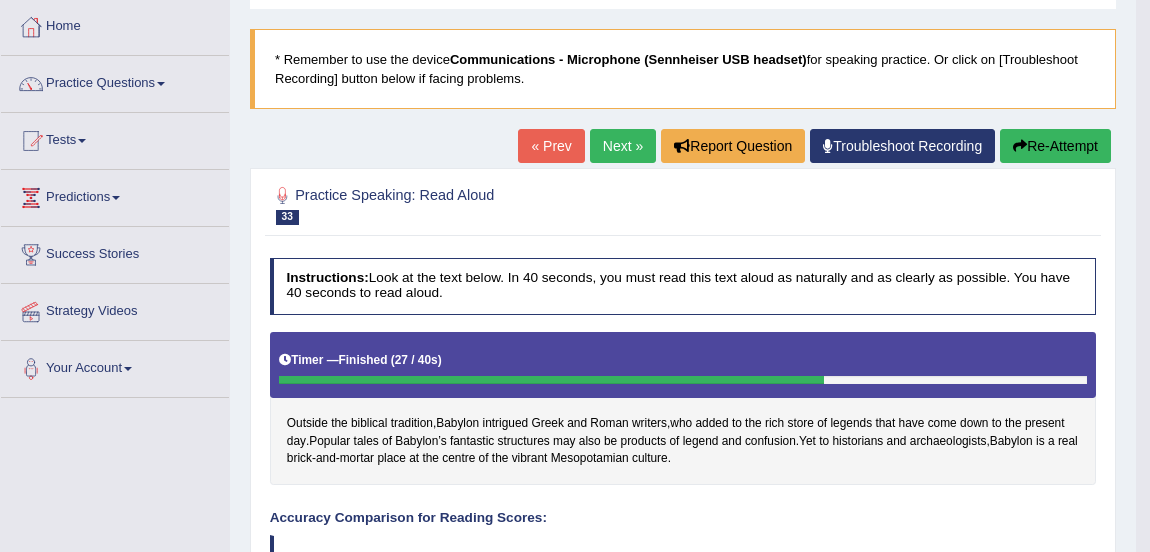 click on "Next »" at bounding box center [623, 146] 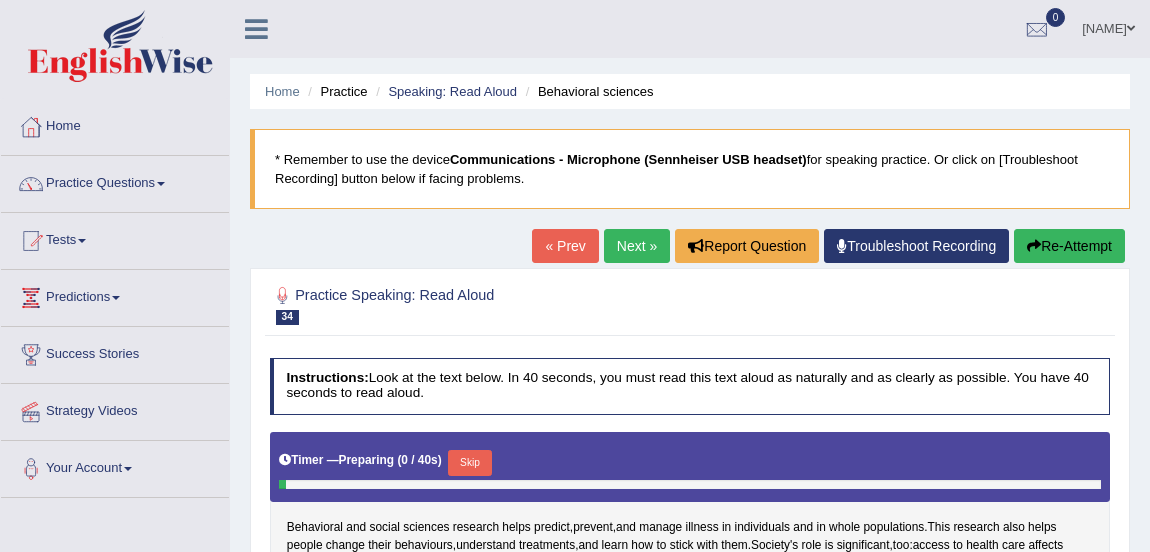 scroll, scrollTop: 370, scrollLeft: 0, axis: vertical 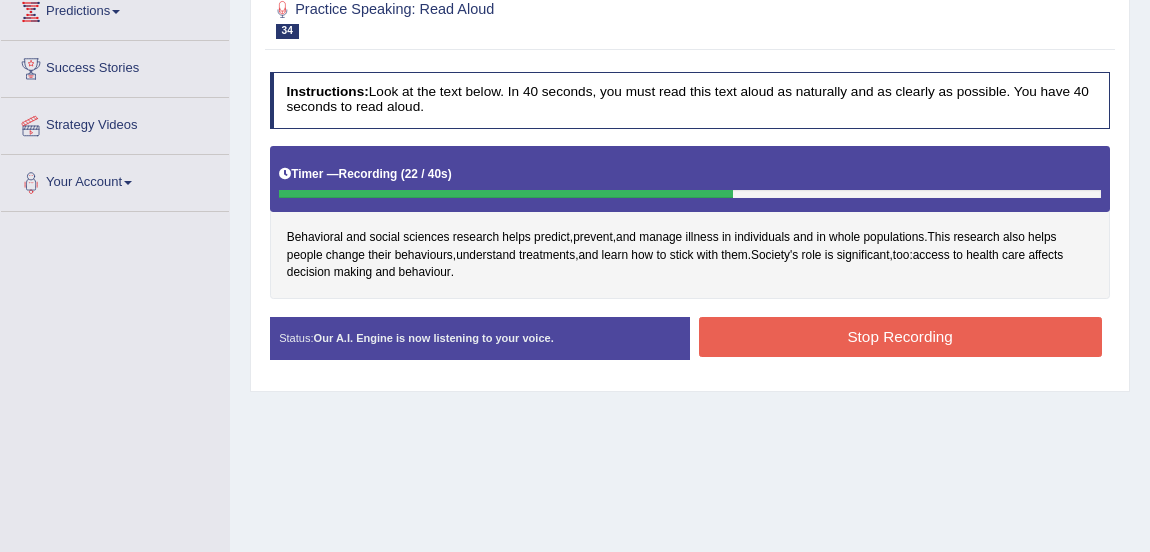 click on "Stop Recording" at bounding box center [900, 336] 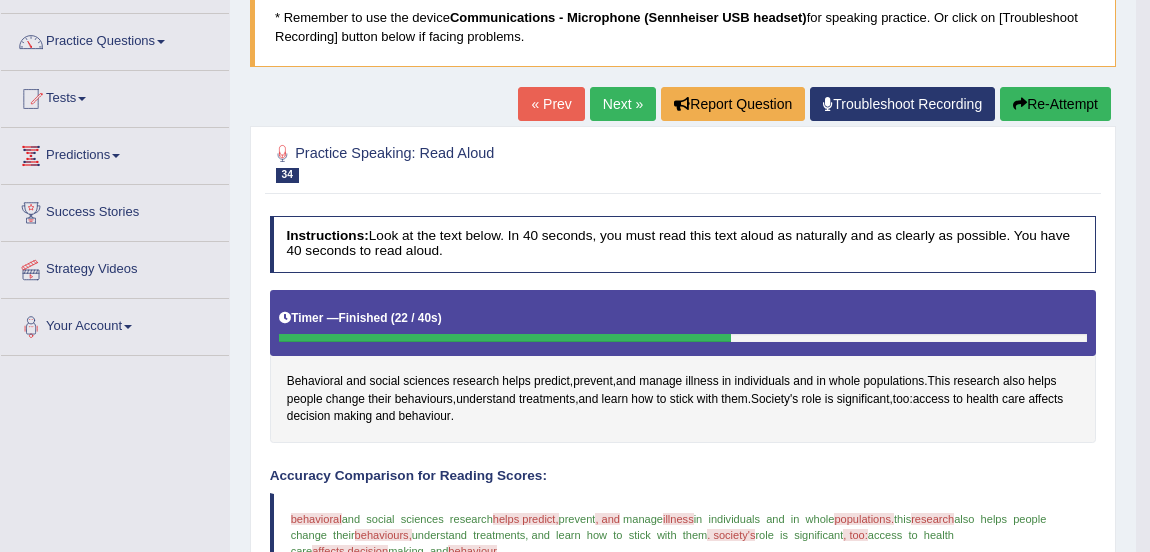 scroll, scrollTop: 136, scrollLeft: 0, axis: vertical 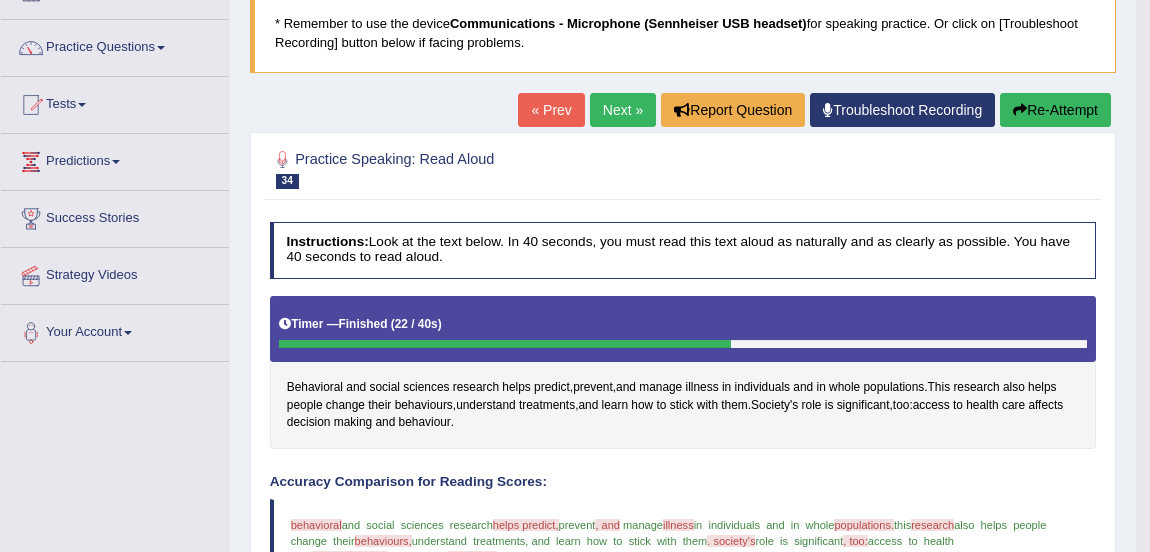 click on "Next »" at bounding box center [623, 110] 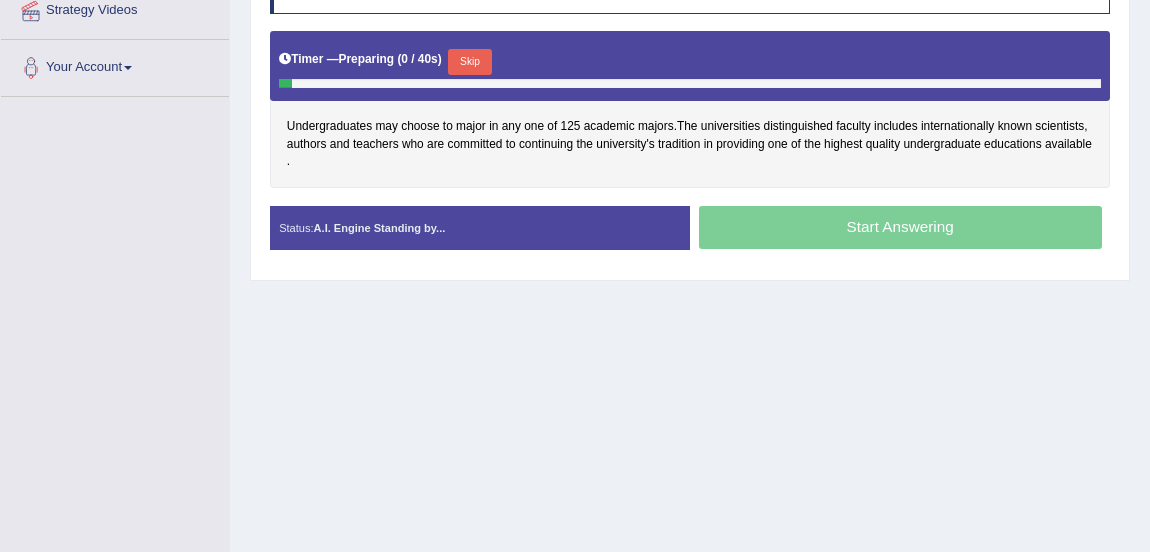scroll, scrollTop: 0, scrollLeft: 0, axis: both 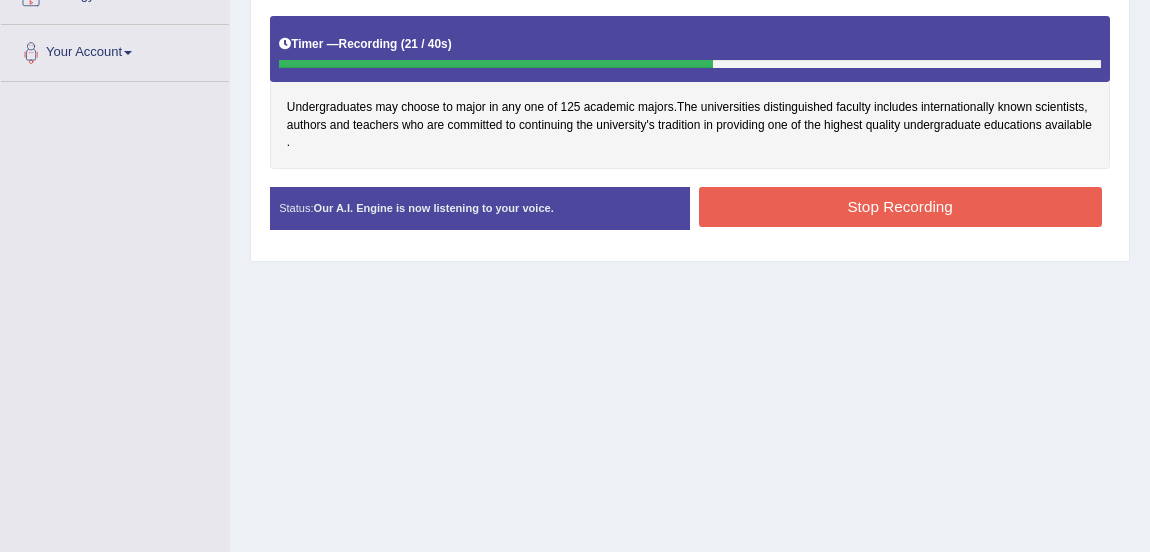 click on "Stop Recording" at bounding box center (900, 206) 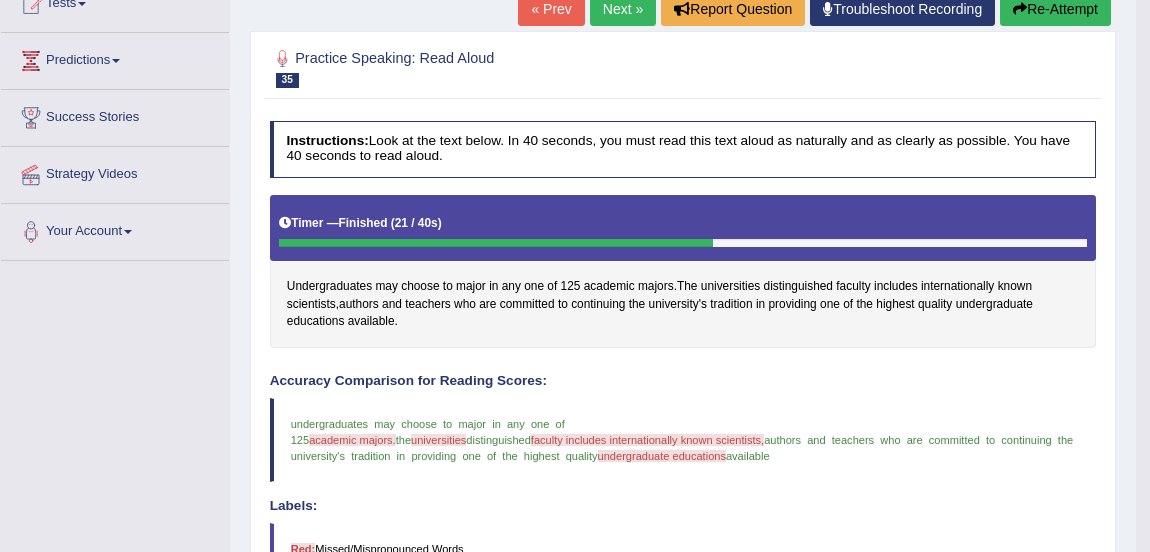 scroll, scrollTop: 236, scrollLeft: 0, axis: vertical 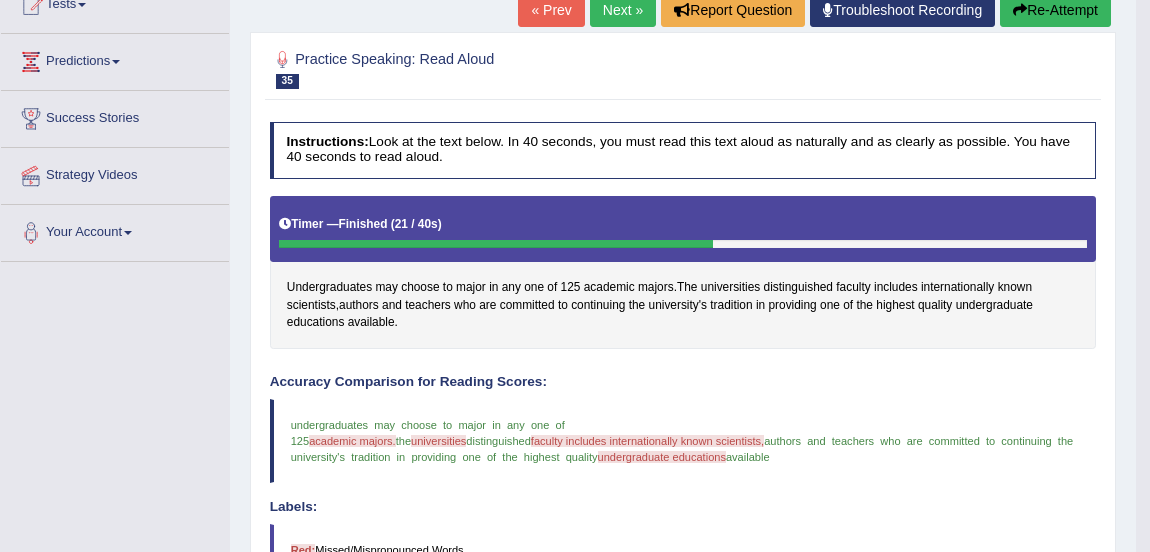 click on "Next »" at bounding box center (623, 10) 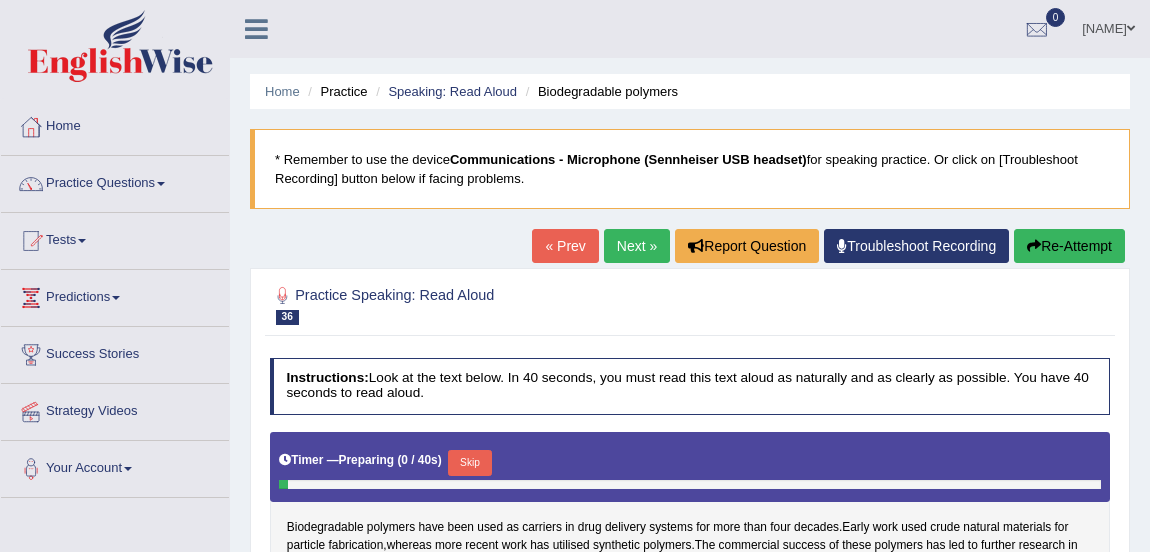 scroll, scrollTop: 363, scrollLeft: 0, axis: vertical 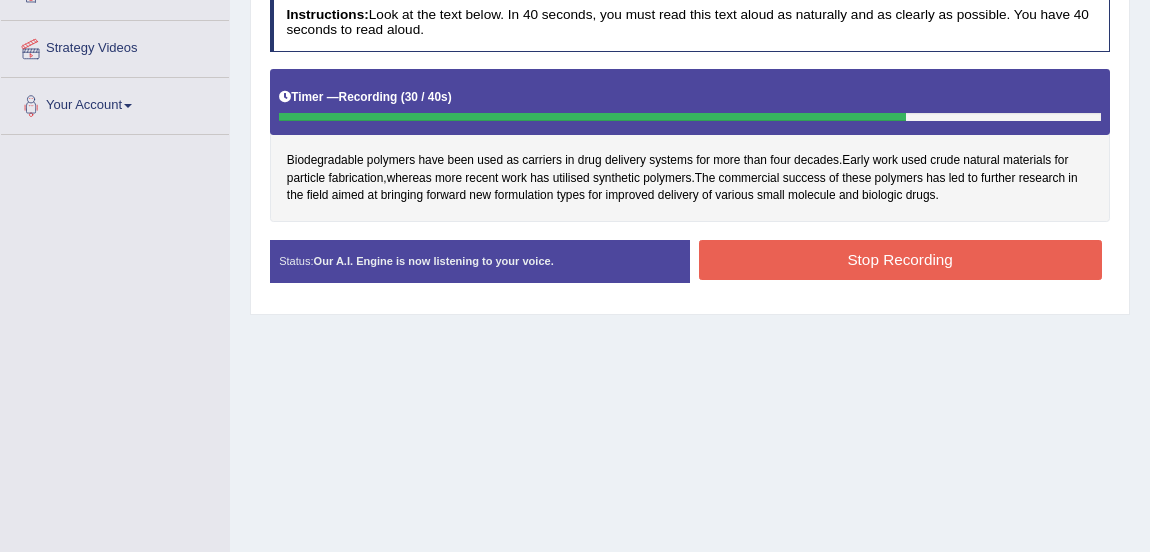 click on "Stop Recording" at bounding box center (900, 259) 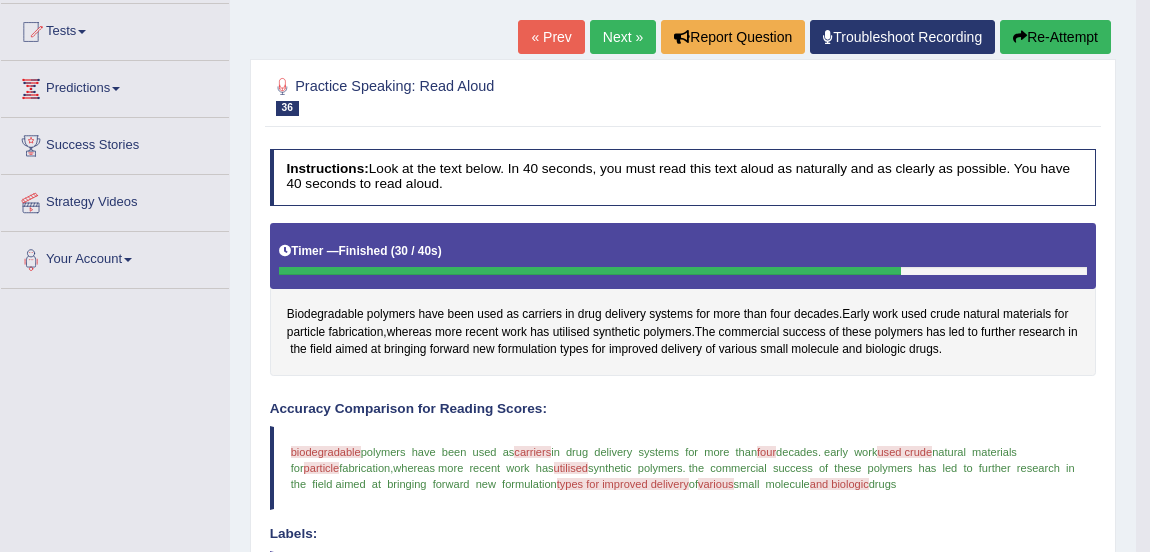 scroll, scrollTop: 201, scrollLeft: 0, axis: vertical 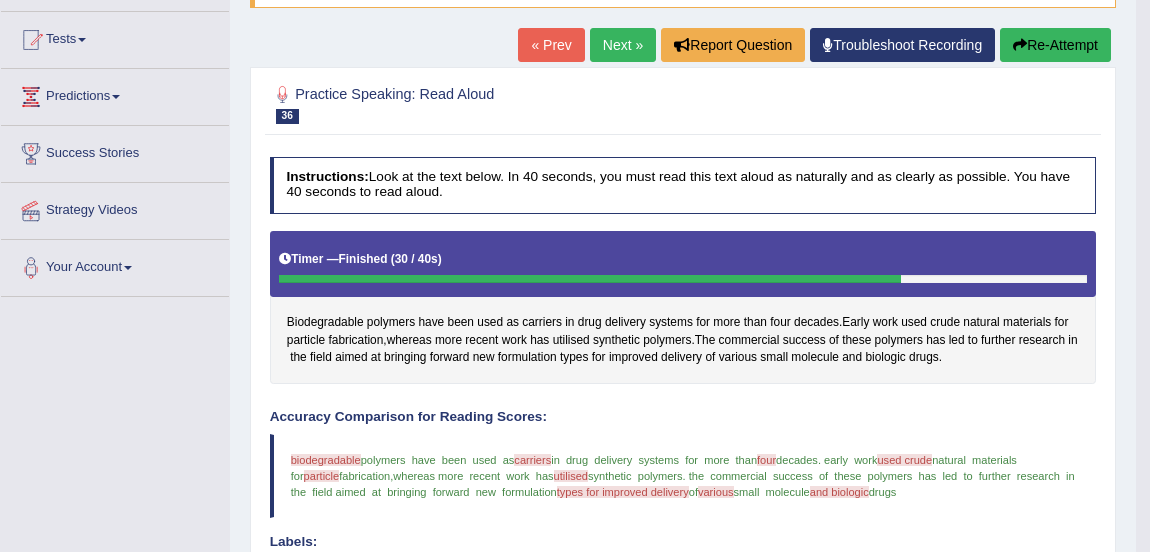 click on "Next »" at bounding box center [623, 45] 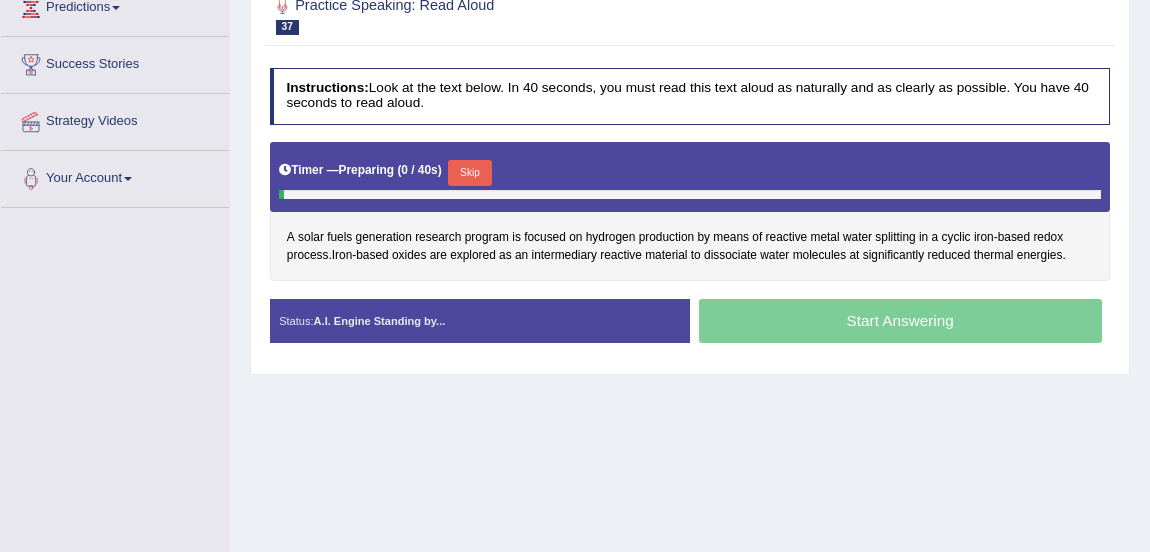 scroll, scrollTop: 0, scrollLeft: 0, axis: both 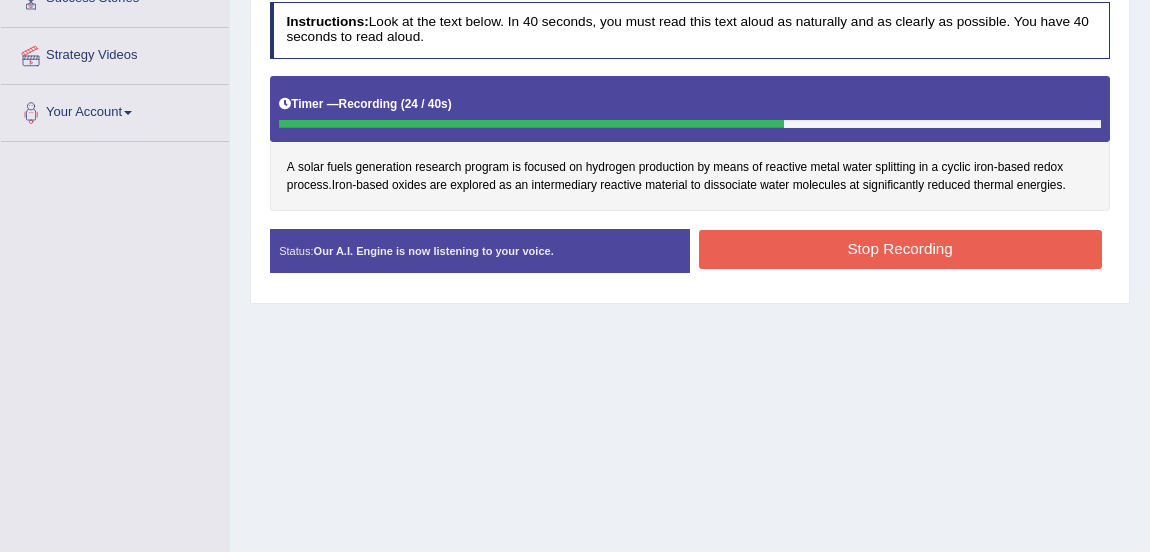 click on "Stop Recording" at bounding box center (900, 249) 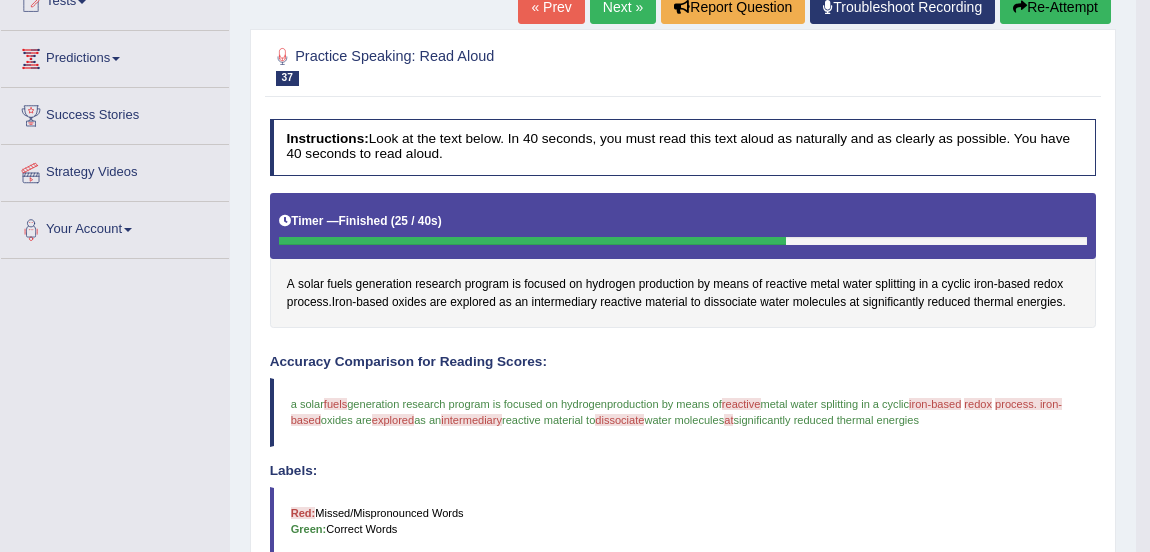scroll, scrollTop: 236, scrollLeft: 0, axis: vertical 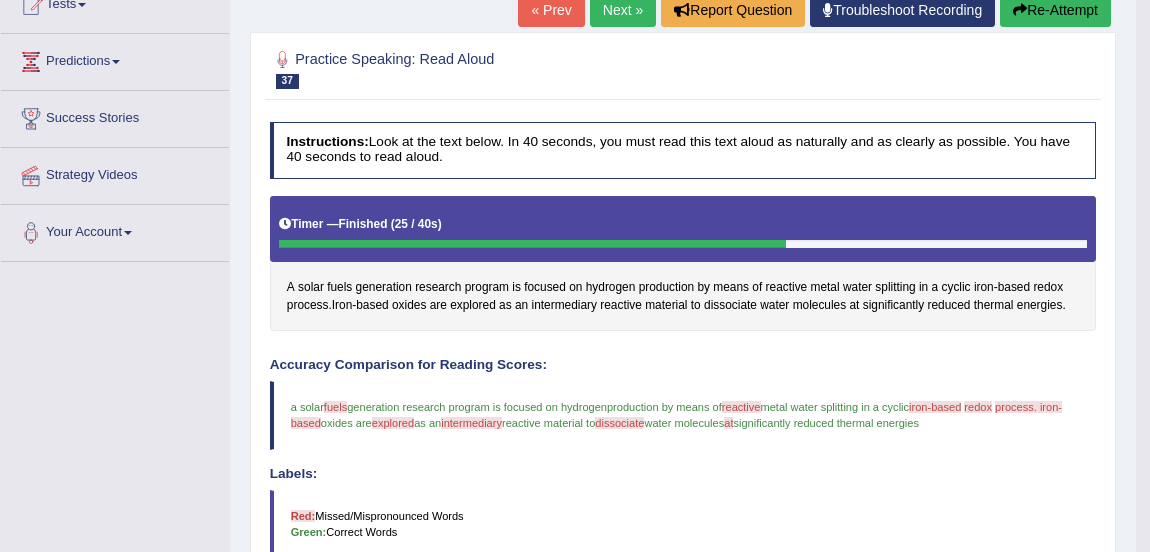 click on "Next »" at bounding box center (623, 10) 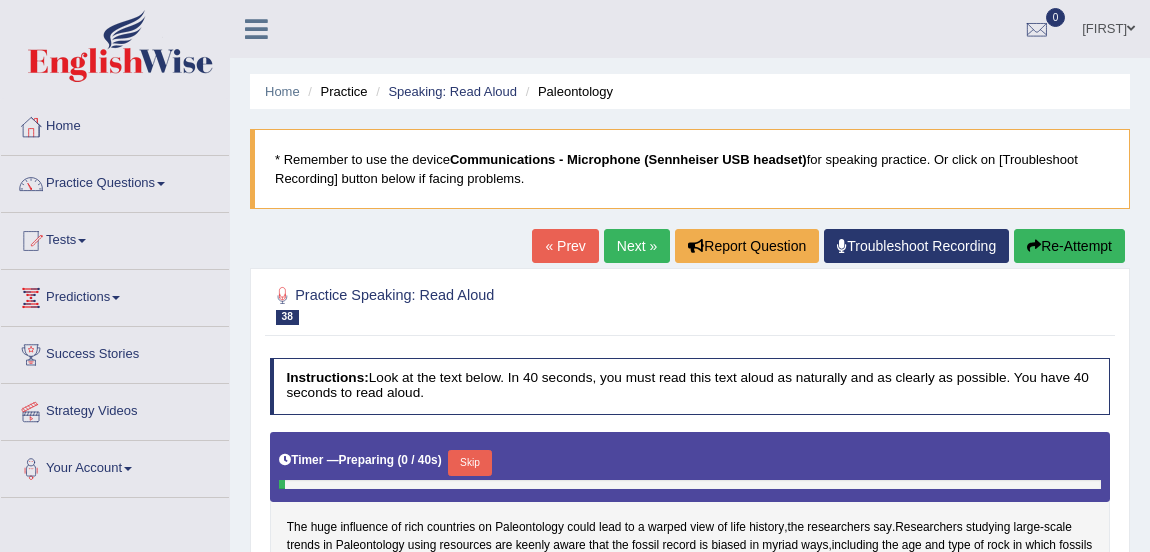 scroll, scrollTop: 0, scrollLeft: 0, axis: both 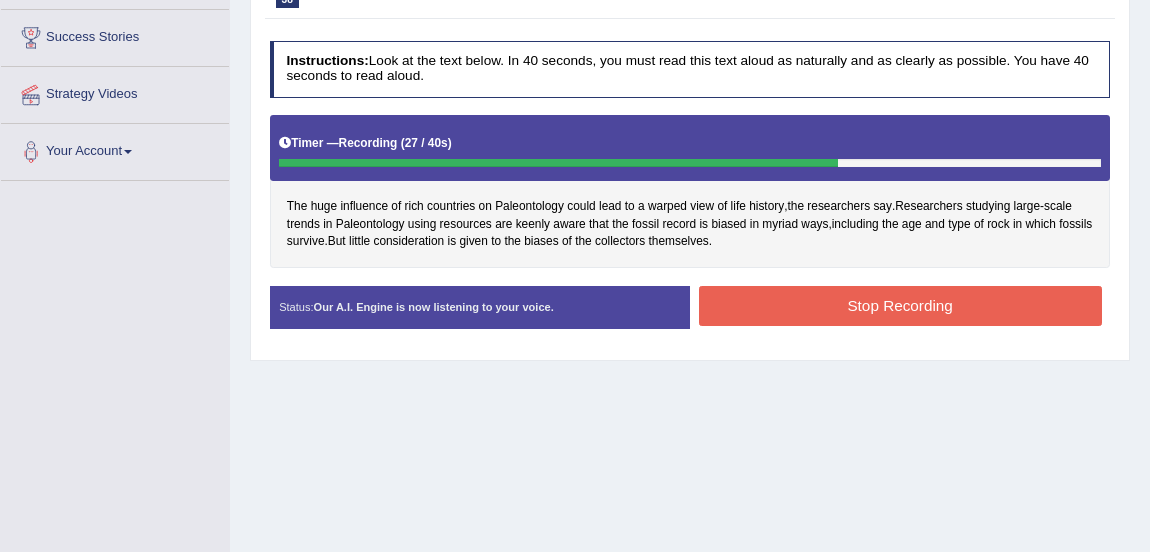 click on "Stop Recording" at bounding box center (900, 305) 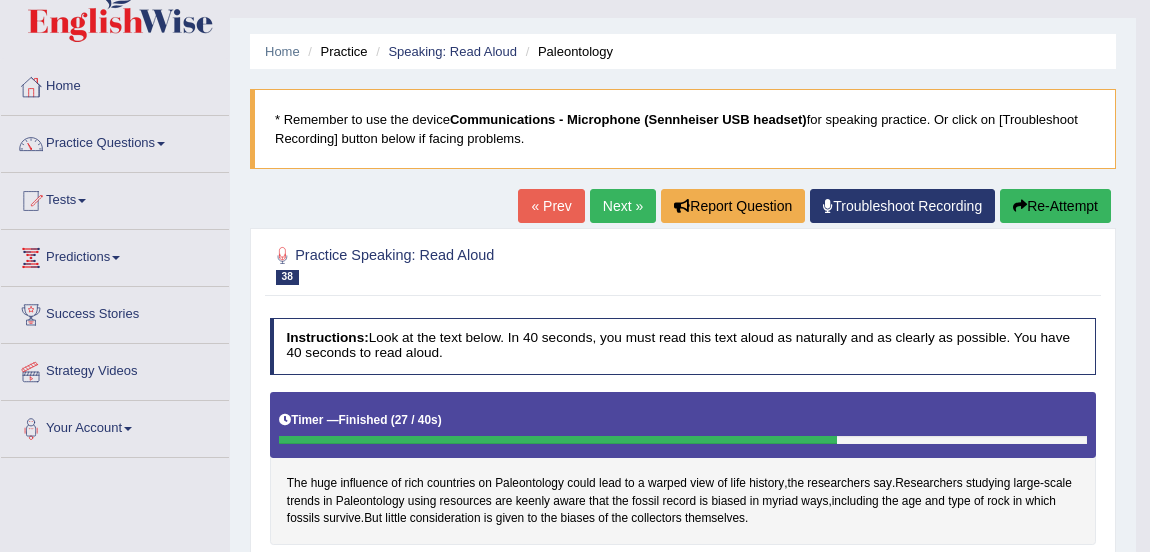 scroll, scrollTop: 38, scrollLeft: 0, axis: vertical 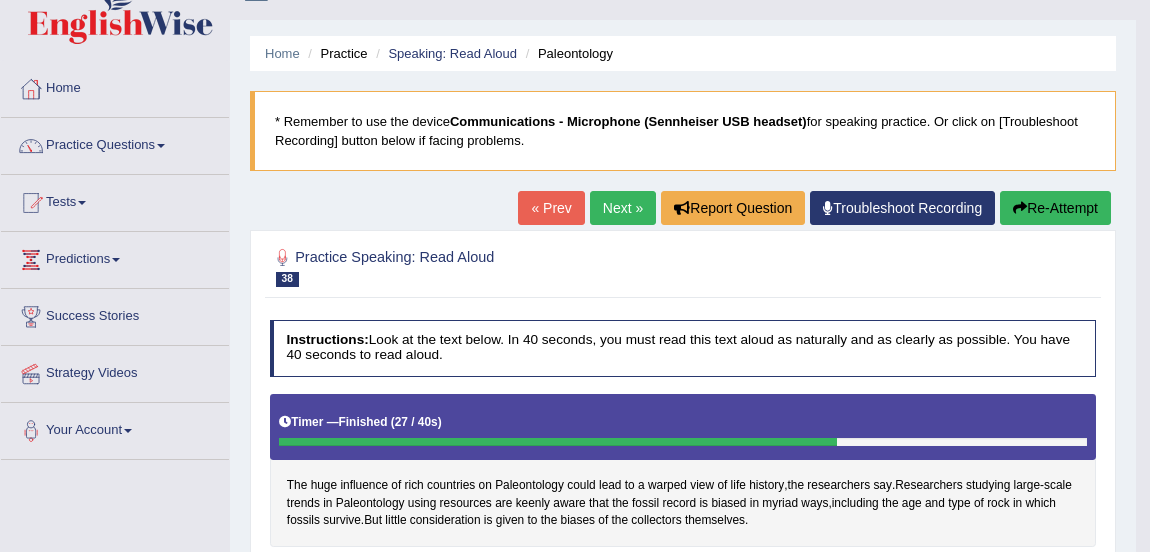 click on "Next »" at bounding box center [623, 208] 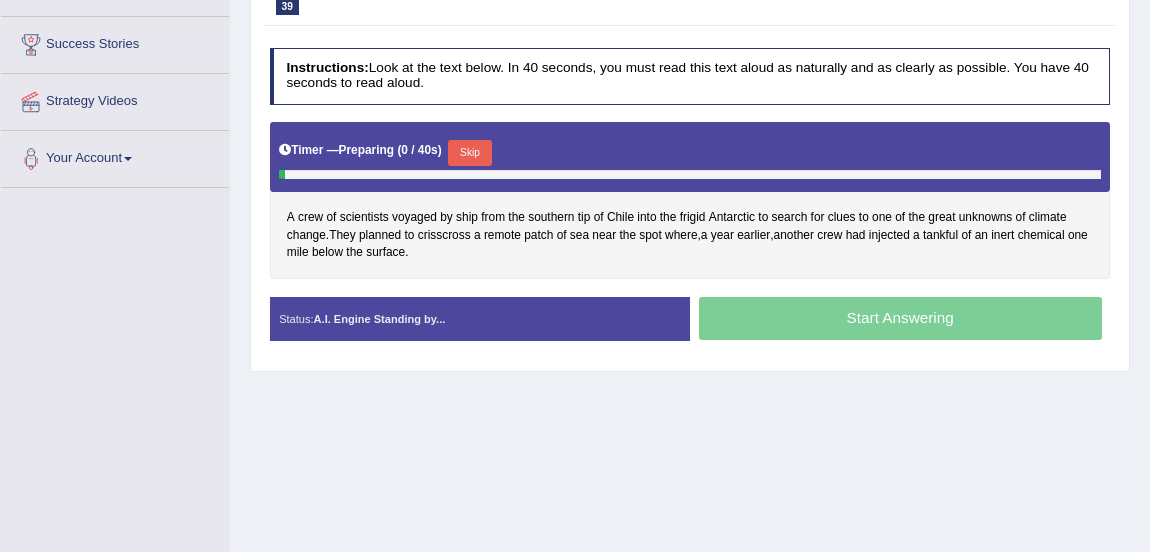 scroll, scrollTop: 0, scrollLeft: 0, axis: both 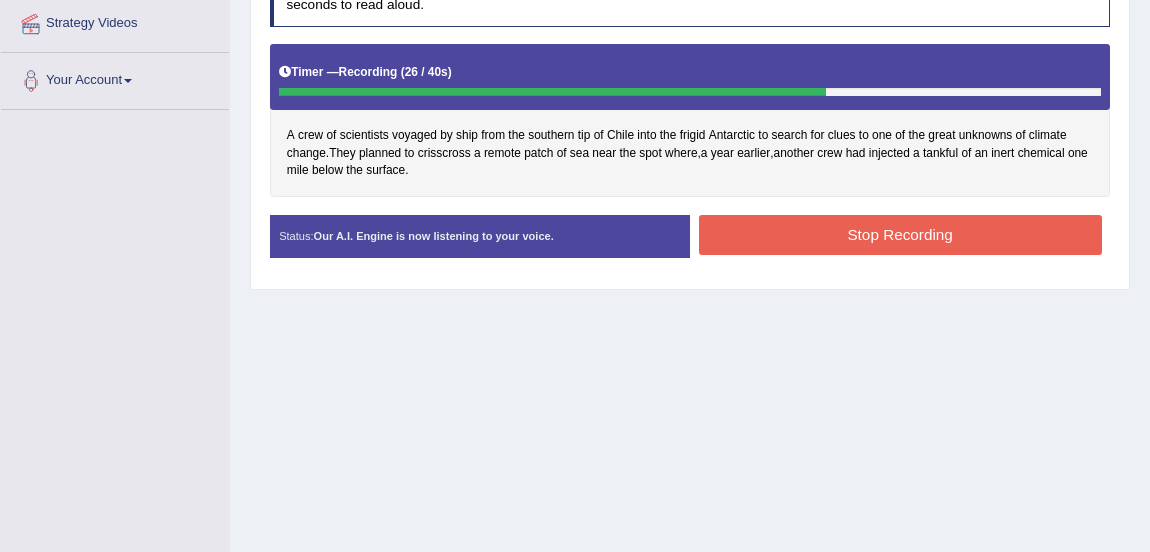 click on "Stop Recording" at bounding box center (900, 234) 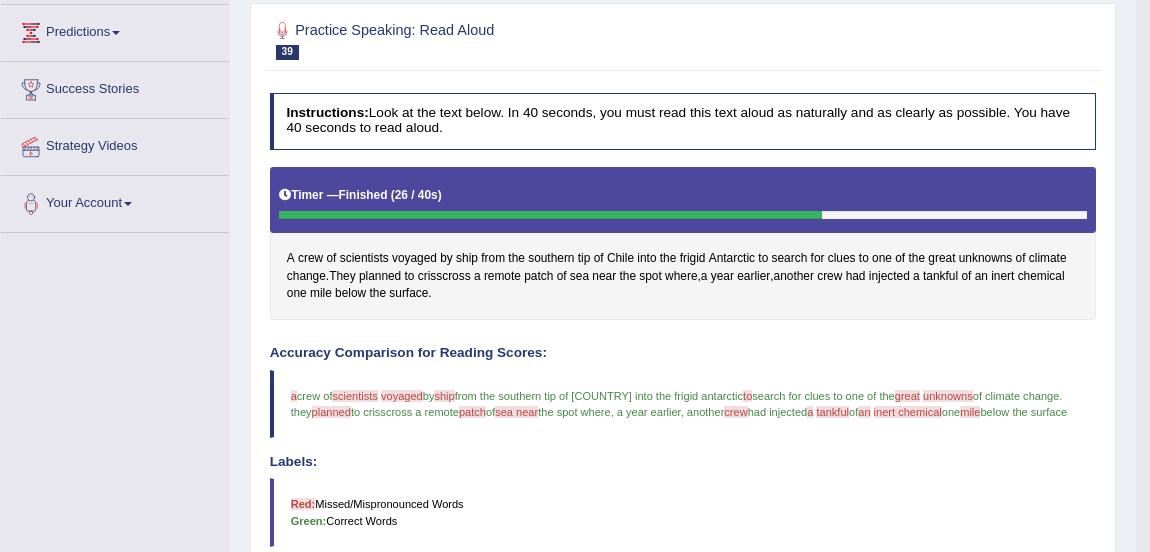 scroll, scrollTop: 229, scrollLeft: 0, axis: vertical 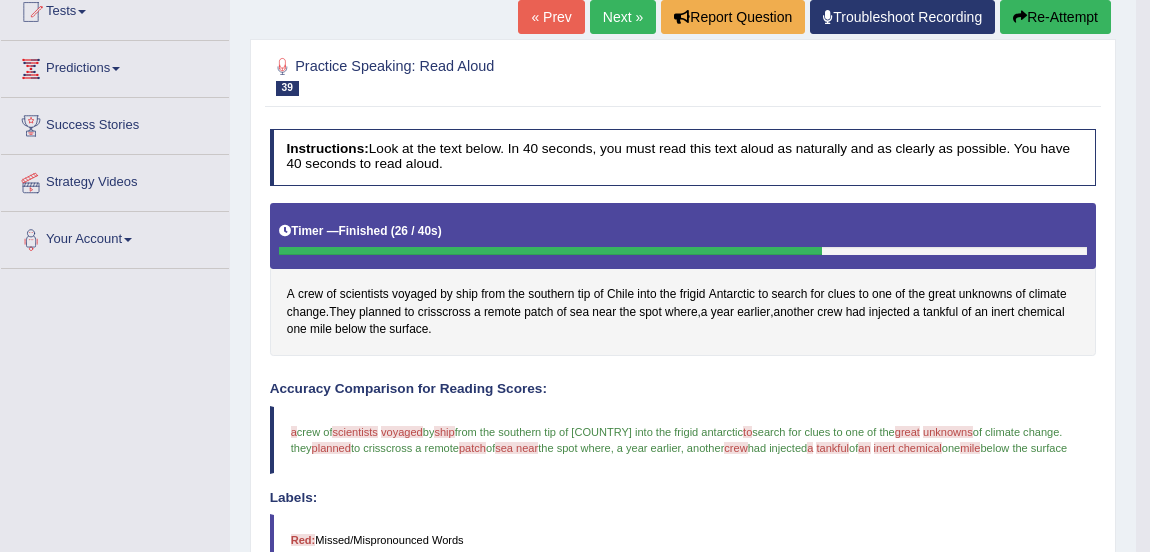 click on "Next »" at bounding box center (623, 17) 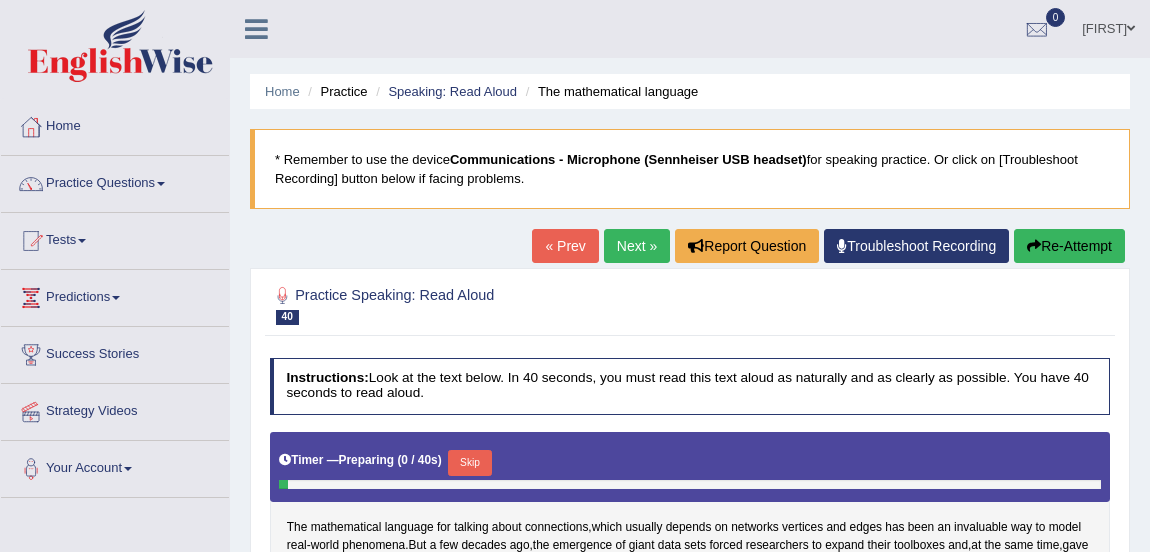scroll, scrollTop: 313, scrollLeft: 0, axis: vertical 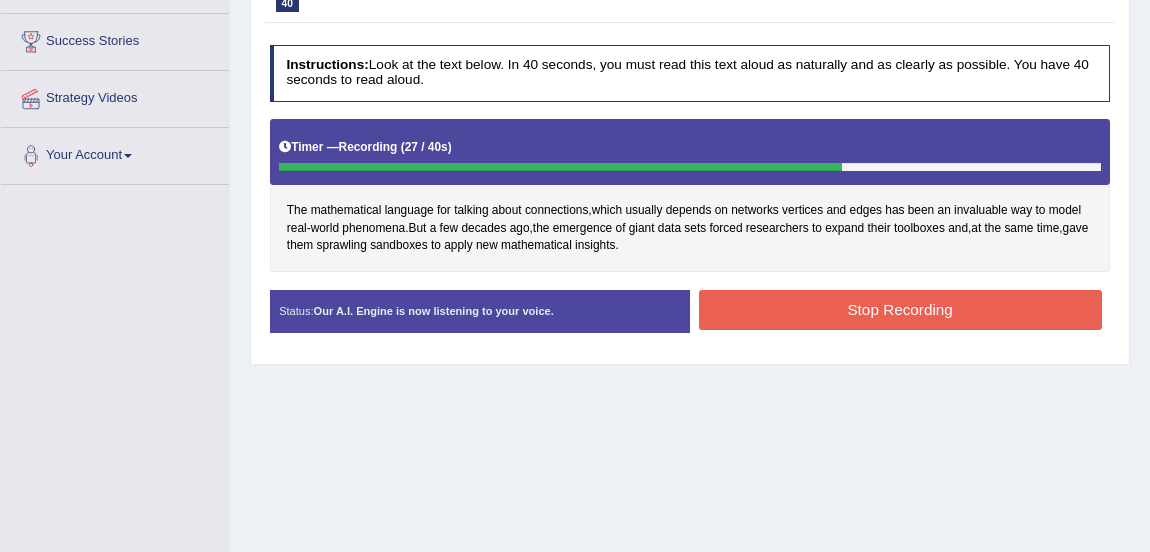 click on "Stop Recording" at bounding box center (900, 309) 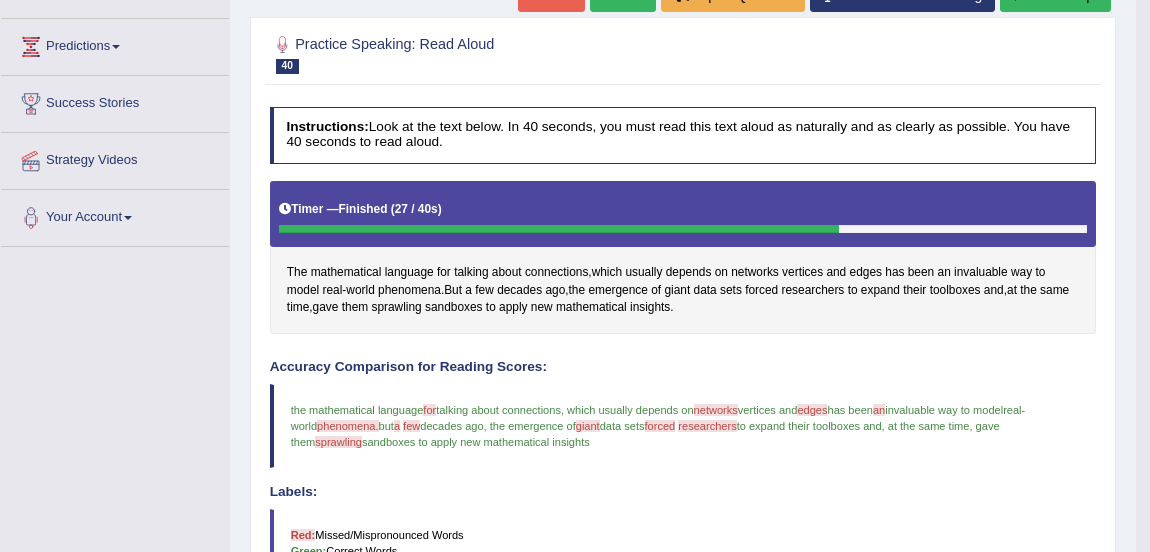 scroll, scrollTop: 227, scrollLeft: 0, axis: vertical 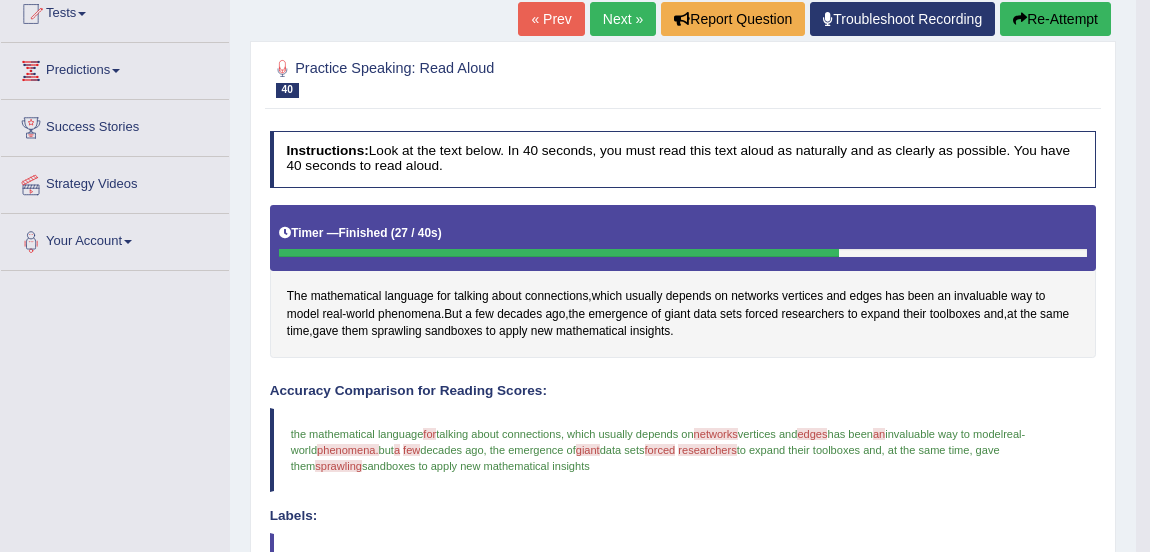 click on "Next »" at bounding box center [623, 19] 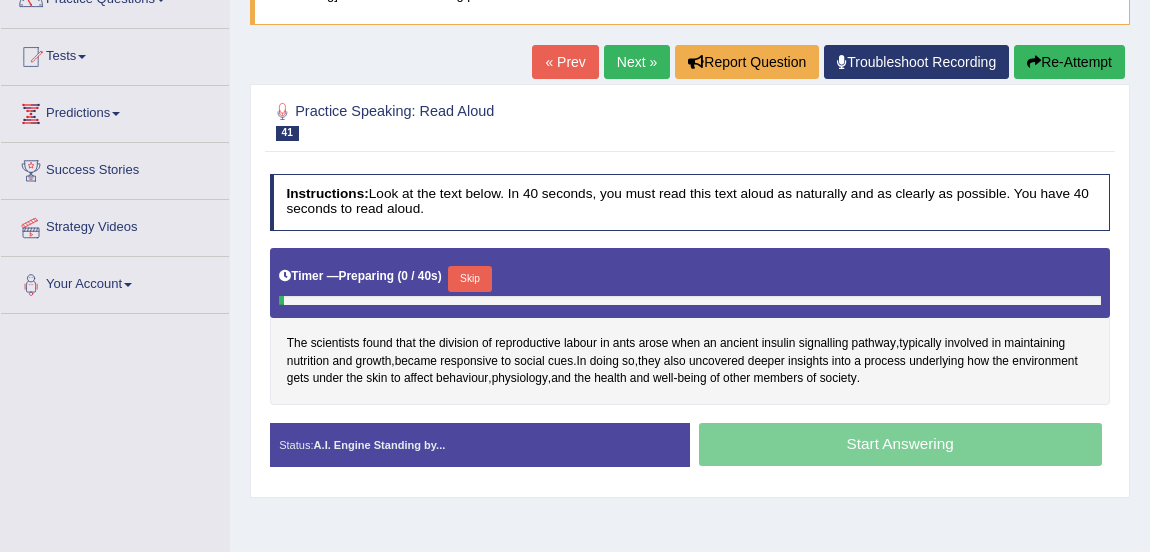 scroll, scrollTop: 279, scrollLeft: 0, axis: vertical 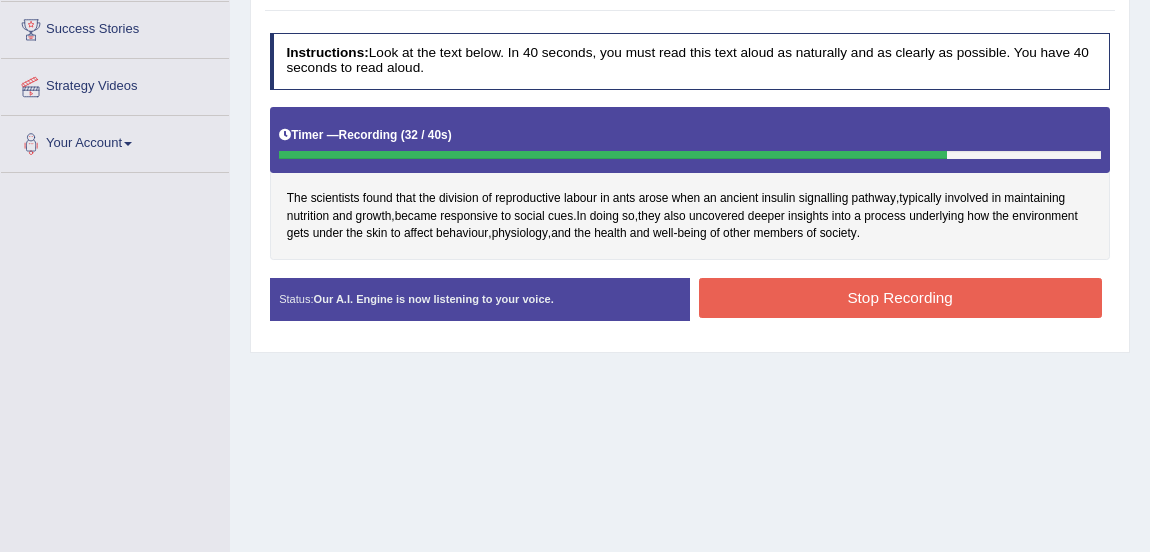 click on "Stop Recording" at bounding box center (900, 297) 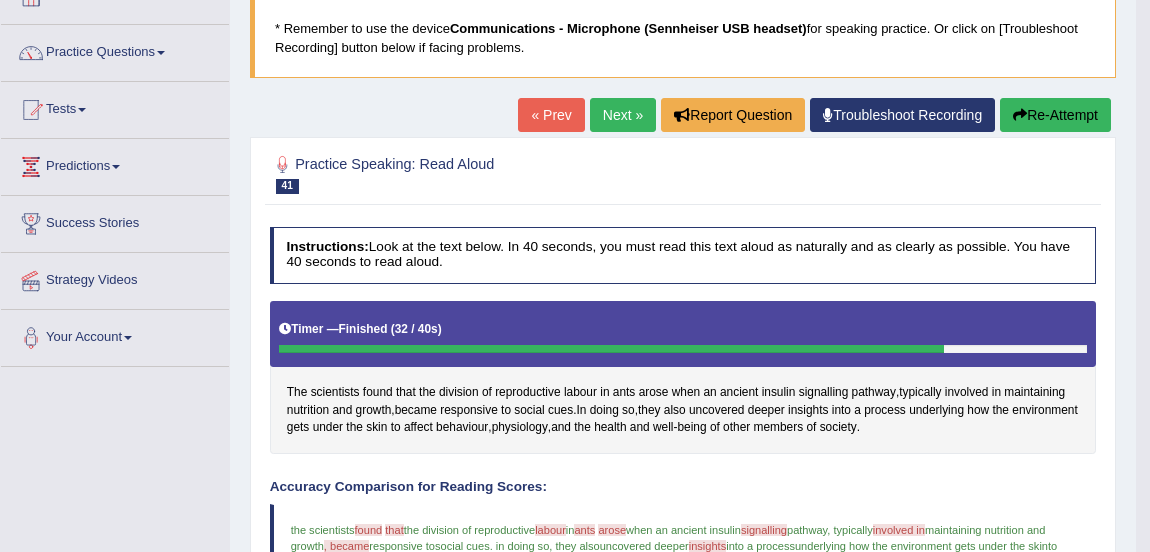 scroll, scrollTop: 126, scrollLeft: 0, axis: vertical 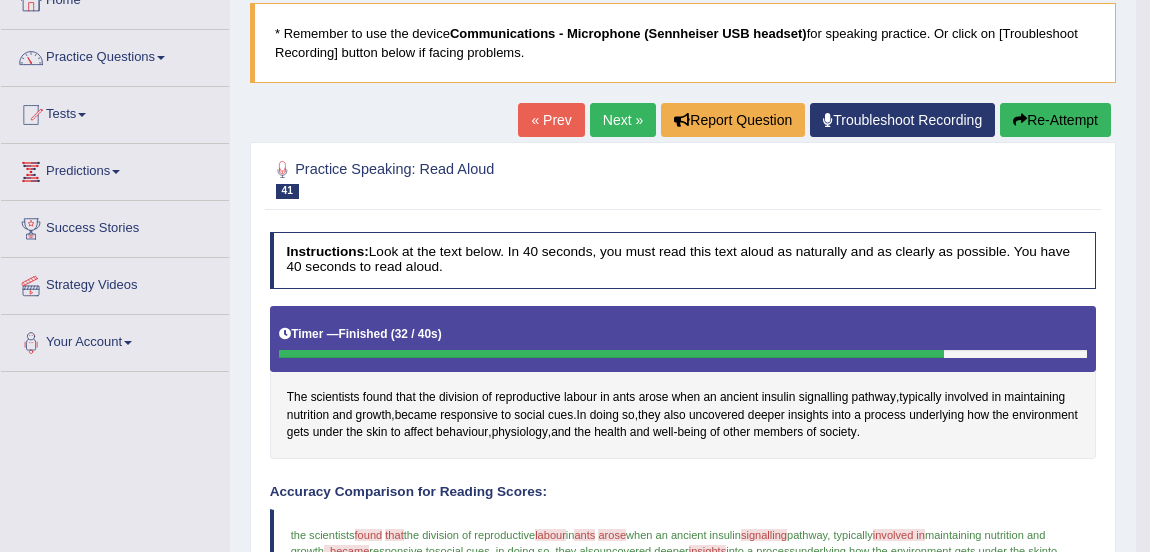 click on "Next »" at bounding box center (623, 120) 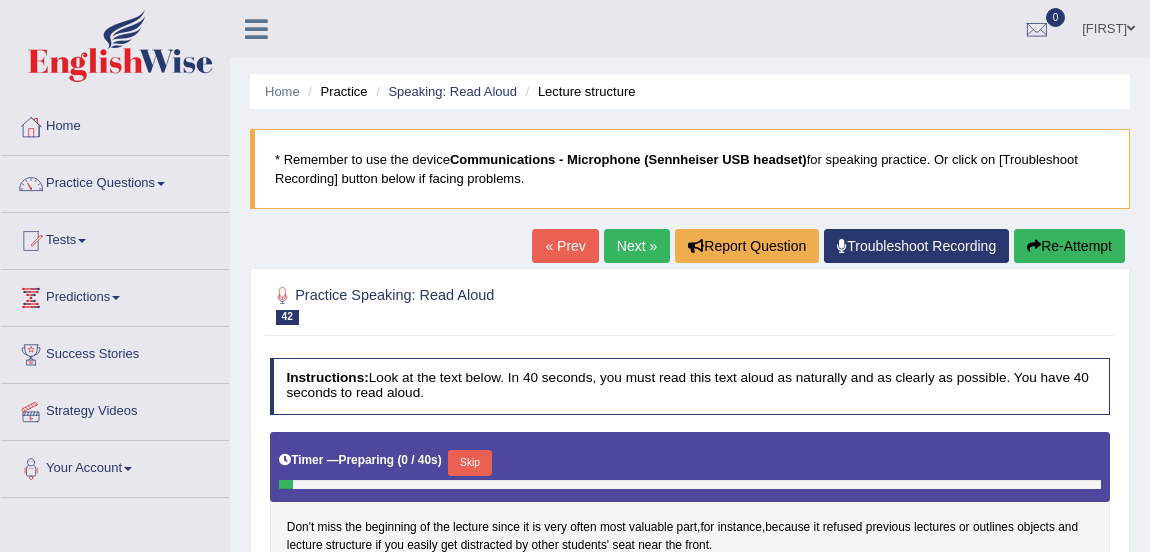 scroll, scrollTop: 383, scrollLeft: 0, axis: vertical 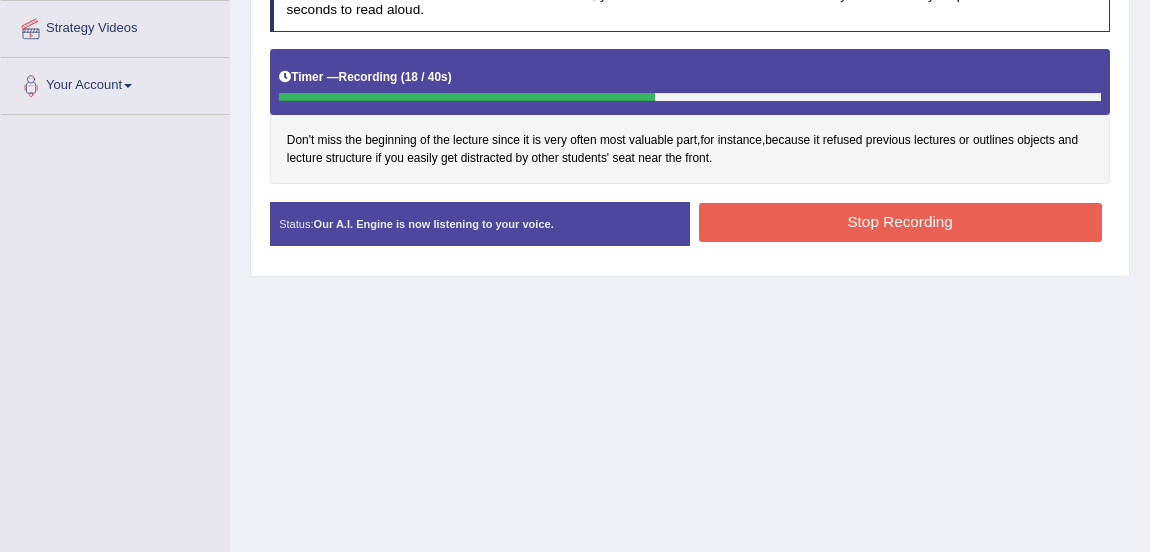 click on "Stop Recording" at bounding box center (900, 222) 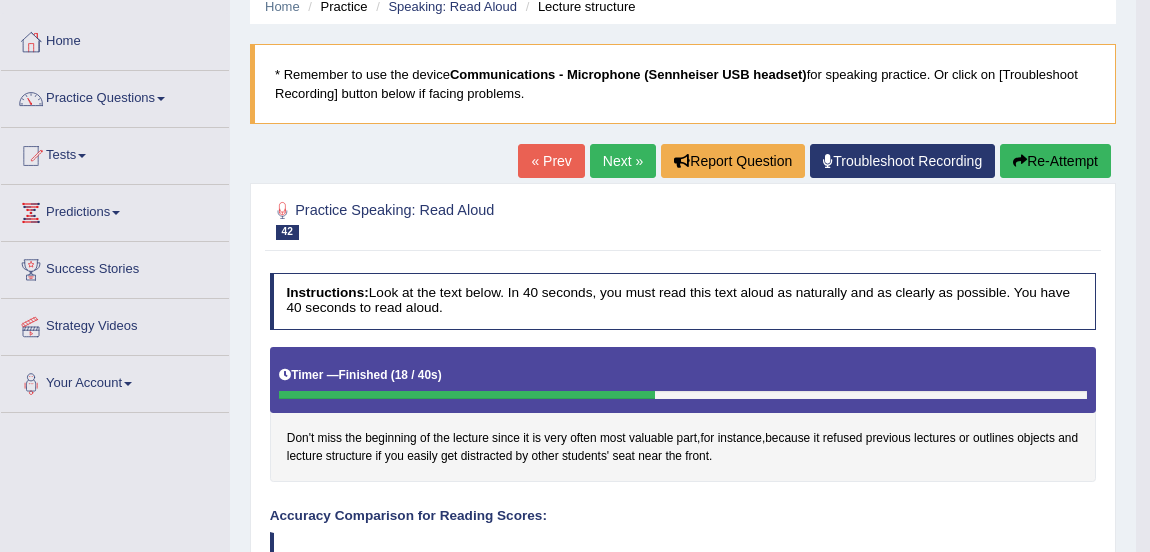 scroll, scrollTop: 77, scrollLeft: 0, axis: vertical 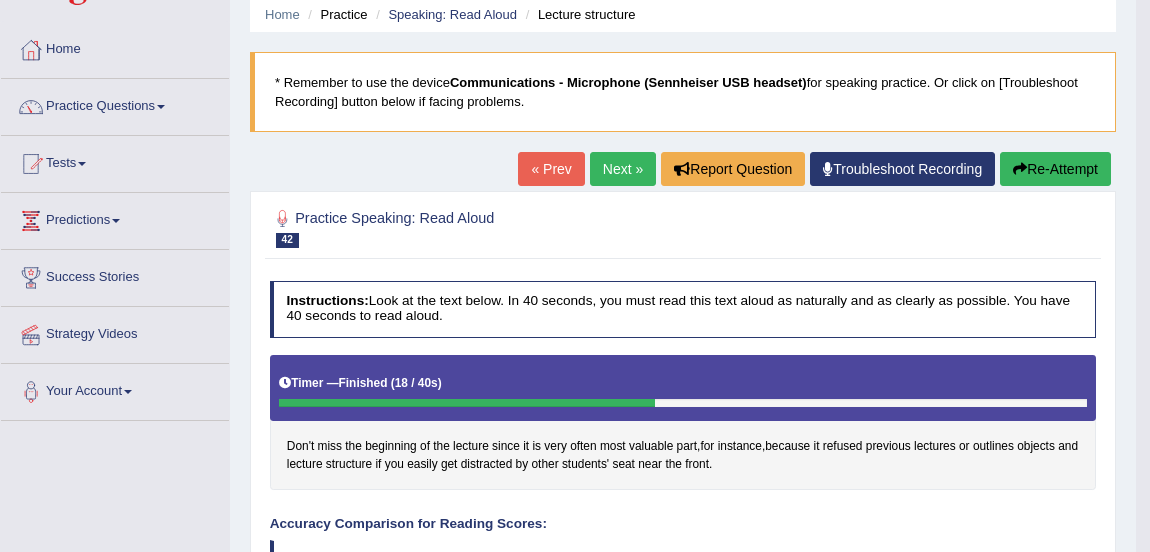 click on "Next »" at bounding box center (623, 169) 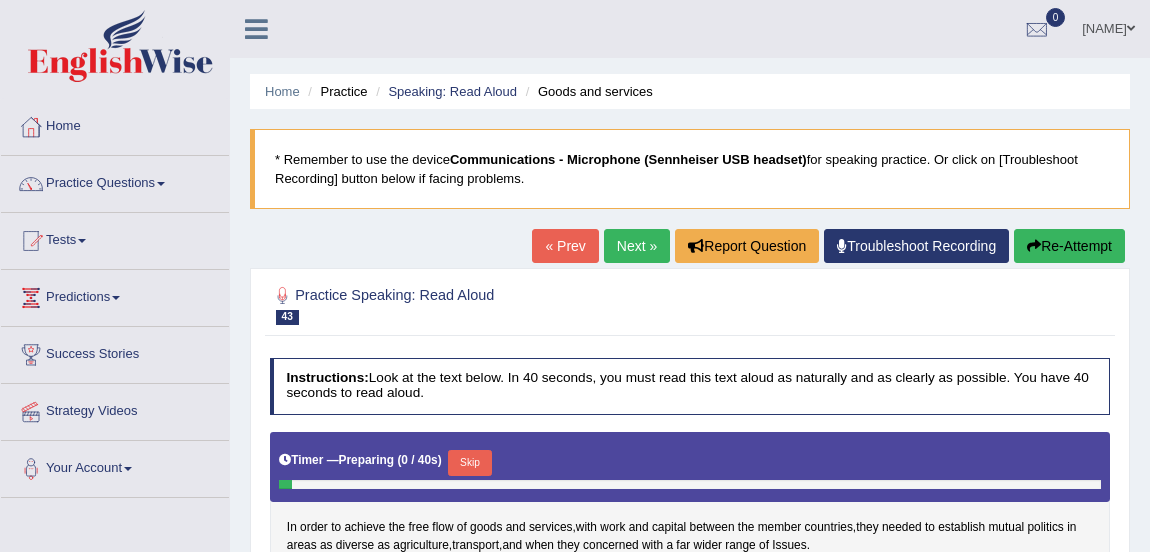 scroll, scrollTop: 382, scrollLeft: 0, axis: vertical 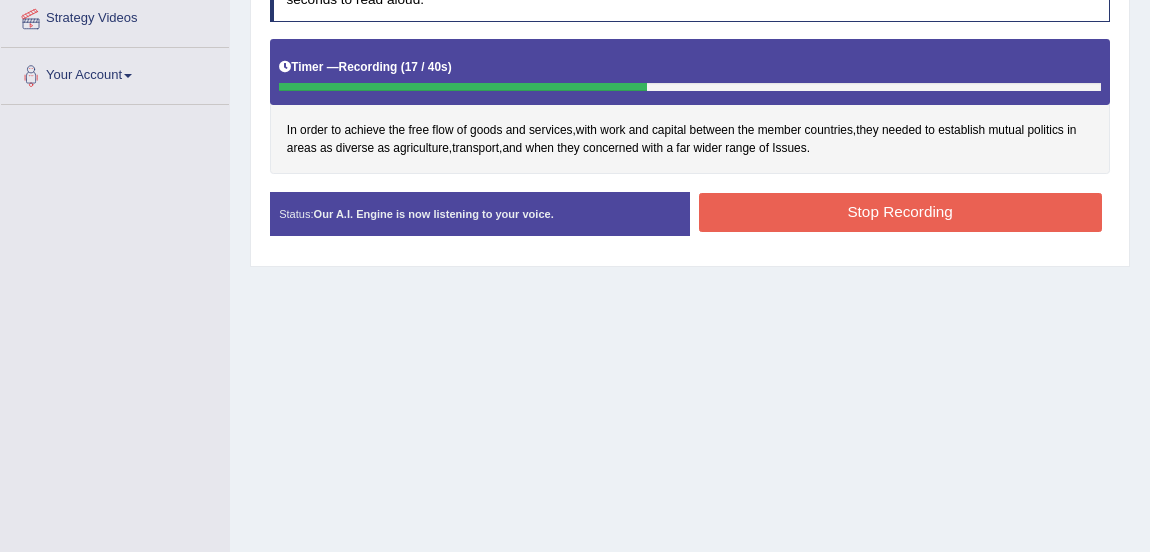 click on "Stop Recording" at bounding box center [900, 212] 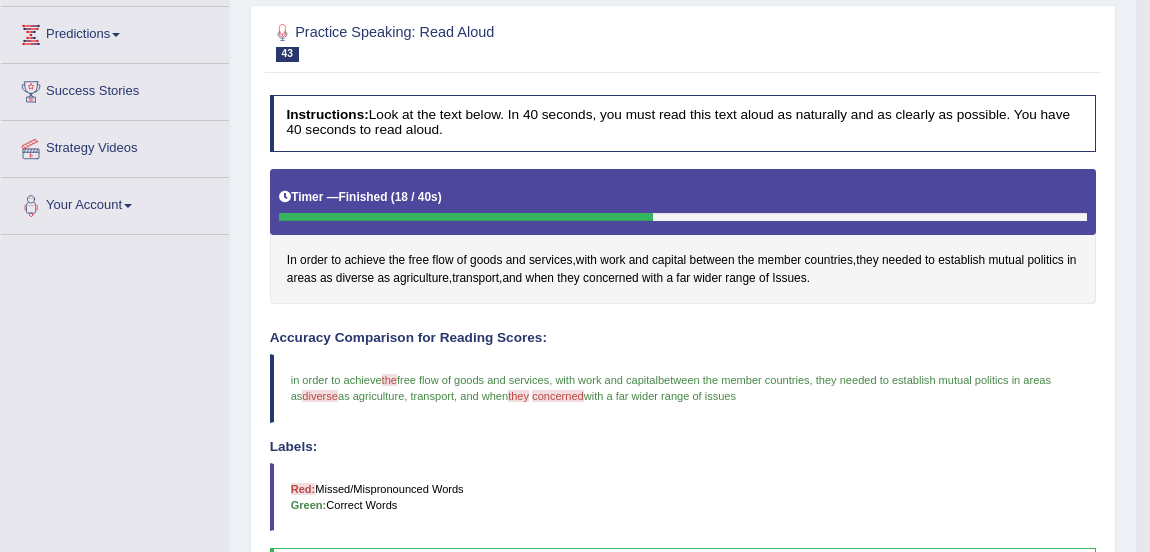 scroll, scrollTop: 158, scrollLeft: 0, axis: vertical 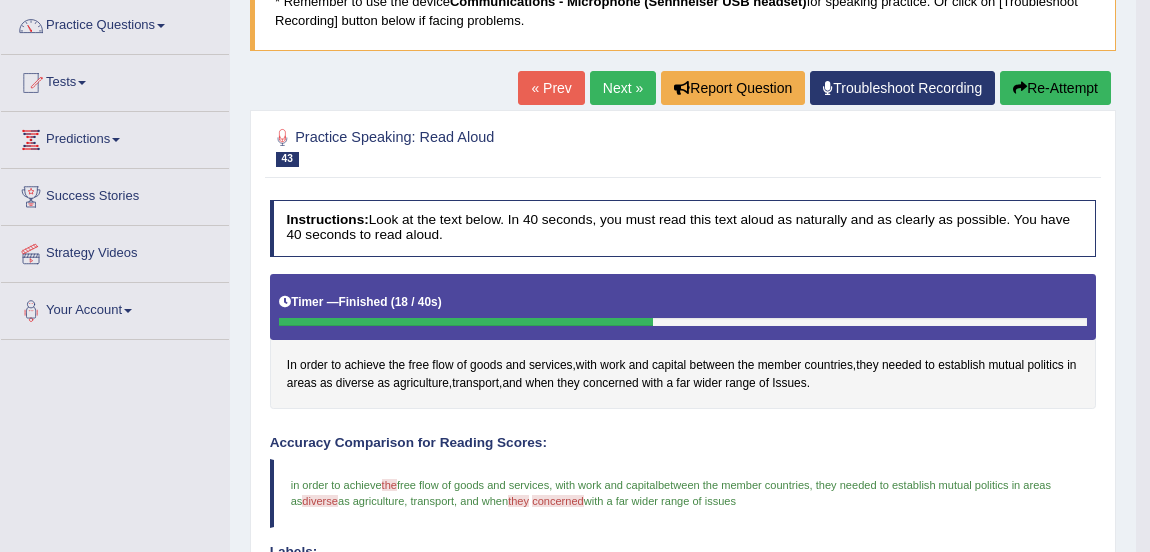 click on "Next »" at bounding box center (623, 88) 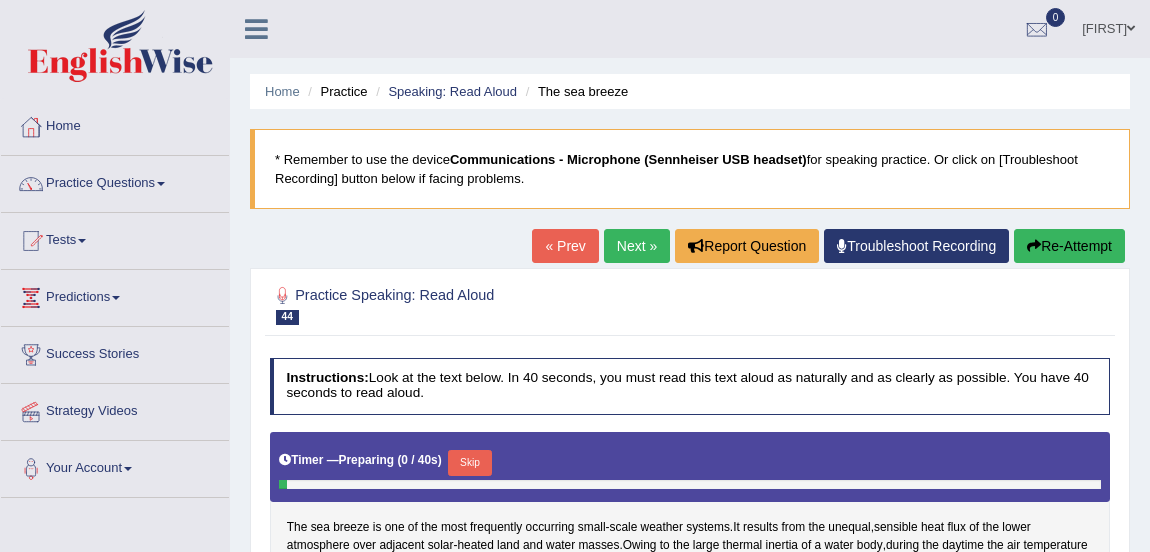 scroll, scrollTop: 387, scrollLeft: 0, axis: vertical 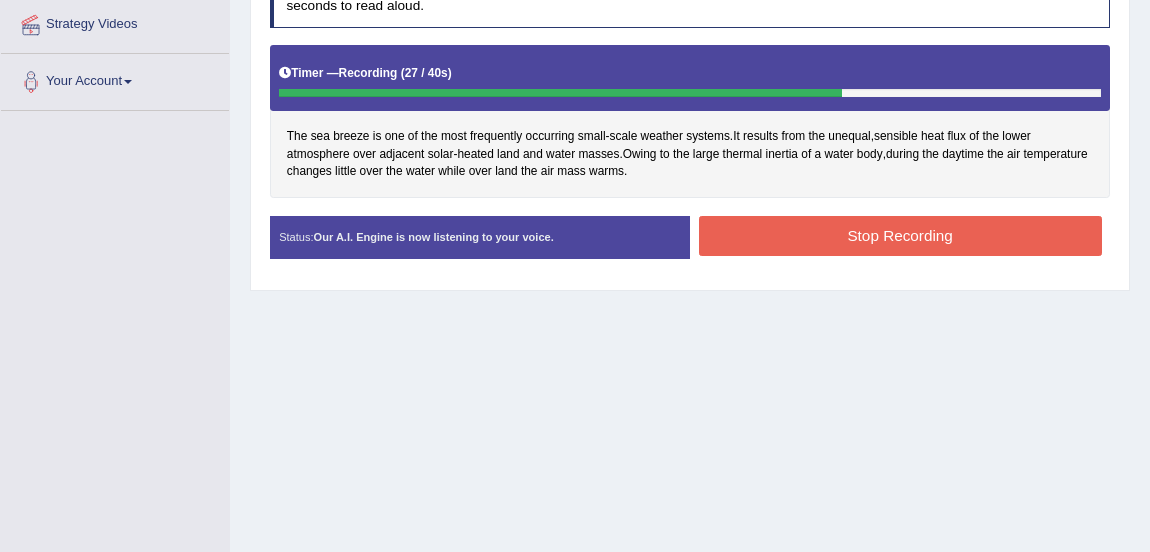 click on "Stop Recording" at bounding box center (900, 235) 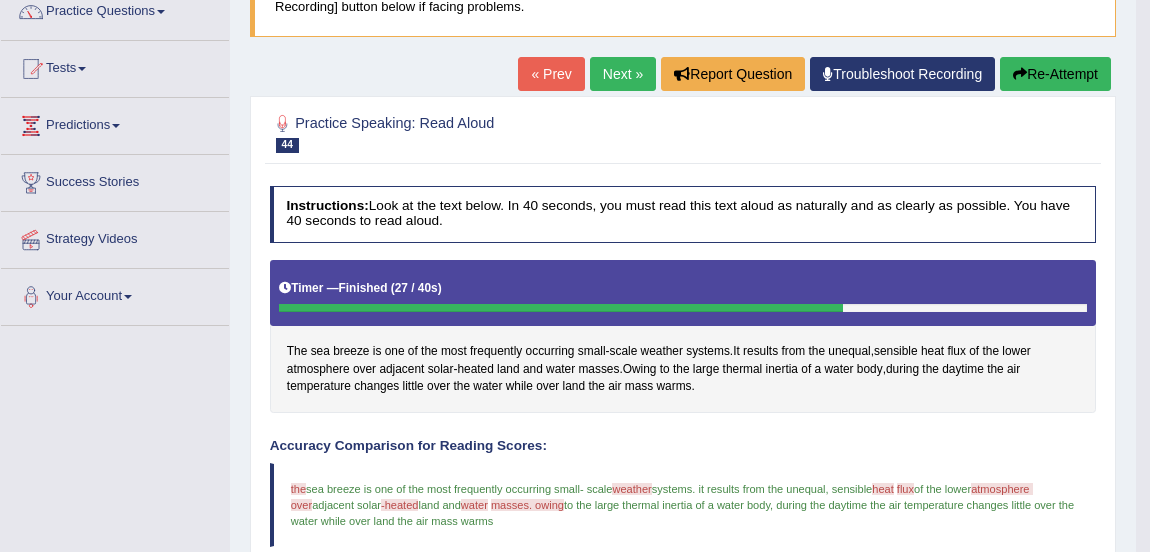 scroll, scrollTop: 169, scrollLeft: 0, axis: vertical 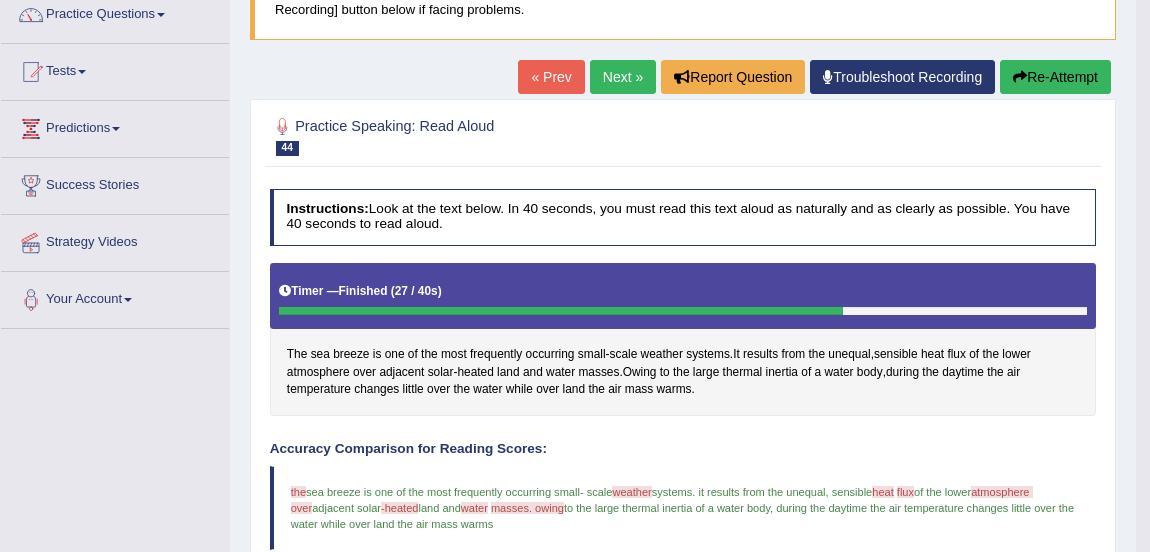 click on "Next »" at bounding box center [623, 77] 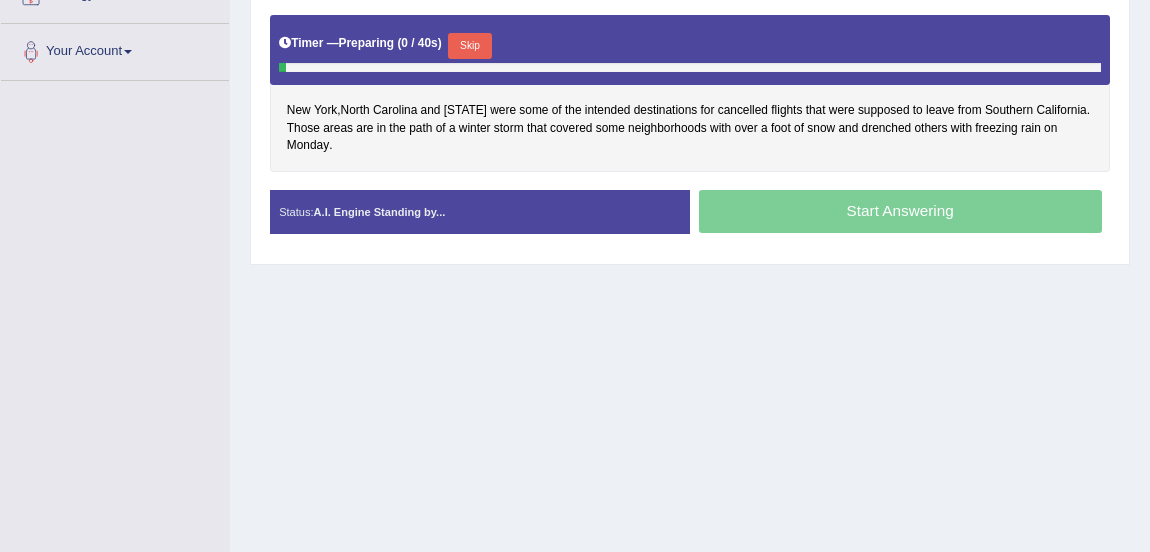 scroll, scrollTop: 0, scrollLeft: 0, axis: both 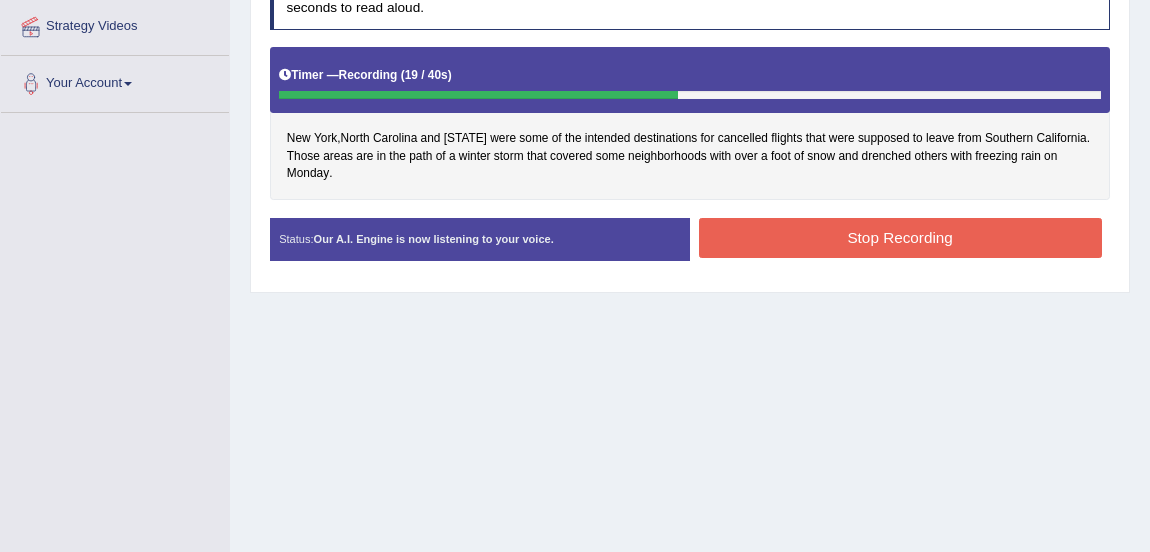 click on "Stop Recording" at bounding box center (900, 237) 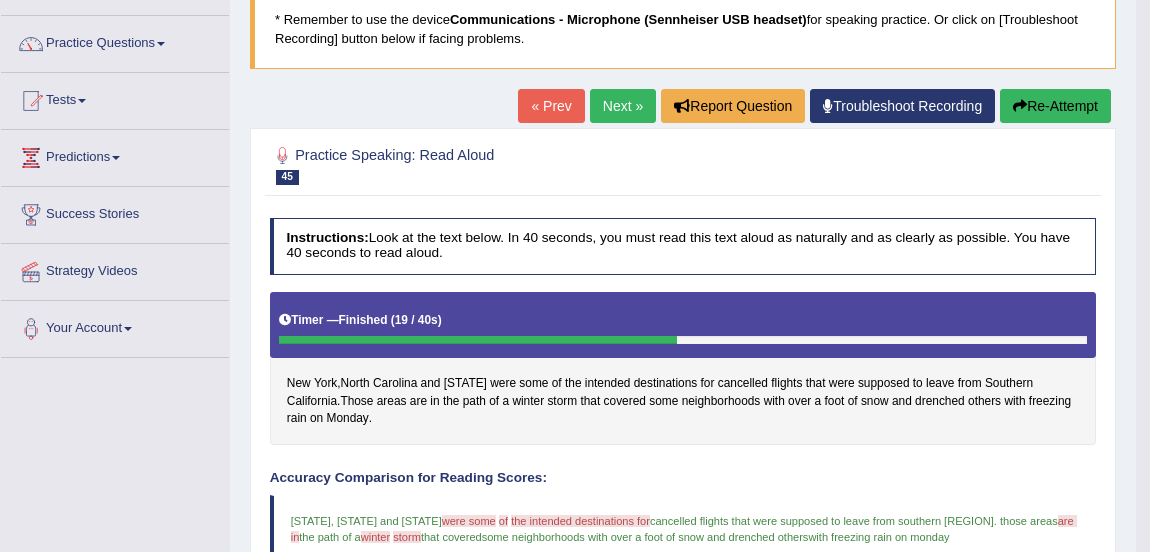 scroll, scrollTop: 139, scrollLeft: 0, axis: vertical 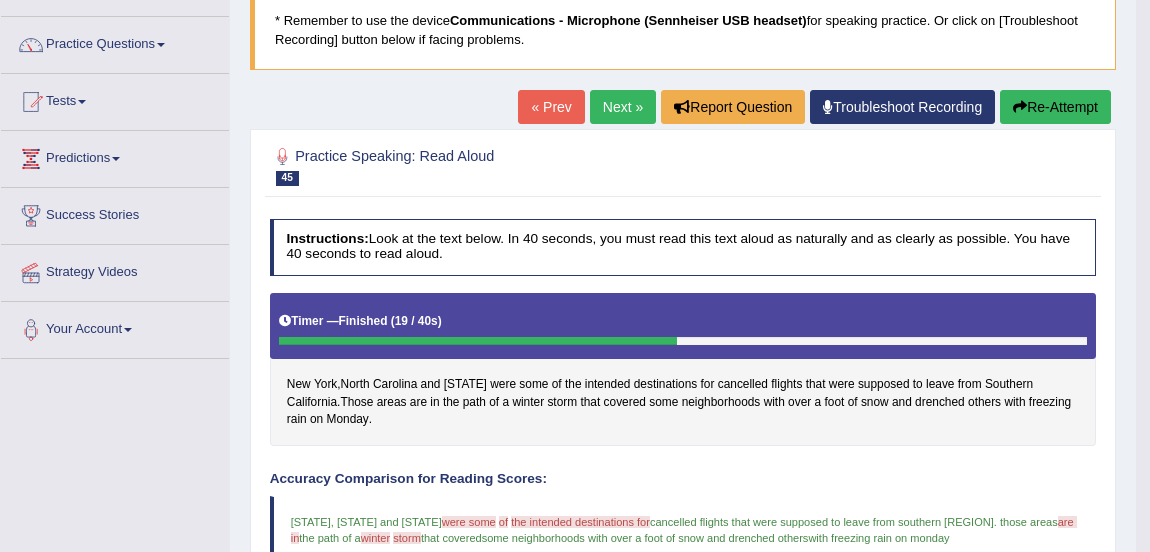 click on "Next »" at bounding box center (623, 107) 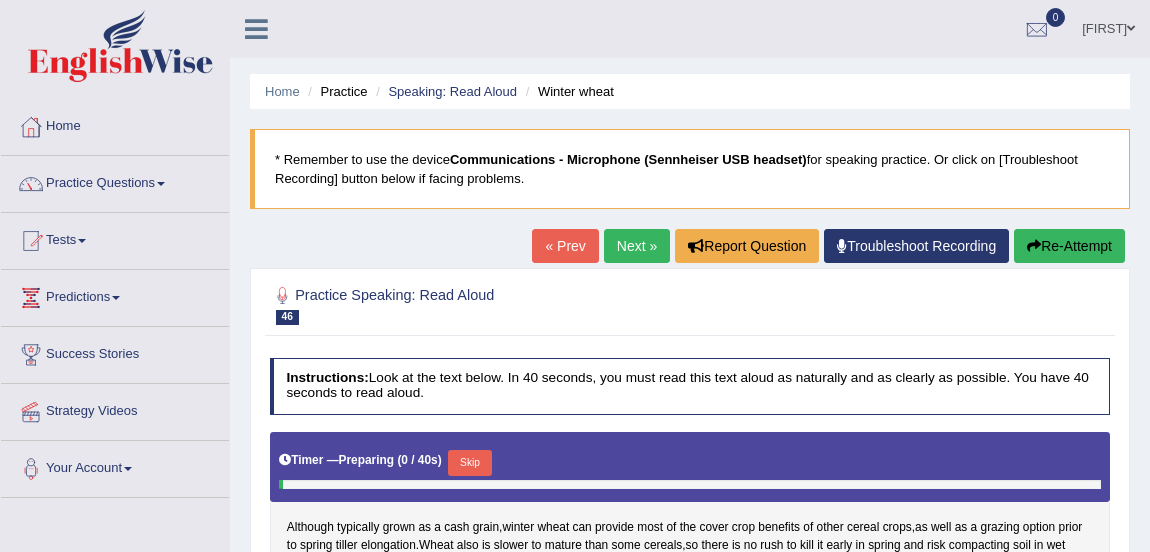 scroll, scrollTop: 280, scrollLeft: 0, axis: vertical 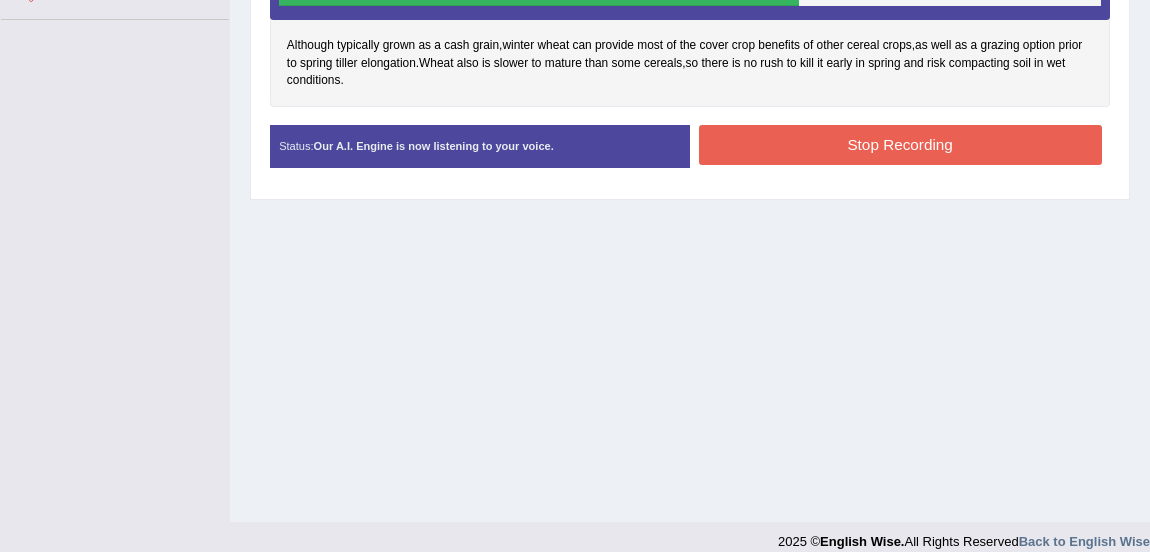 click on "Stop Recording" at bounding box center (900, 144) 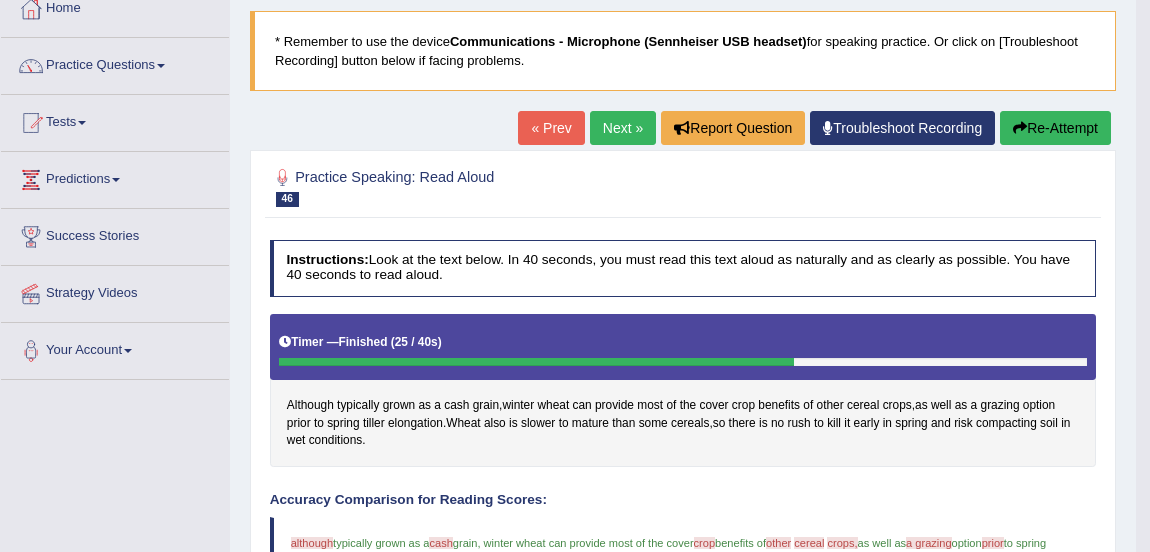 scroll, scrollTop: 109, scrollLeft: 0, axis: vertical 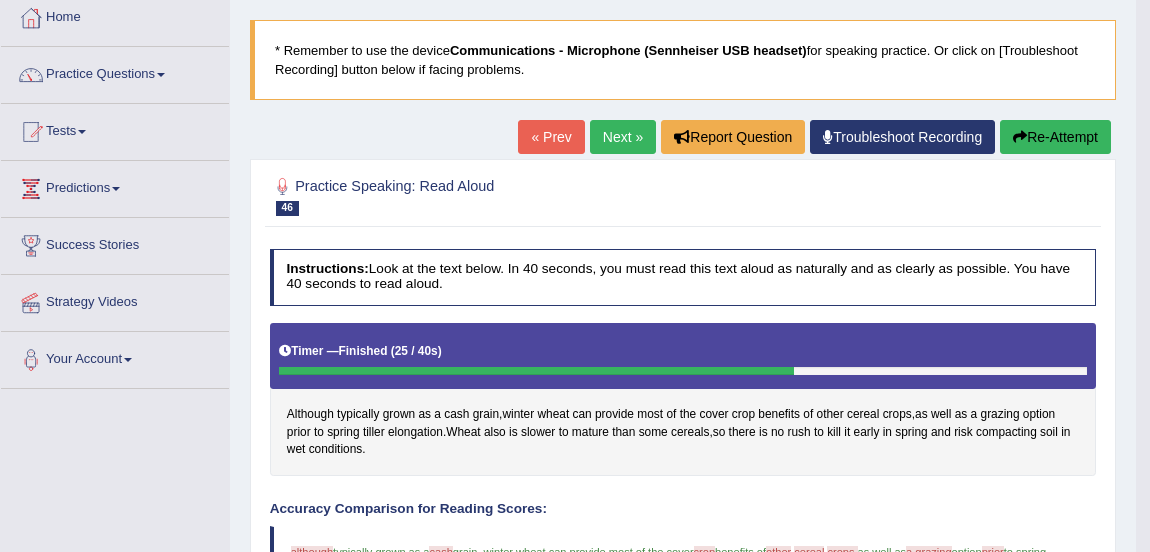 click on "Next »" at bounding box center [623, 137] 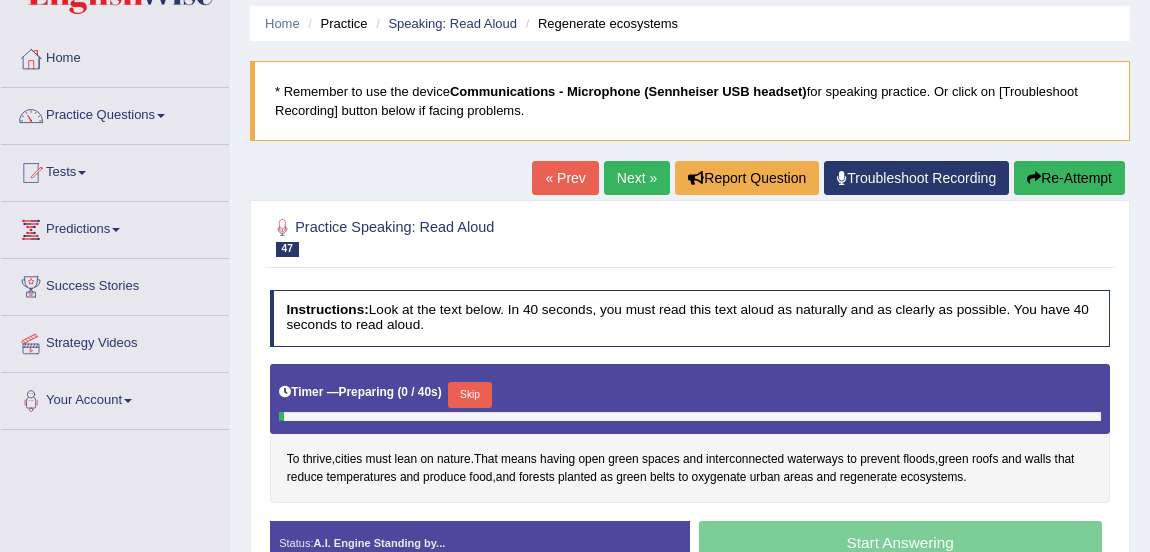 scroll, scrollTop: 0, scrollLeft: 0, axis: both 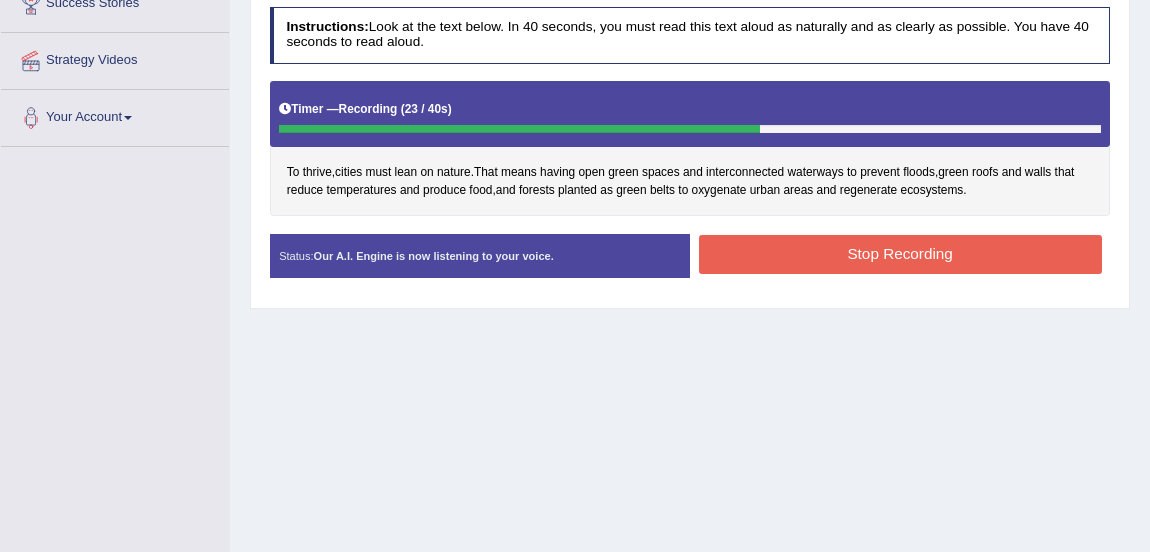 click on "Stop Recording" at bounding box center (900, 254) 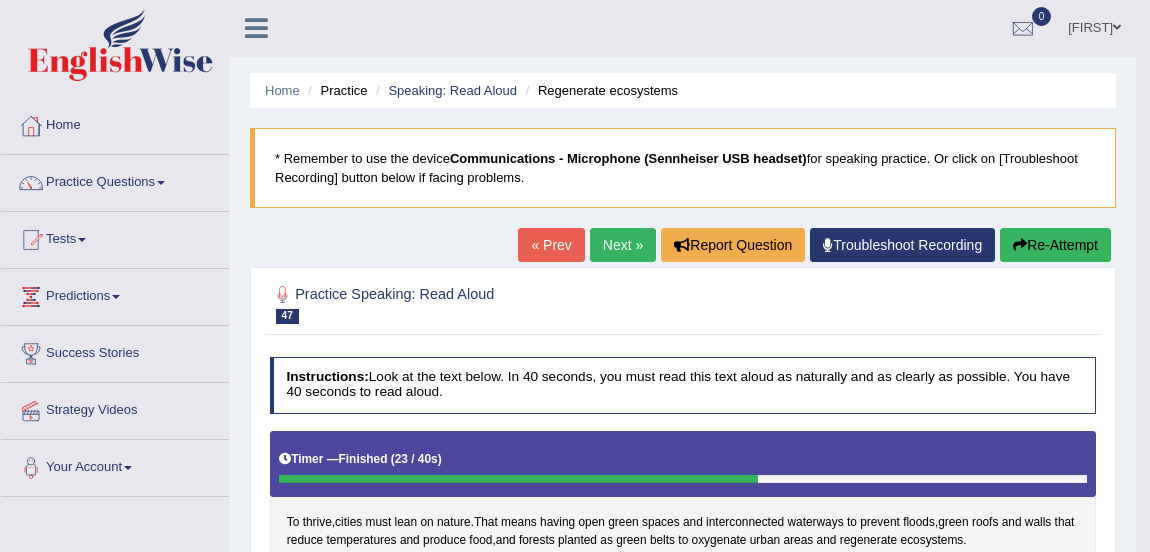 scroll, scrollTop: 0, scrollLeft: 0, axis: both 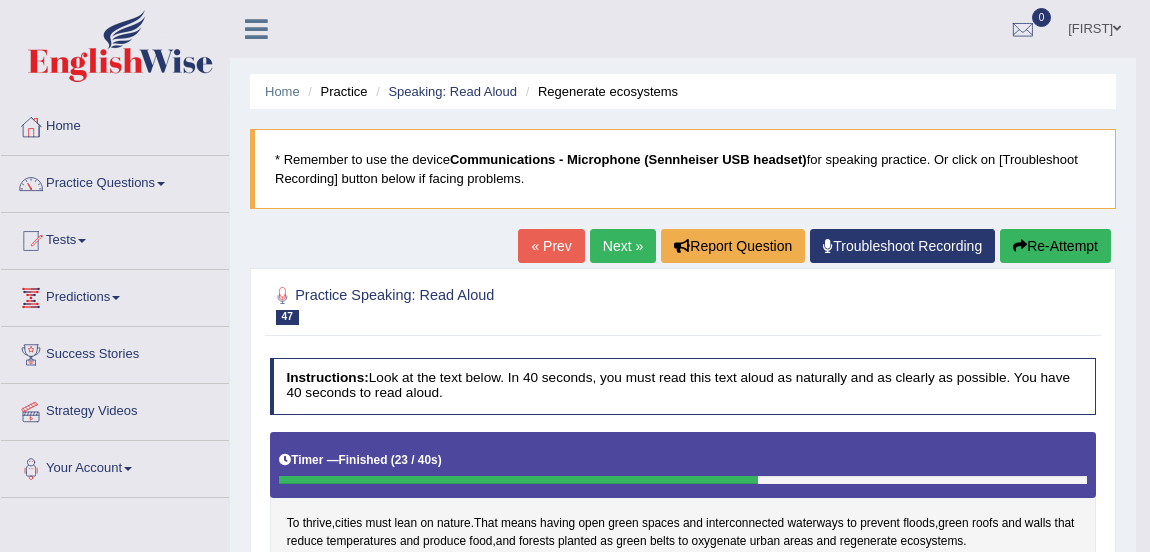 click on "Next »" at bounding box center (623, 246) 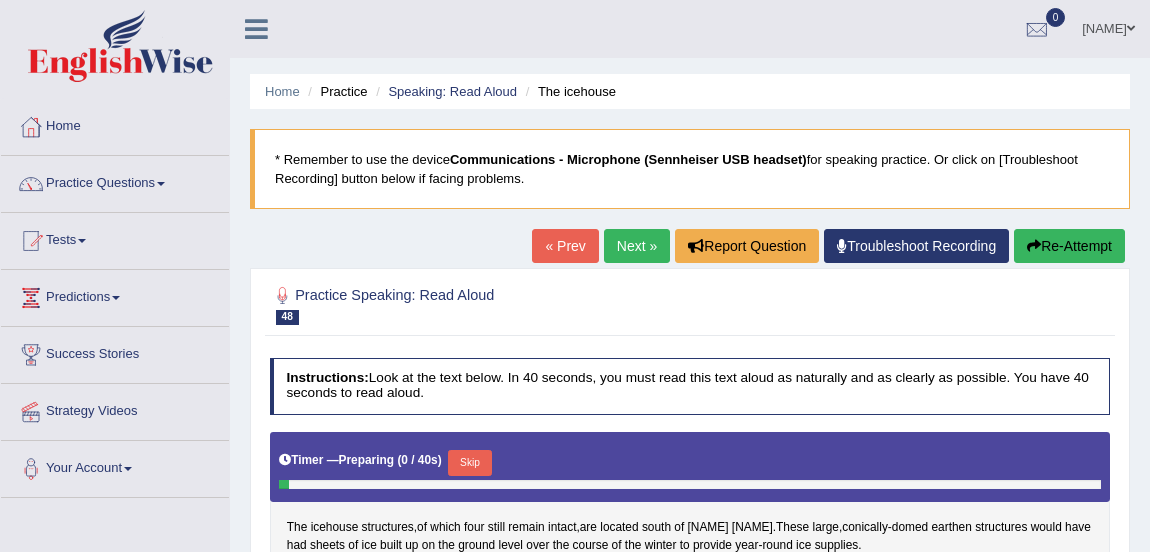 scroll, scrollTop: 256, scrollLeft: 0, axis: vertical 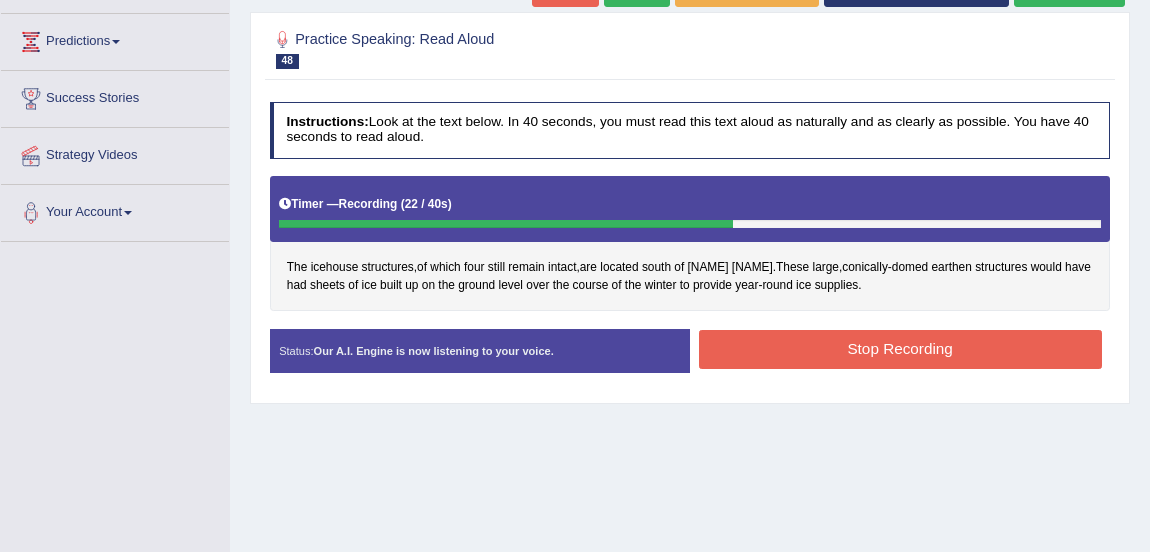 click on "Stop Recording" at bounding box center [900, 349] 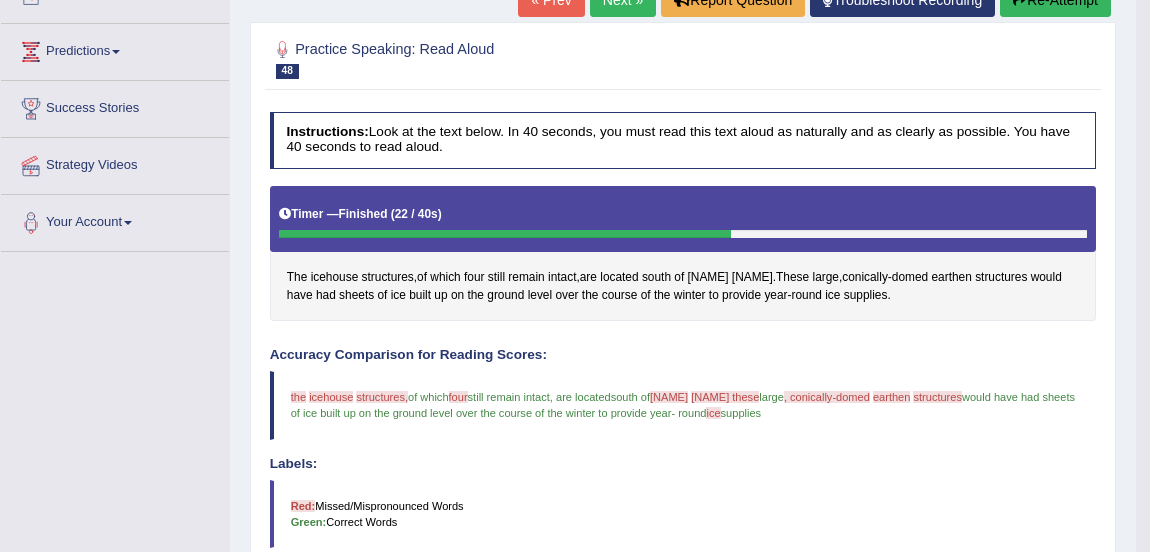 scroll, scrollTop: 224, scrollLeft: 0, axis: vertical 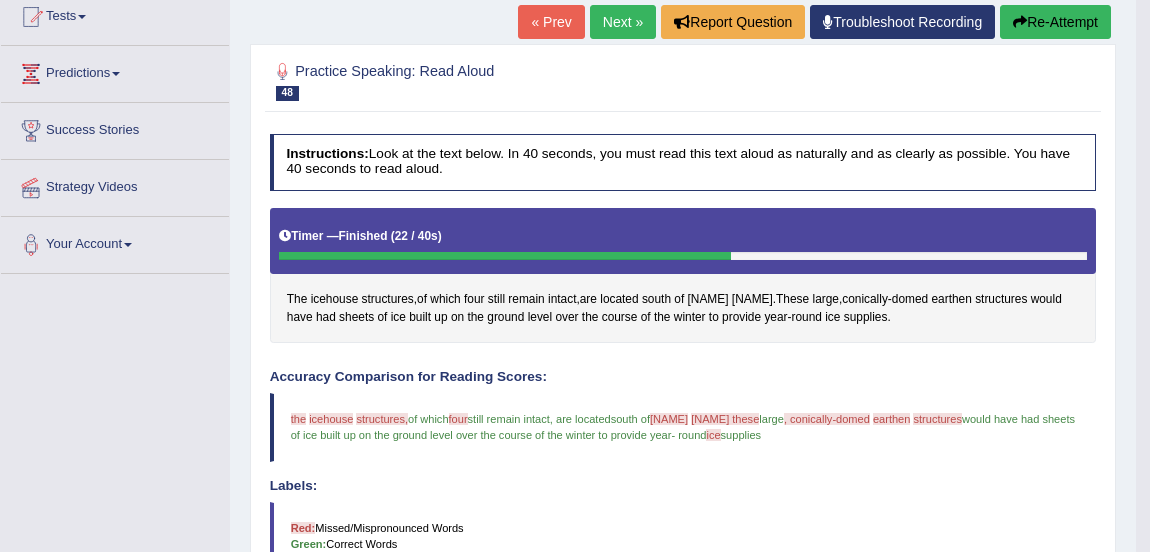 click on "Next »" at bounding box center [623, 22] 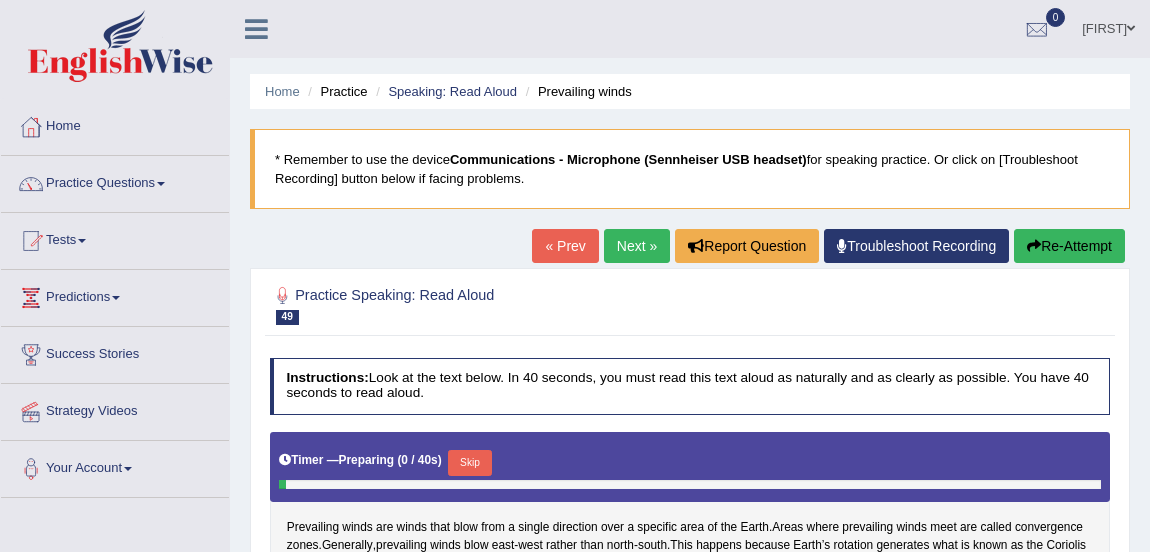 scroll, scrollTop: 0, scrollLeft: 0, axis: both 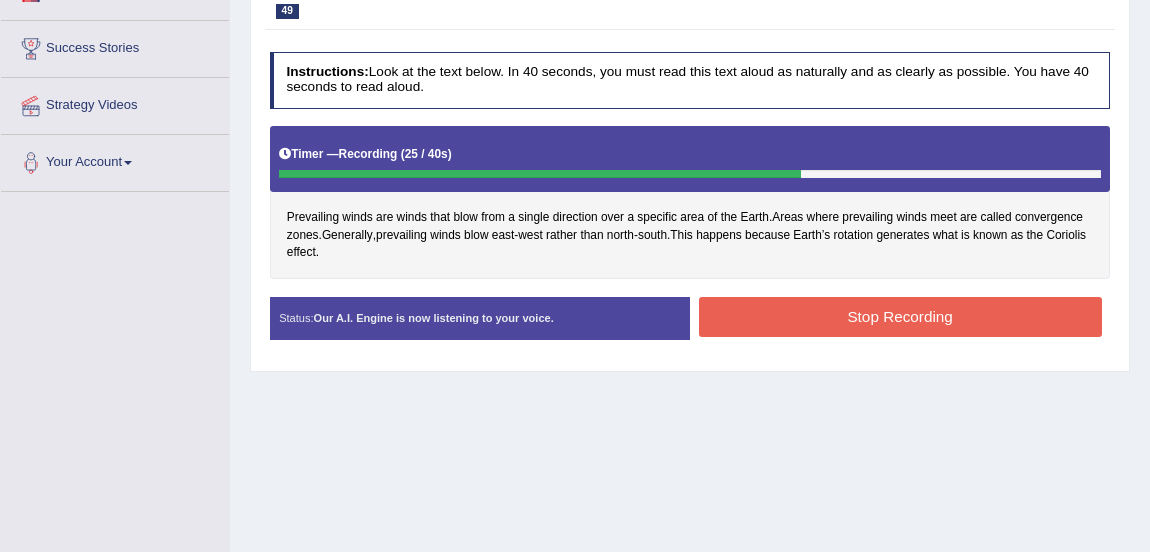 click on "Stop Recording" at bounding box center [900, 316] 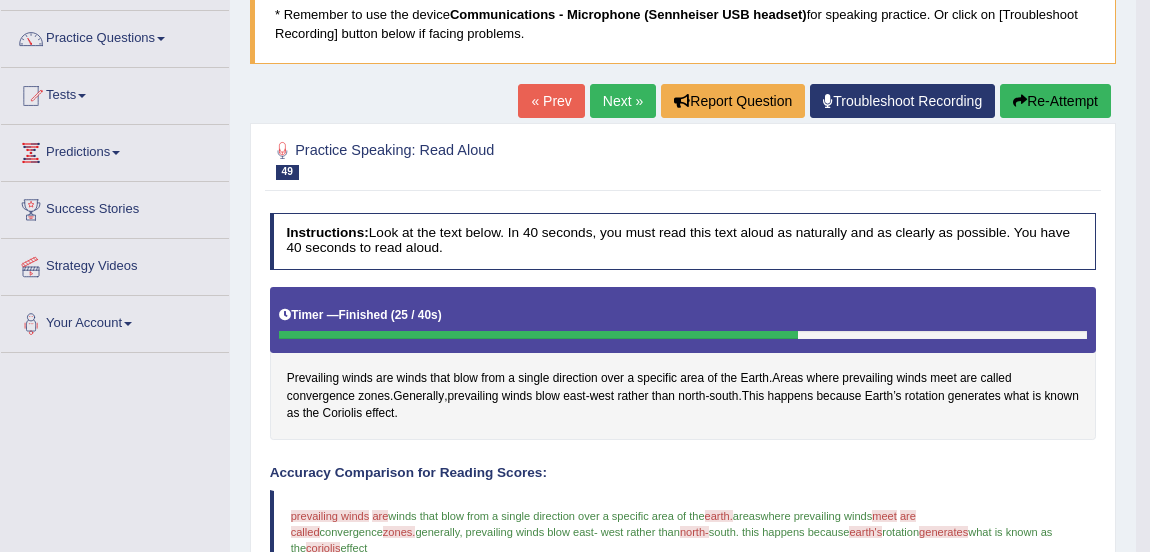 scroll, scrollTop: 142, scrollLeft: 0, axis: vertical 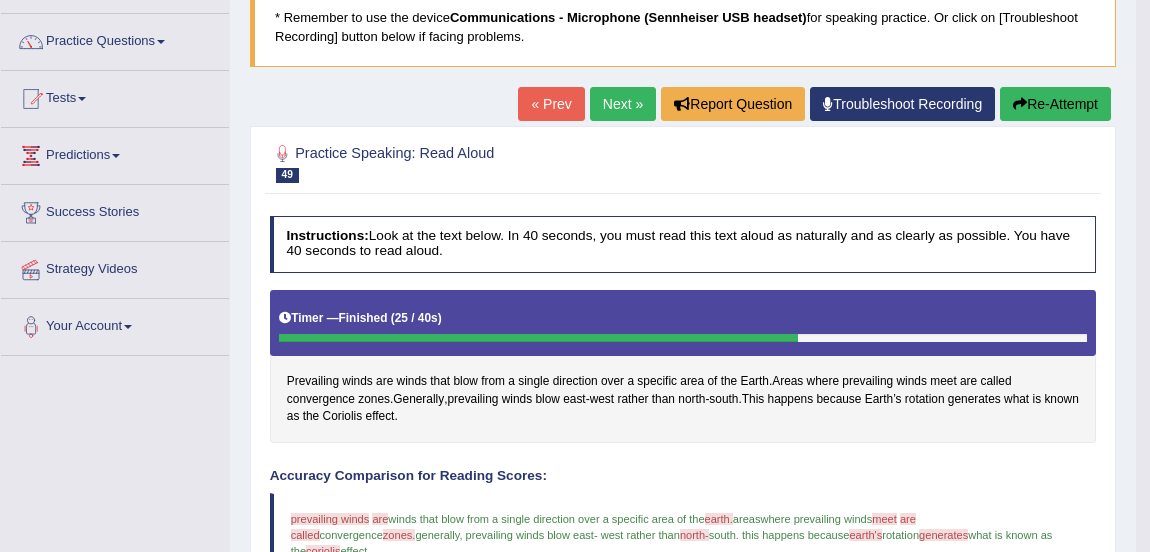 click on "Next »" at bounding box center (623, 104) 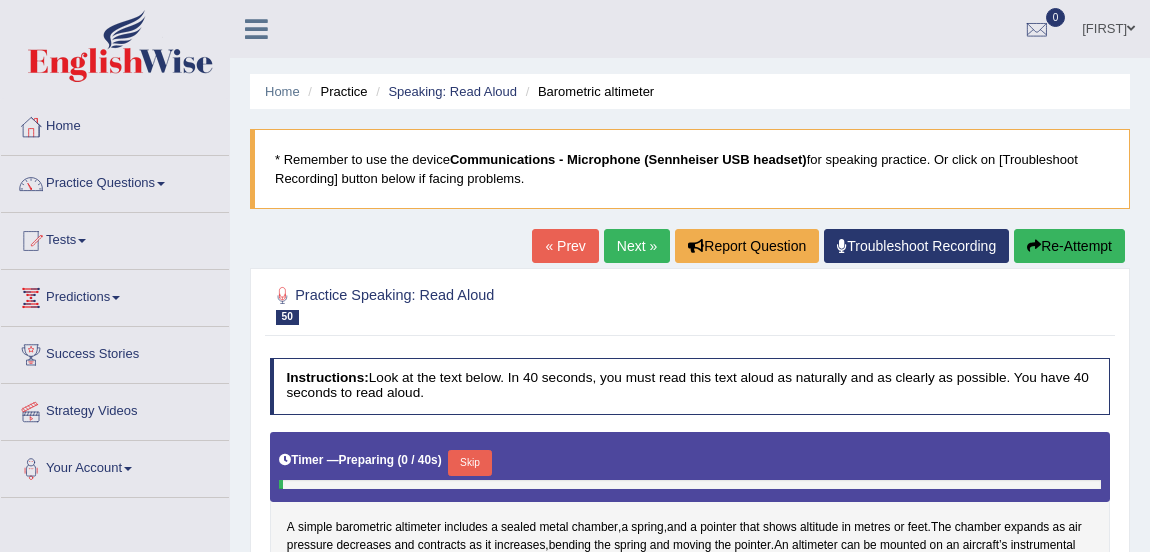 scroll, scrollTop: 0, scrollLeft: 0, axis: both 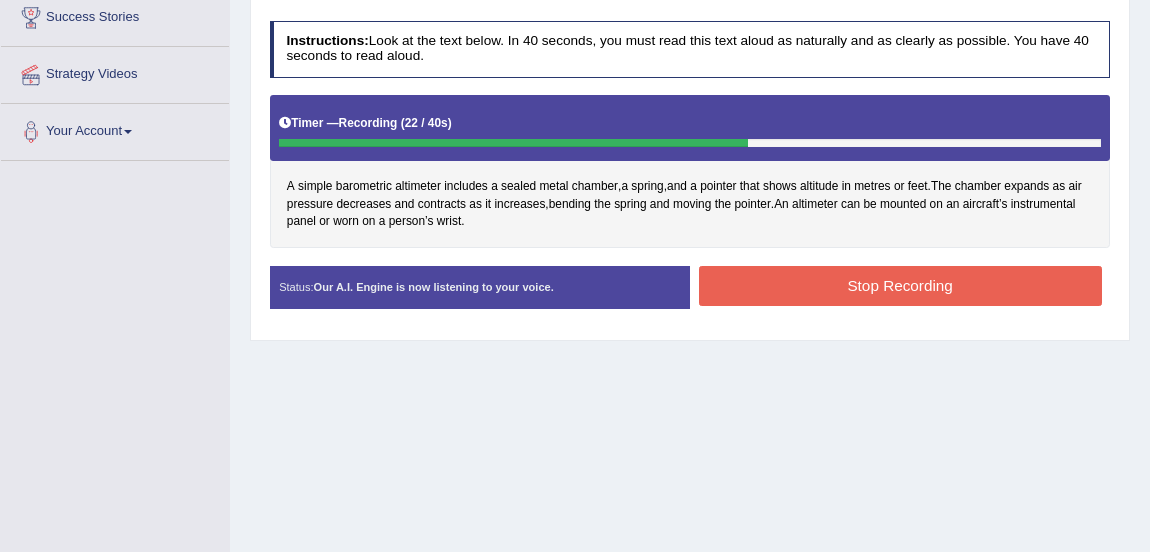 click on "Stop Recording" at bounding box center (900, 285) 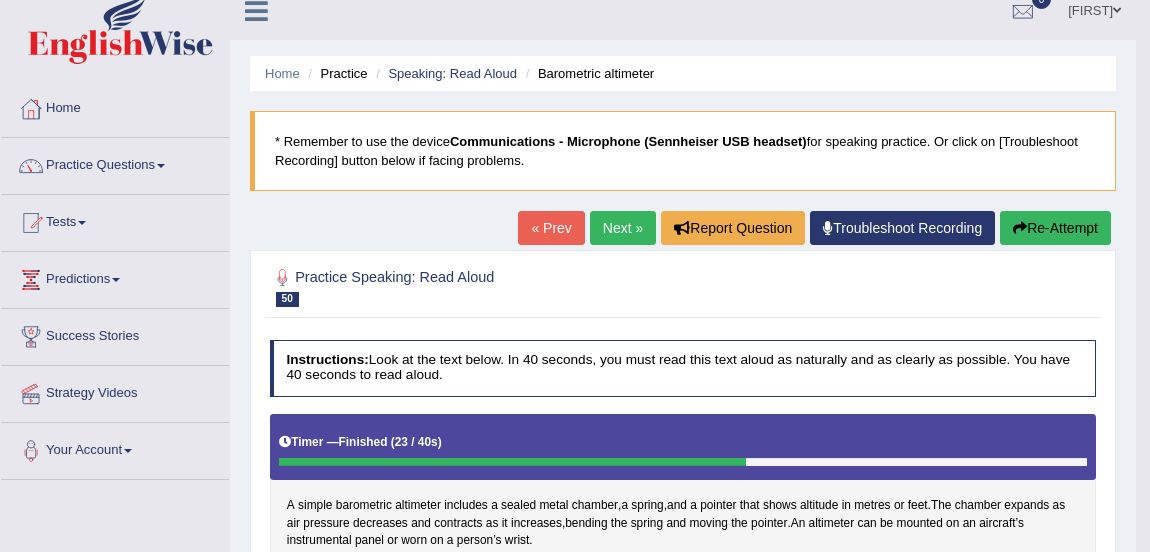 scroll, scrollTop: 0, scrollLeft: 0, axis: both 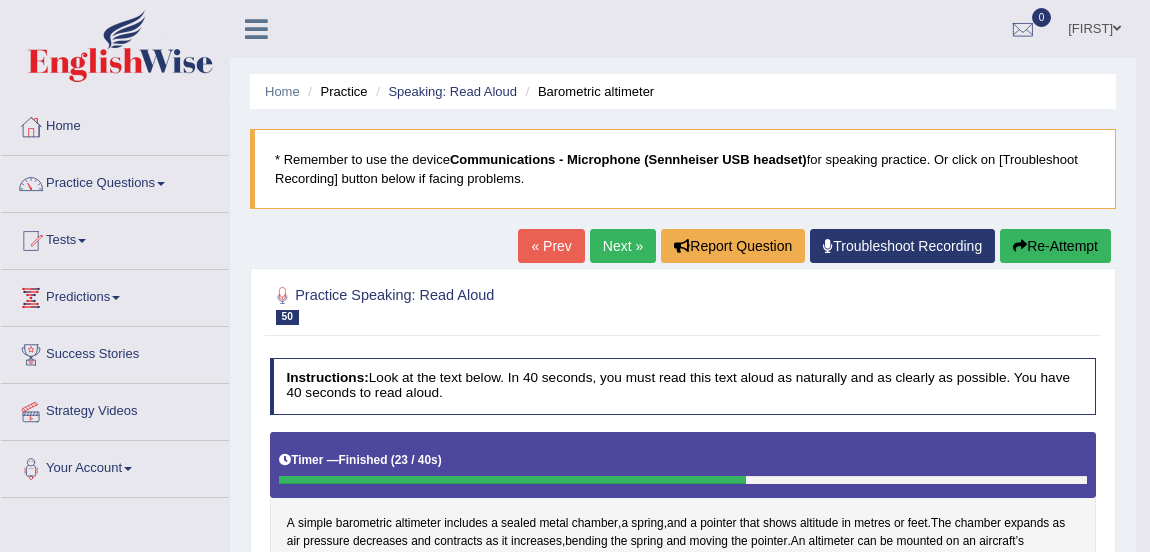 click on "Practice Questions" at bounding box center (115, 181) 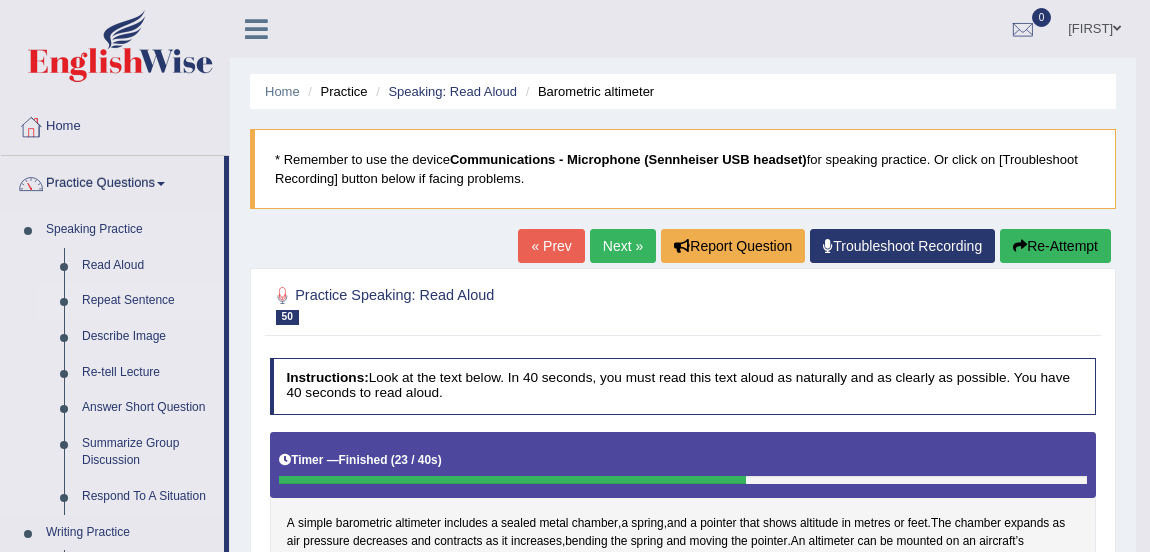 click on "Repeat Sentence" at bounding box center (148, 301) 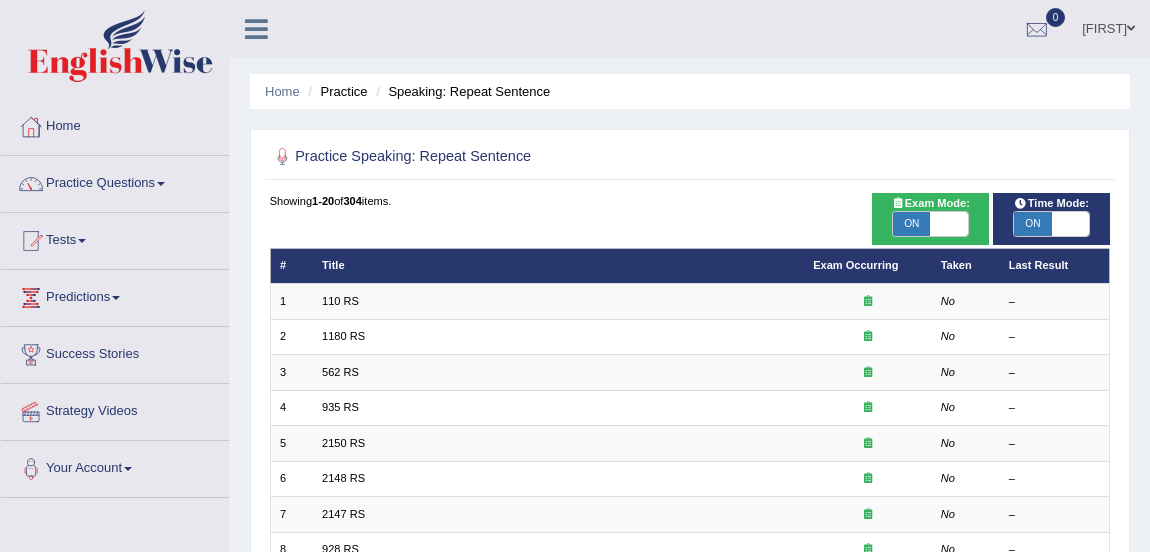 scroll, scrollTop: 0, scrollLeft: 0, axis: both 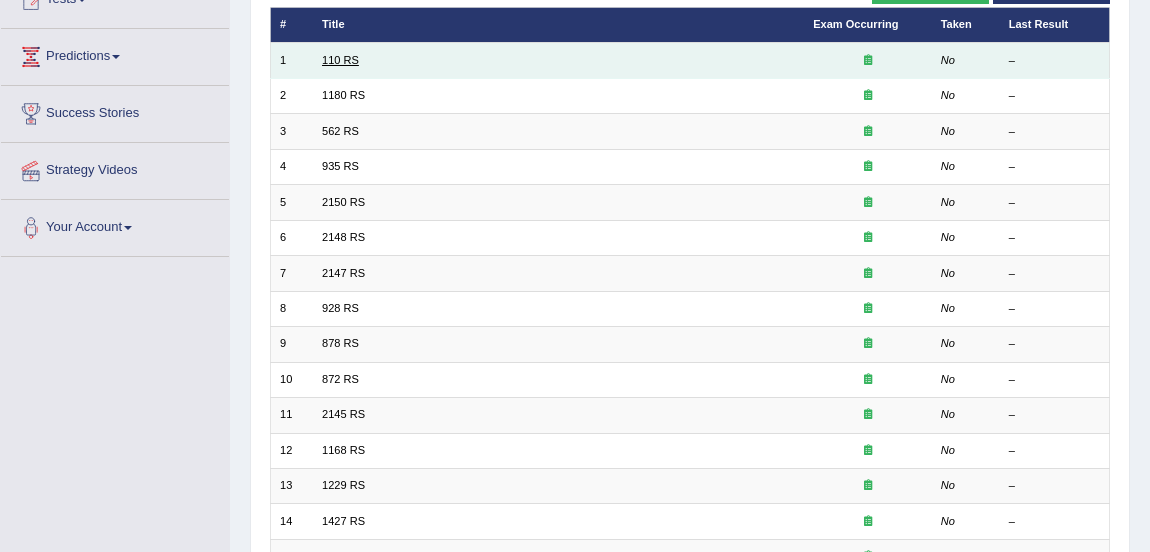 click on "110 RS" at bounding box center [340, 60] 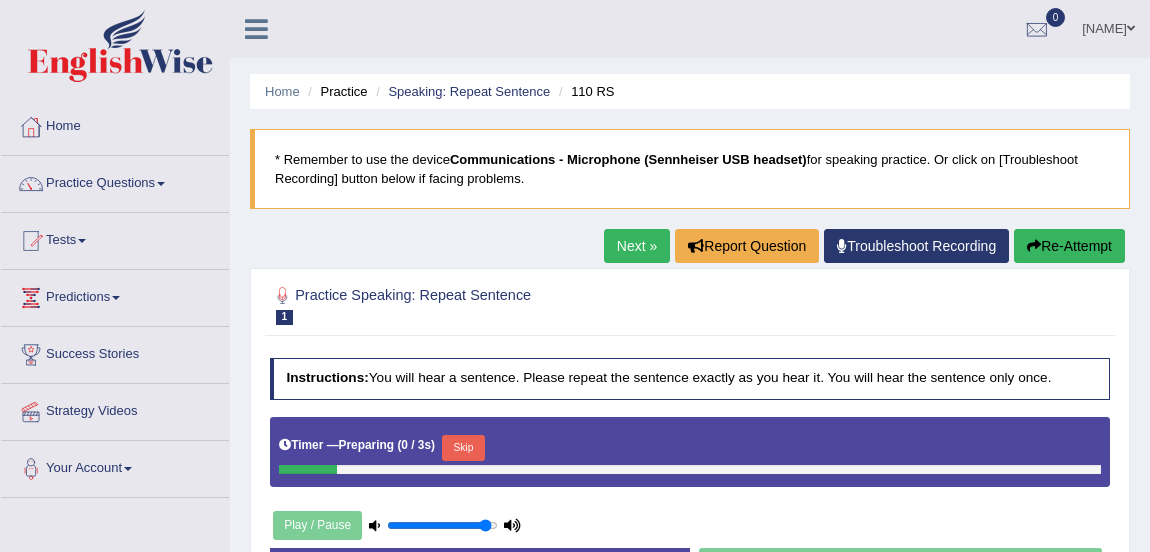 scroll, scrollTop: 0, scrollLeft: 0, axis: both 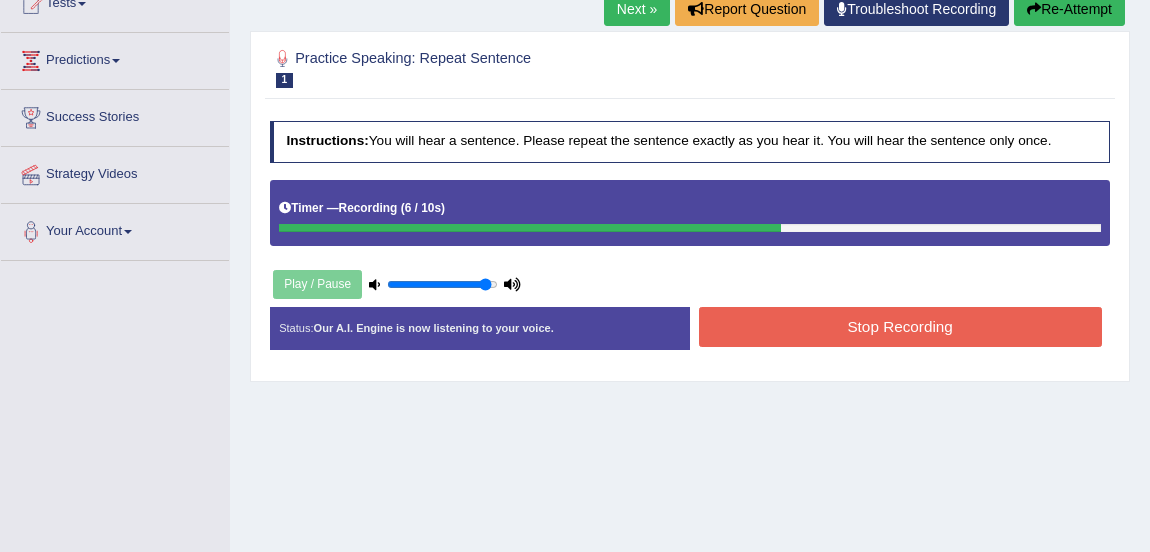 click on "Stop Recording" at bounding box center [900, 326] 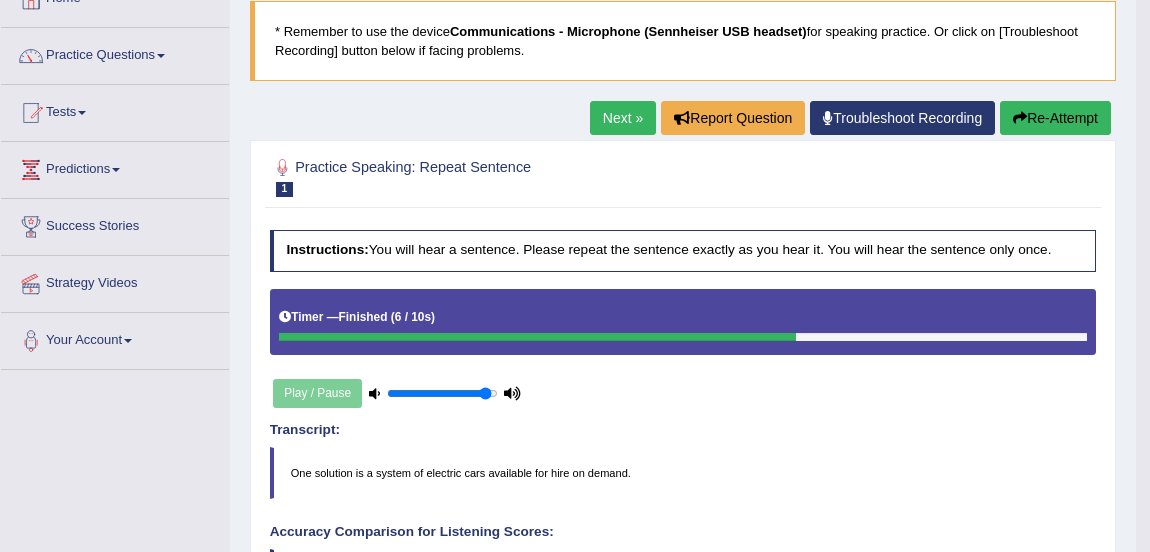 scroll, scrollTop: 107, scrollLeft: 0, axis: vertical 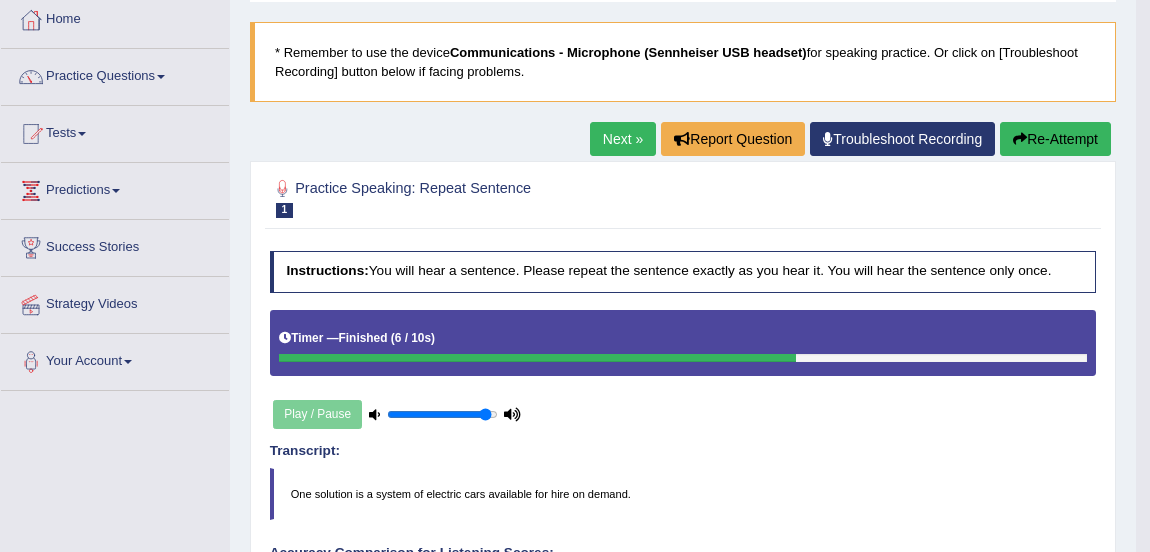 click on "Next »" at bounding box center [623, 139] 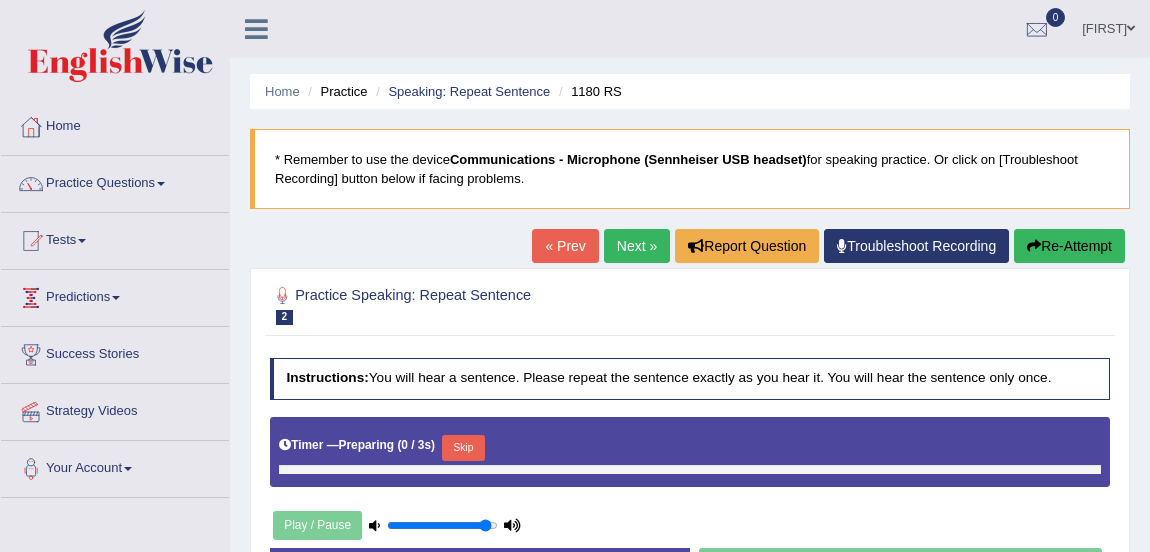 scroll, scrollTop: 0, scrollLeft: 0, axis: both 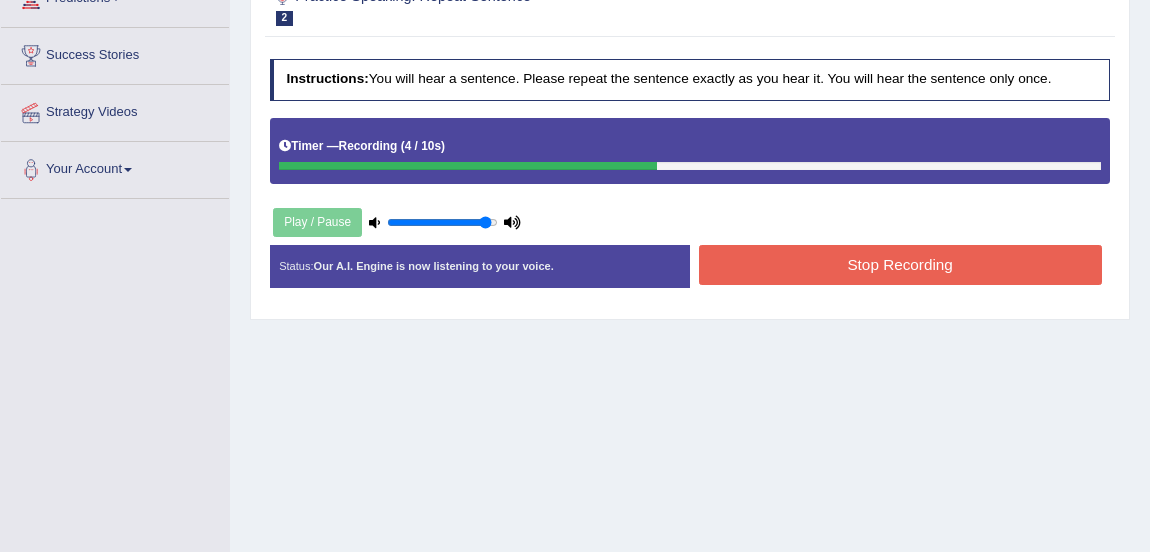click on "Stop Recording" at bounding box center (900, 264) 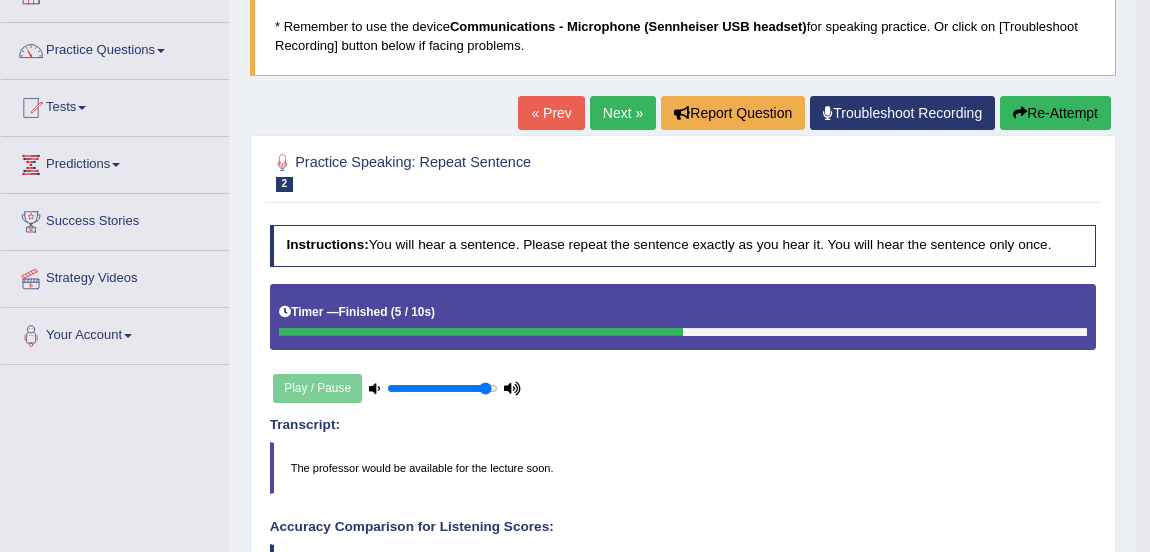 scroll, scrollTop: 113, scrollLeft: 0, axis: vertical 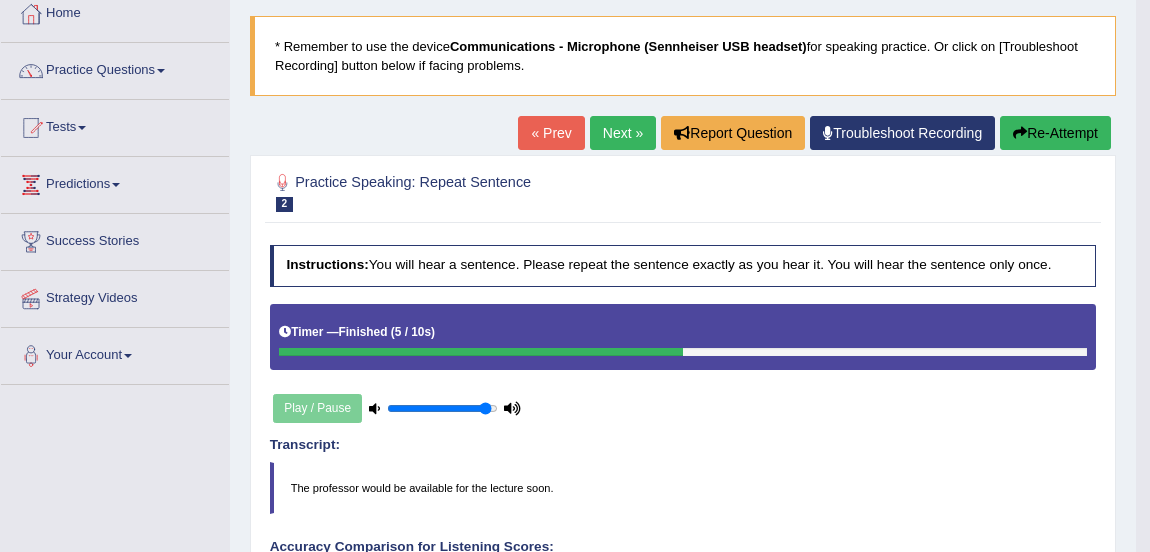 click on "Next »" at bounding box center (623, 133) 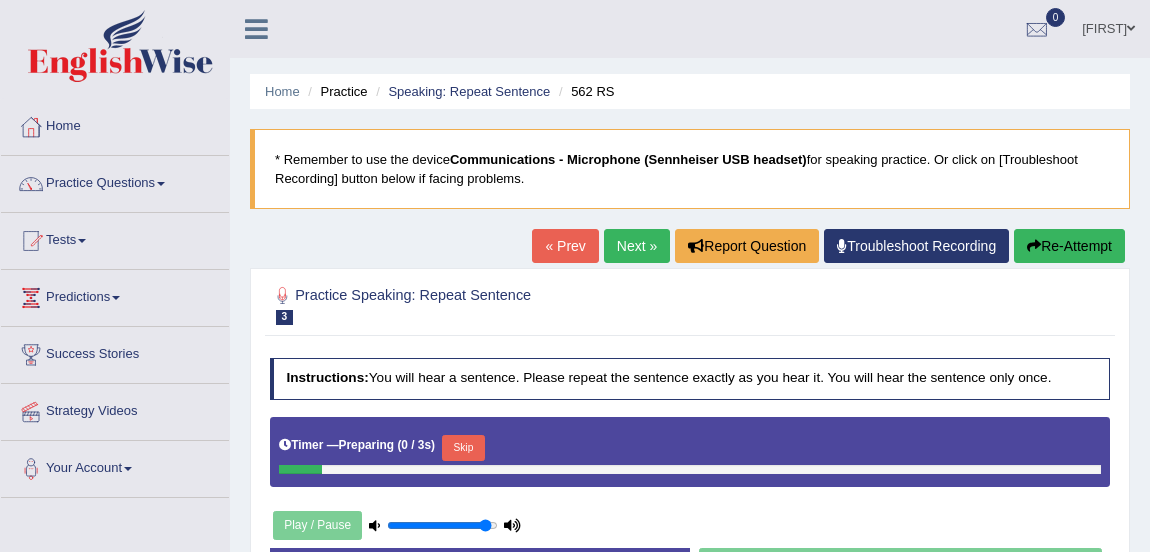 scroll, scrollTop: 0, scrollLeft: 0, axis: both 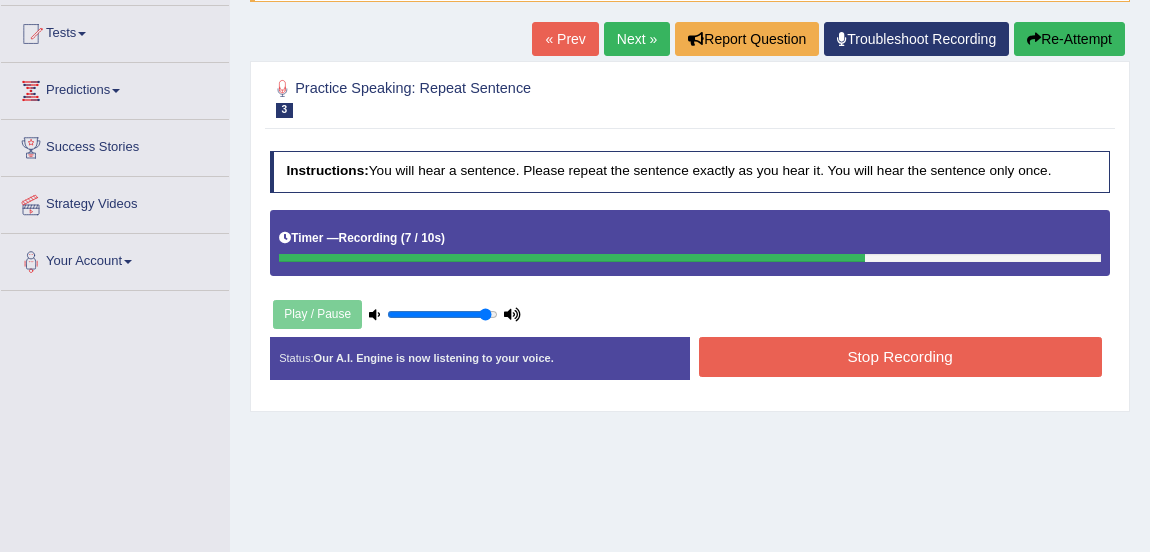 click on "Stop Recording" at bounding box center [900, 356] 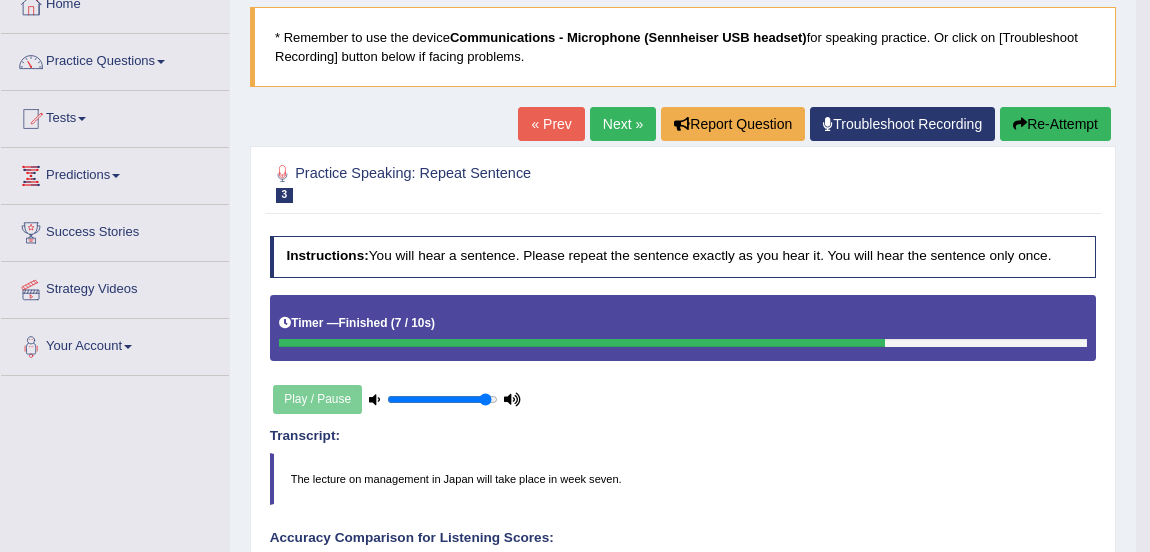 scroll, scrollTop: 120, scrollLeft: 0, axis: vertical 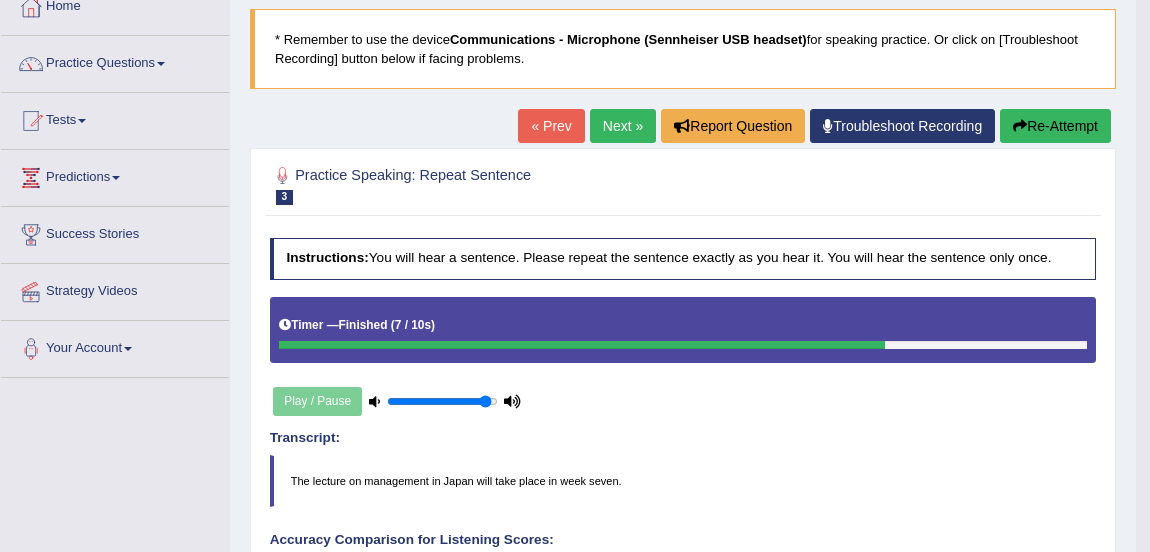 click on "Next »" at bounding box center [623, 126] 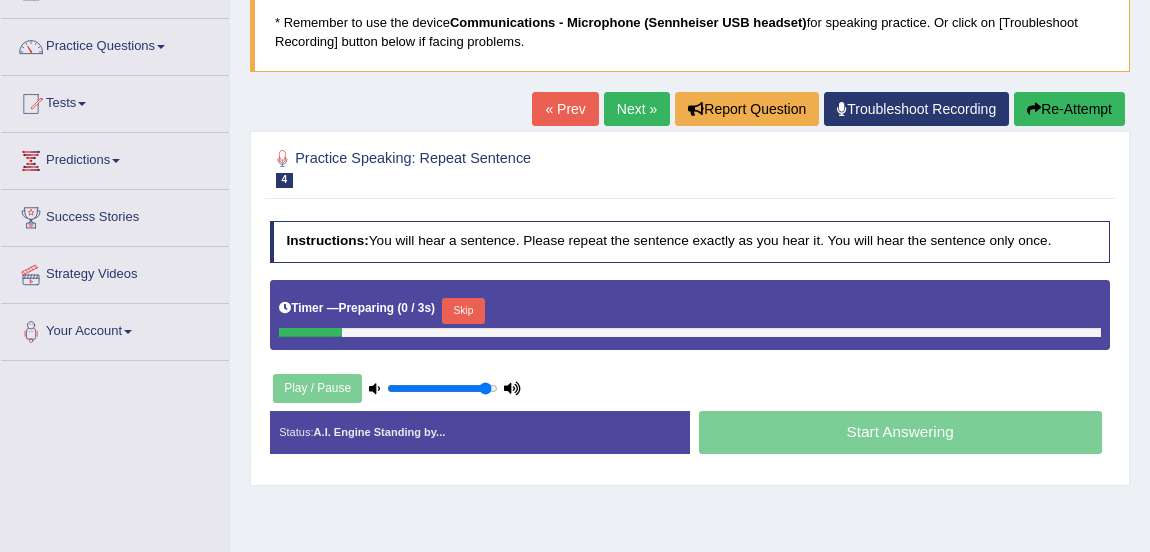 scroll, scrollTop: 0, scrollLeft: 0, axis: both 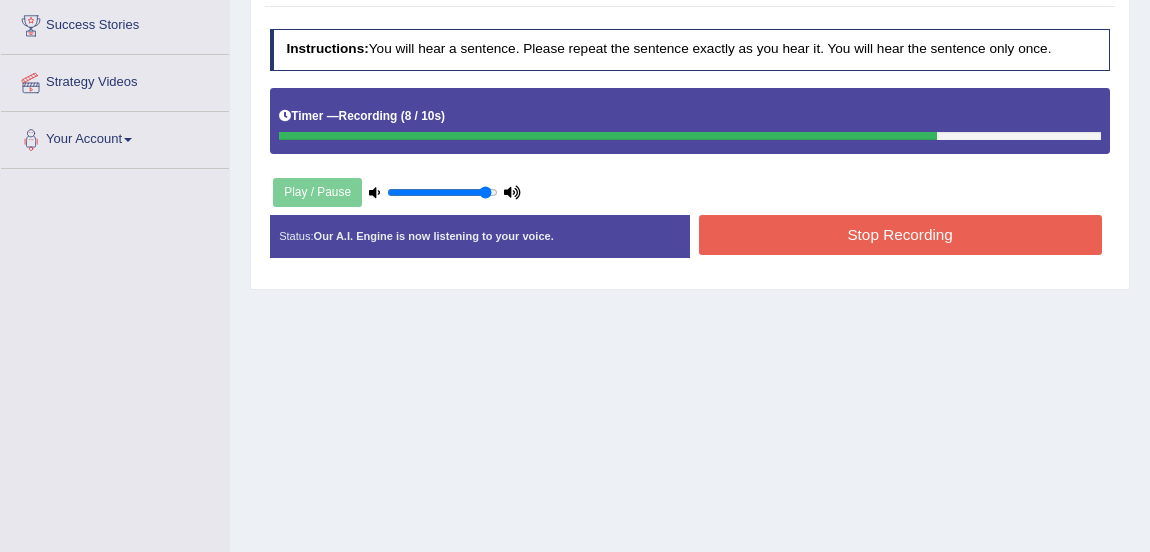 click on "Stop Recording" at bounding box center (900, 234) 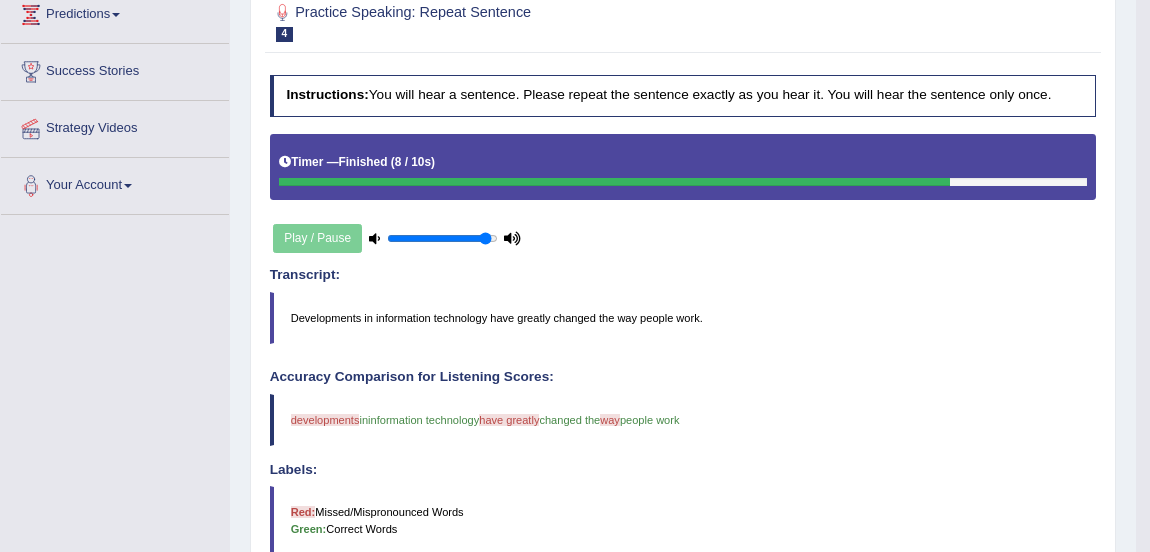 scroll, scrollTop: 150, scrollLeft: 0, axis: vertical 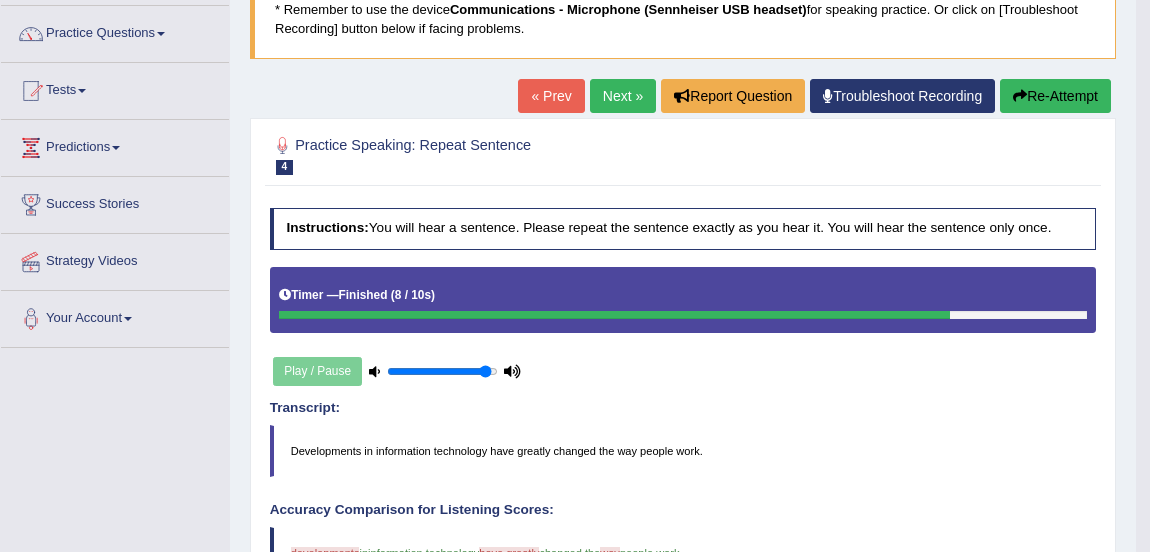 click on "Next »" at bounding box center (623, 96) 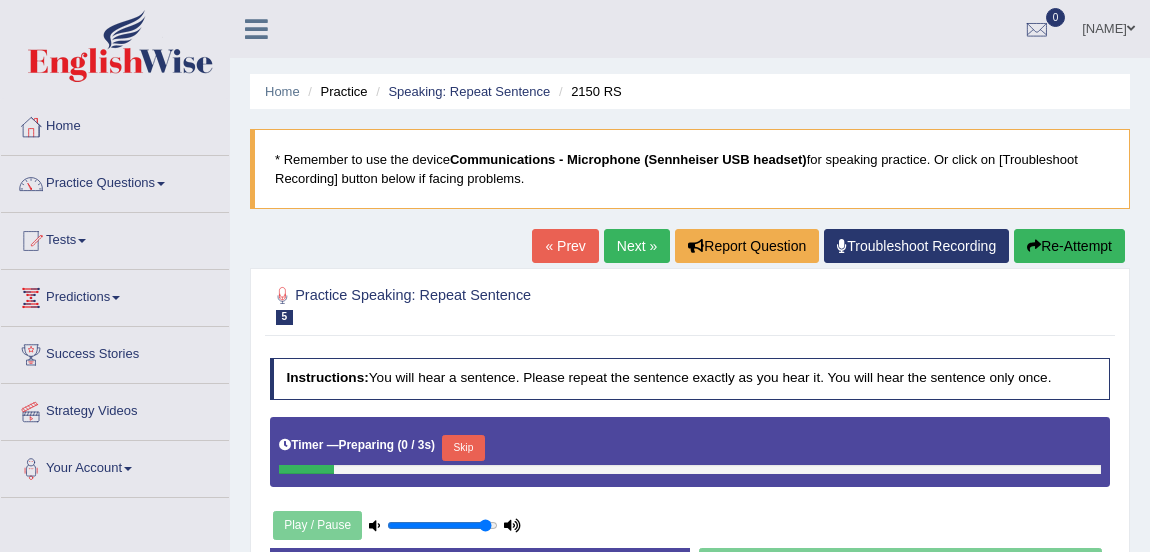 scroll, scrollTop: 0, scrollLeft: 0, axis: both 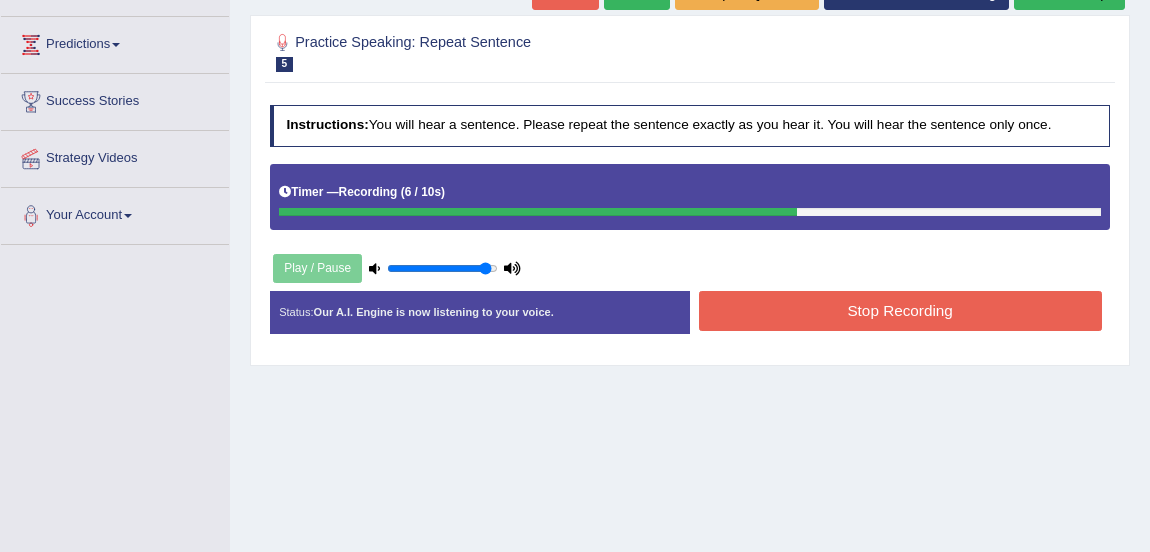 click on "Stop Recording" at bounding box center [900, 310] 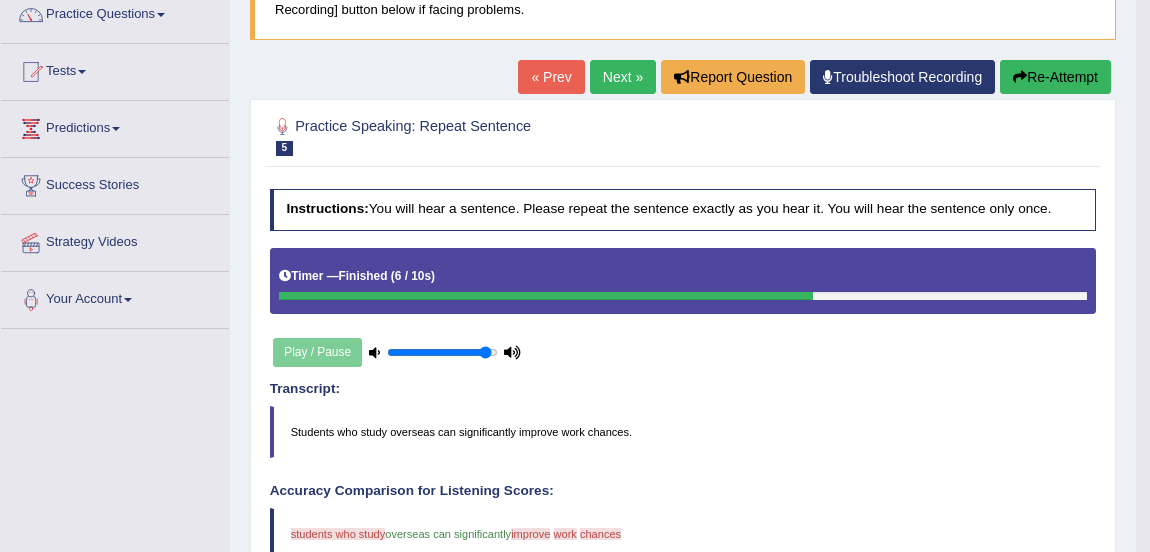 scroll, scrollTop: 163, scrollLeft: 0, axis: vertical 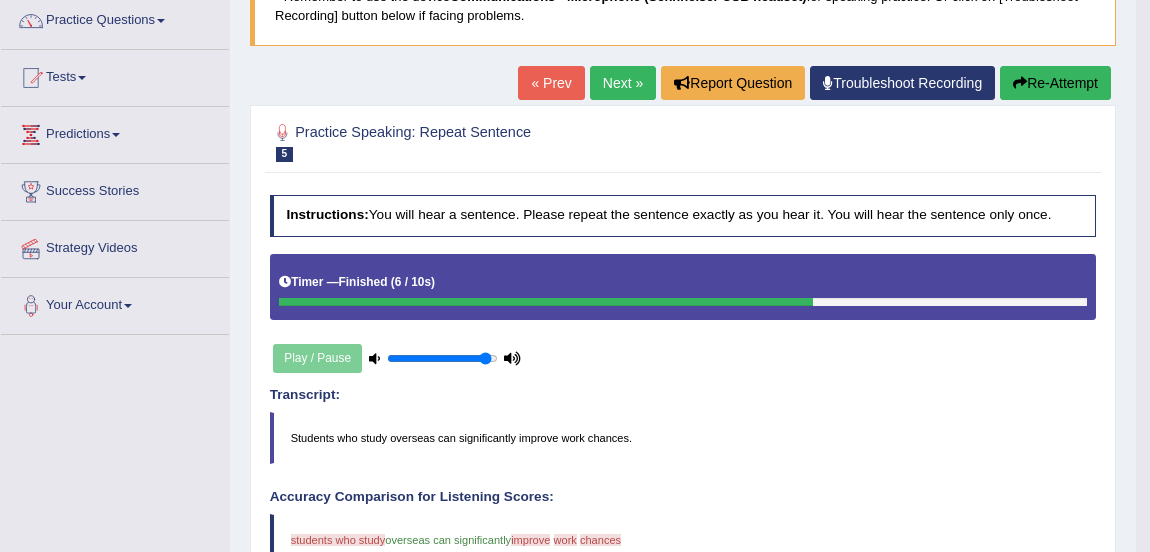click on "Next »" at bounding box center [623, 83] 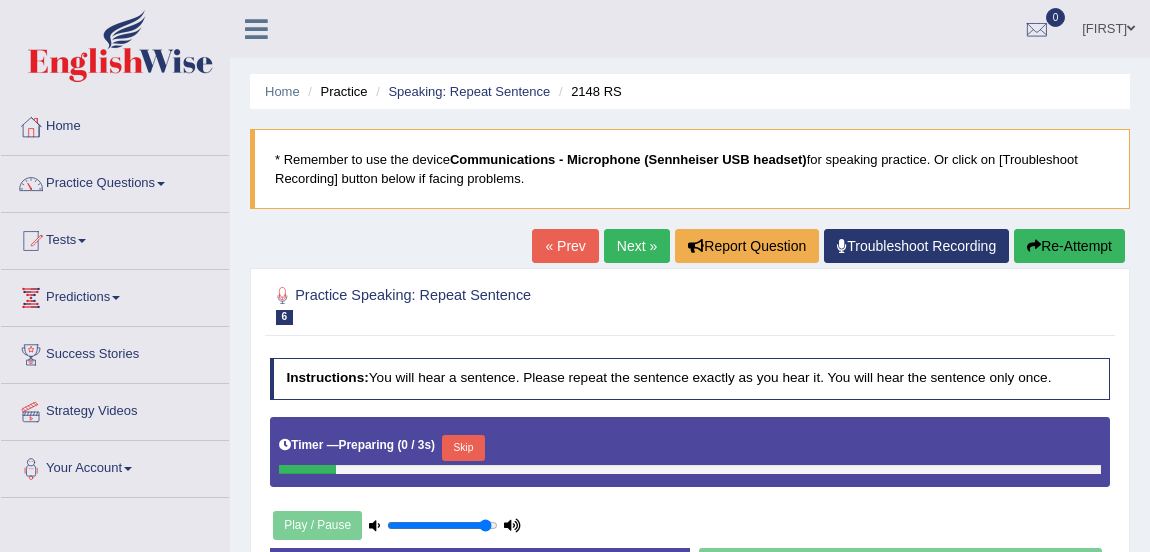 scroll, scrollTop: 0, scrollLeft: 0, axis: both 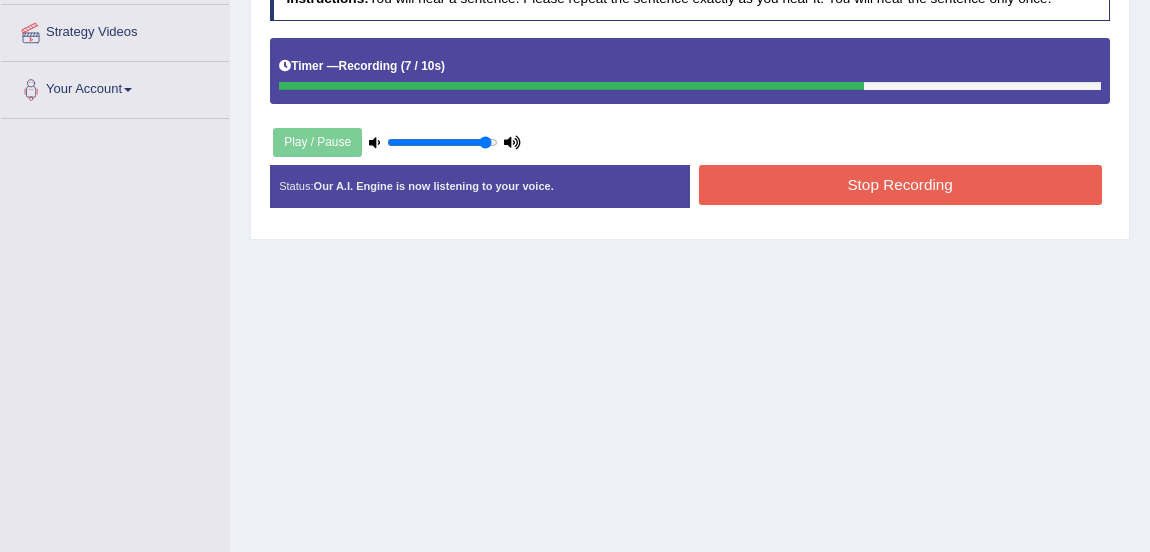 click on "Stop Recording" at bounding box center [900, 184] 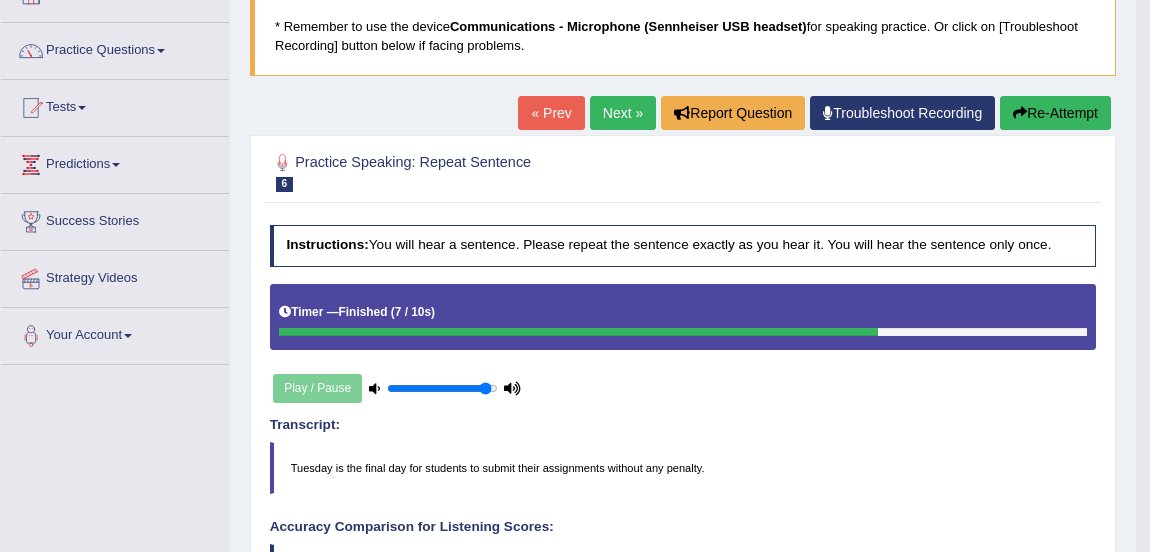 scroll, scrollTop: 115, scrollLeft: 0, axis: vertical 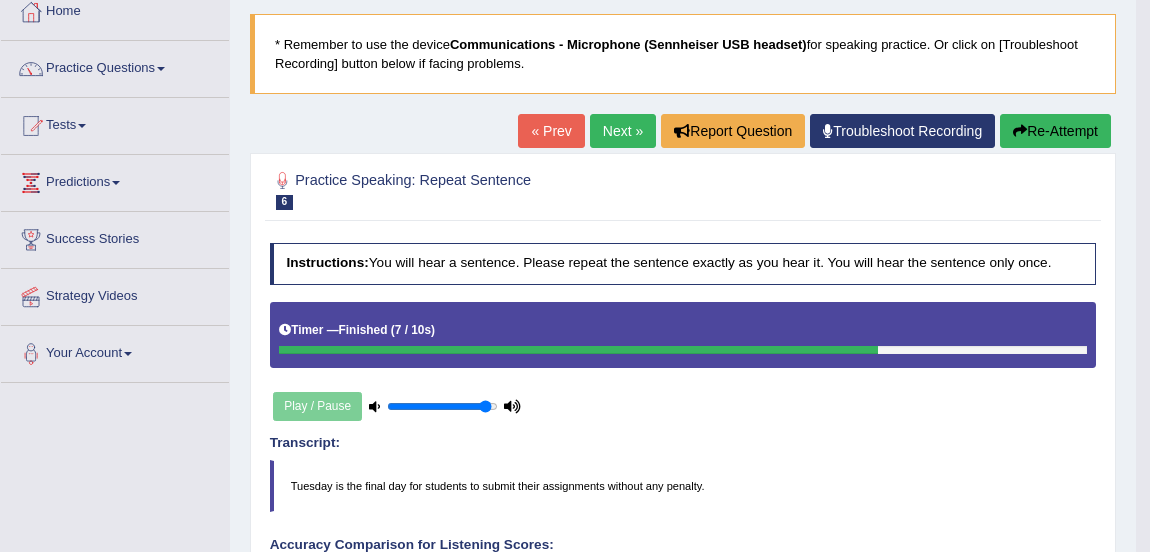 click on "Next »" at bounding box center [623, 131] 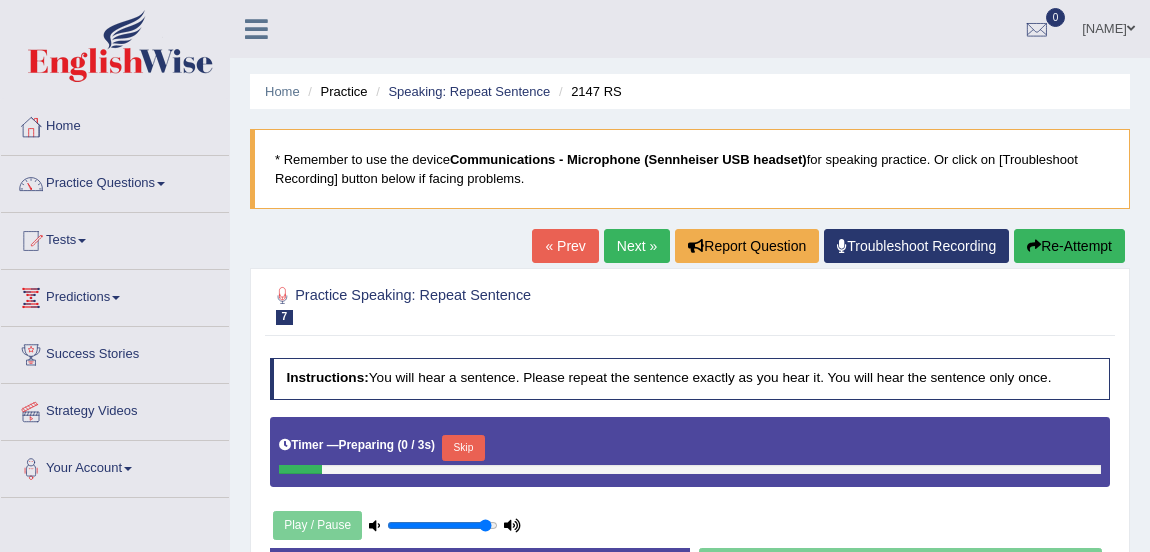 scroll, scrollTop: 308, scrollLeft: 0, axis: vertical 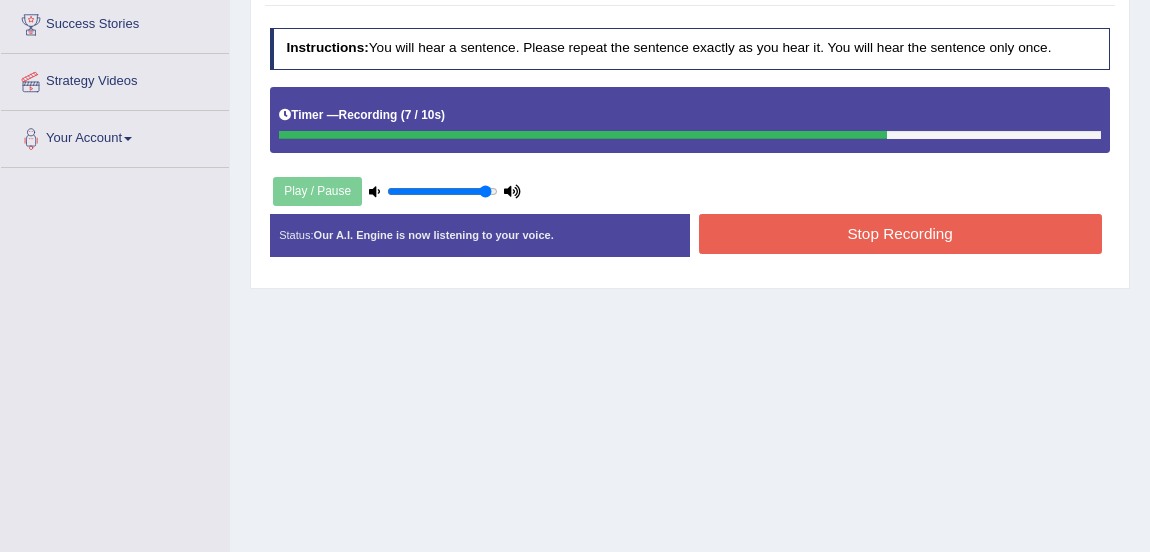 click on "Stop Recording" at bounding box center (900, 233) 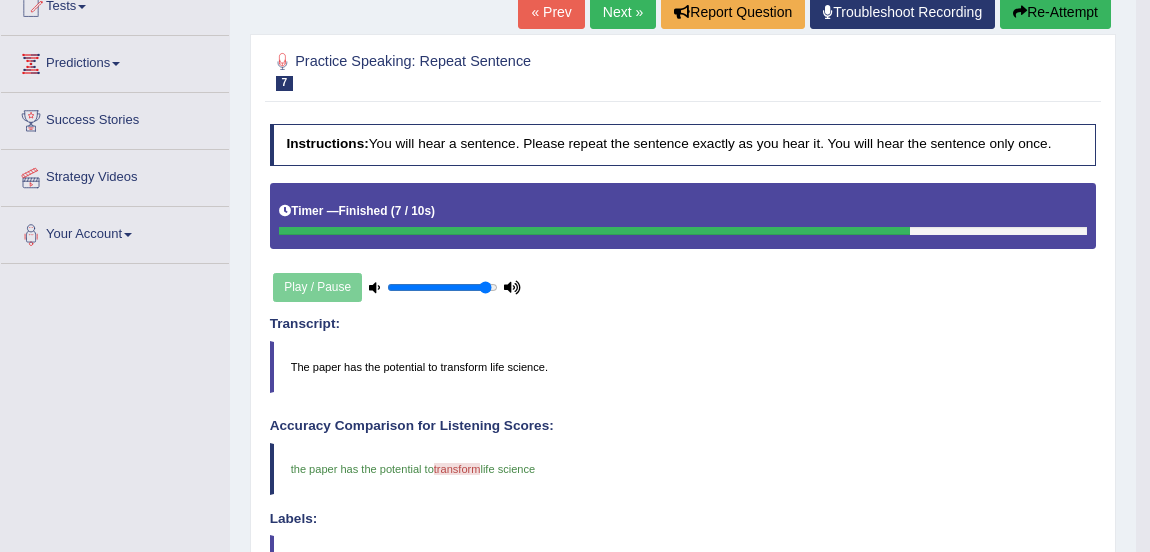 scroll, scrollTop: 230, scrollLeft: 0, axis: vertical 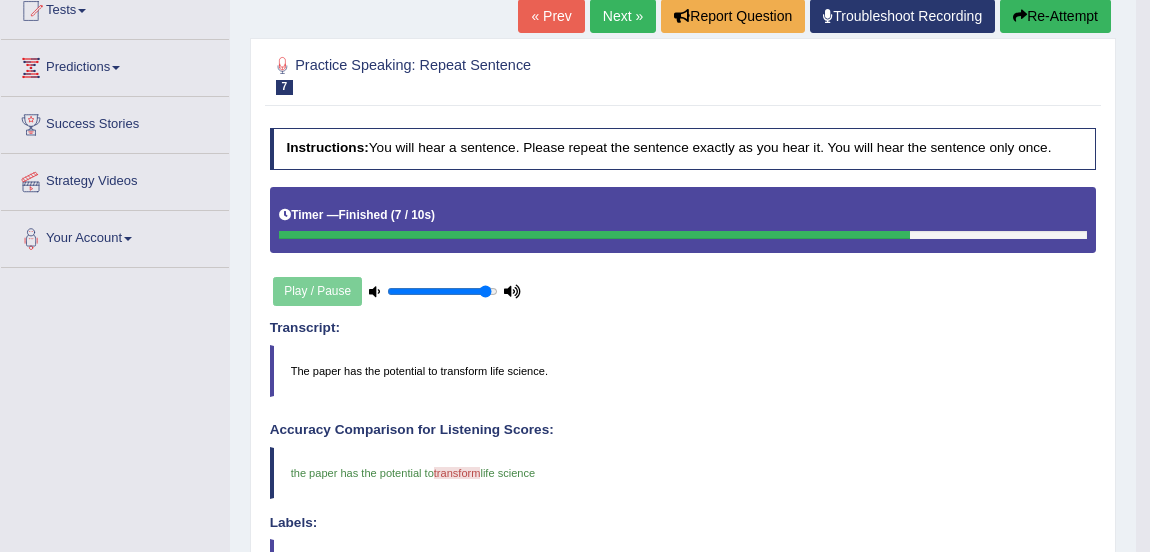 click on "Next »" at bounding box center [623, 16] 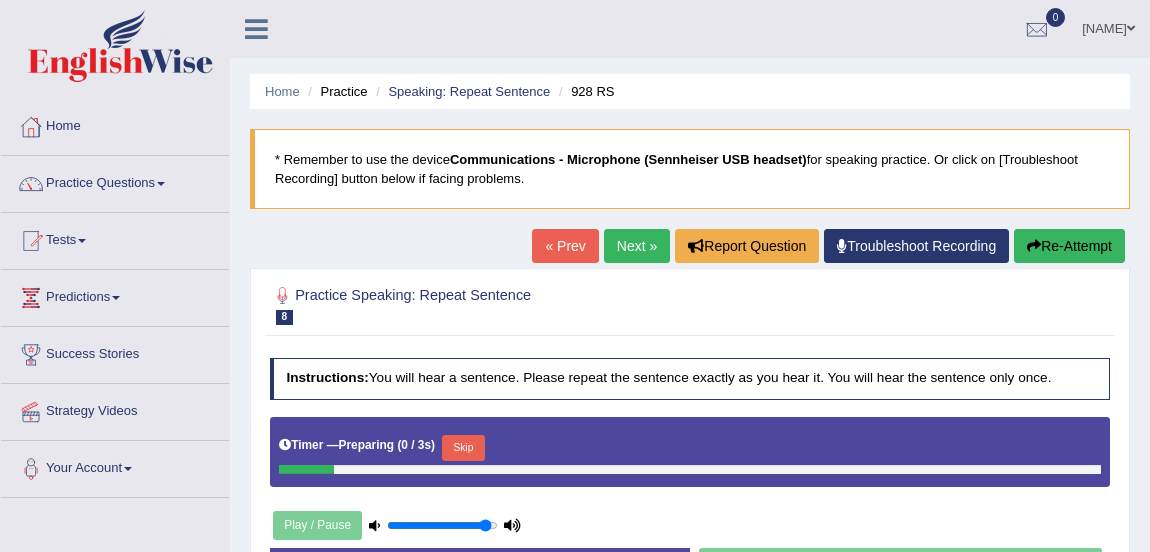 scroll, scrollTop: 0, scrollLeft: 0, axis: both 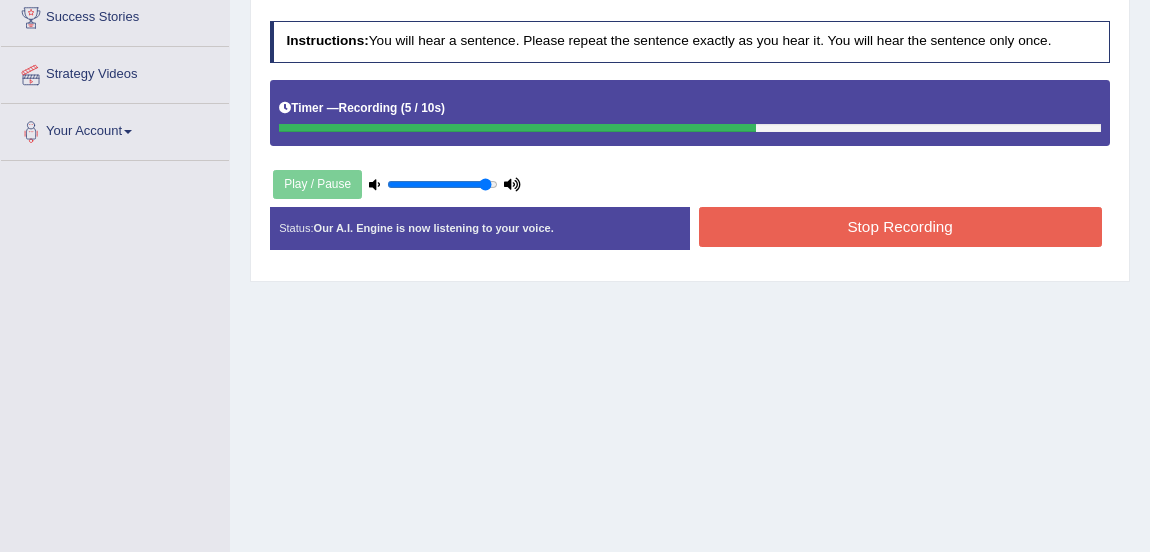 click on "Stop Recording" at bounding box center [900, 226] 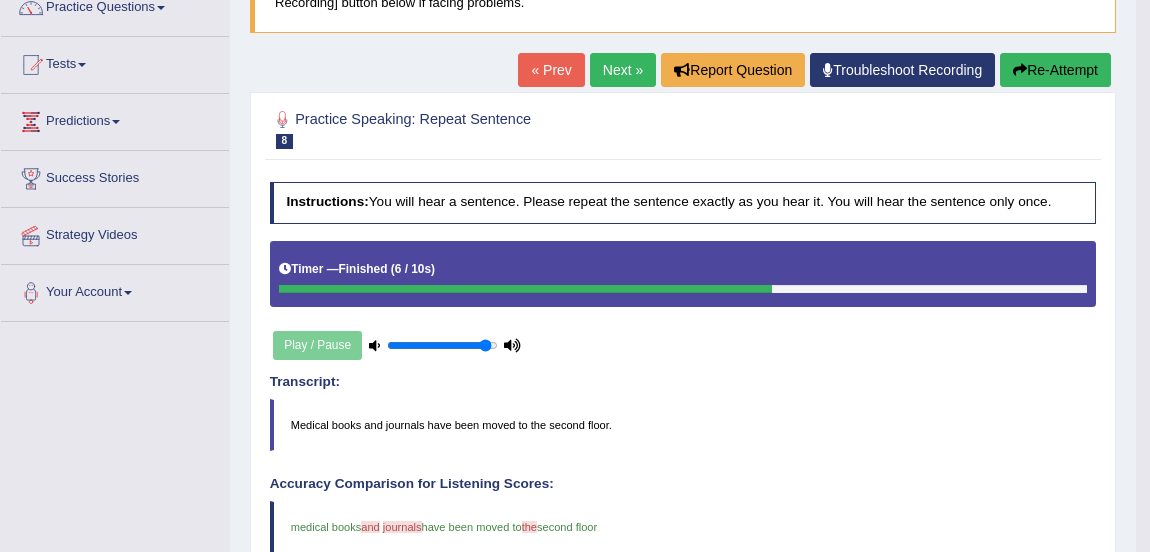 scroll, scrollTop: 174, scrollLeft: 0, axis: vertical 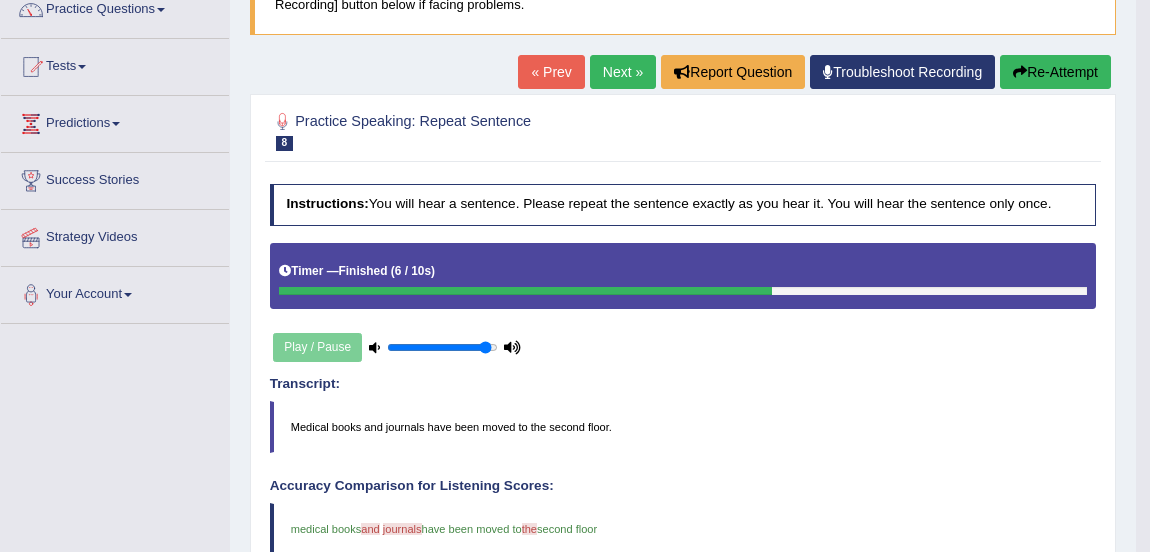 click on "Next »" at bounding box center (623, 72) 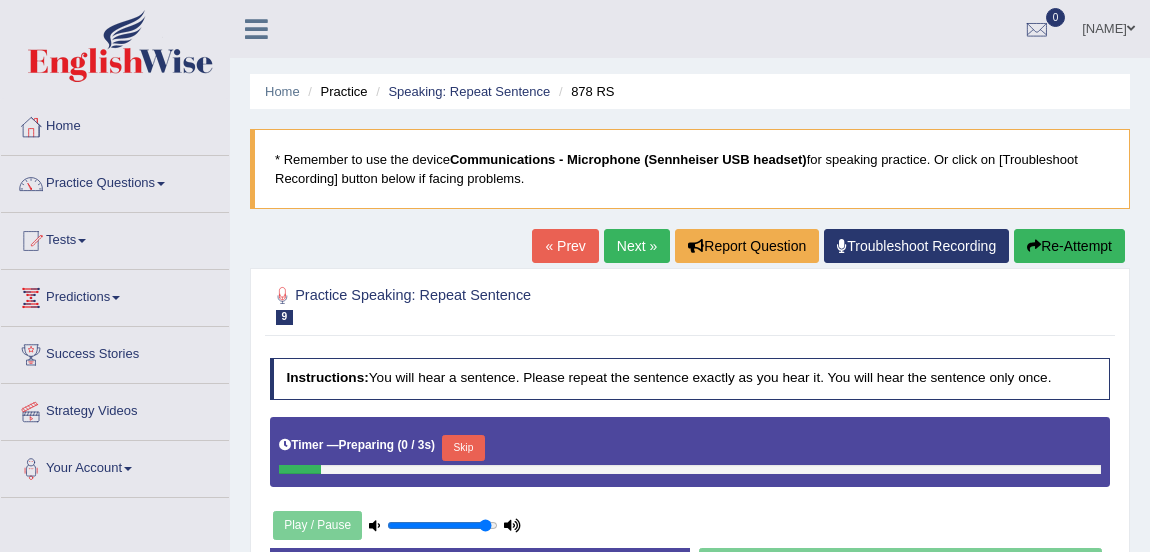 scroll, scrollTop: 0, scrollLeft: 0, axis: both 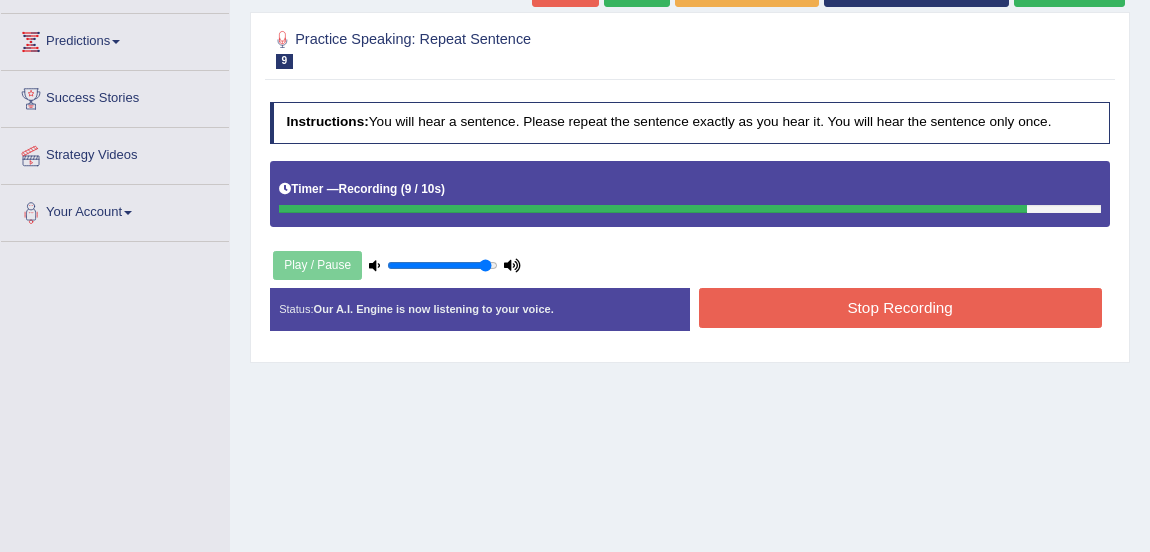 click on "Stop Recording" at bounding box center (900, 307) 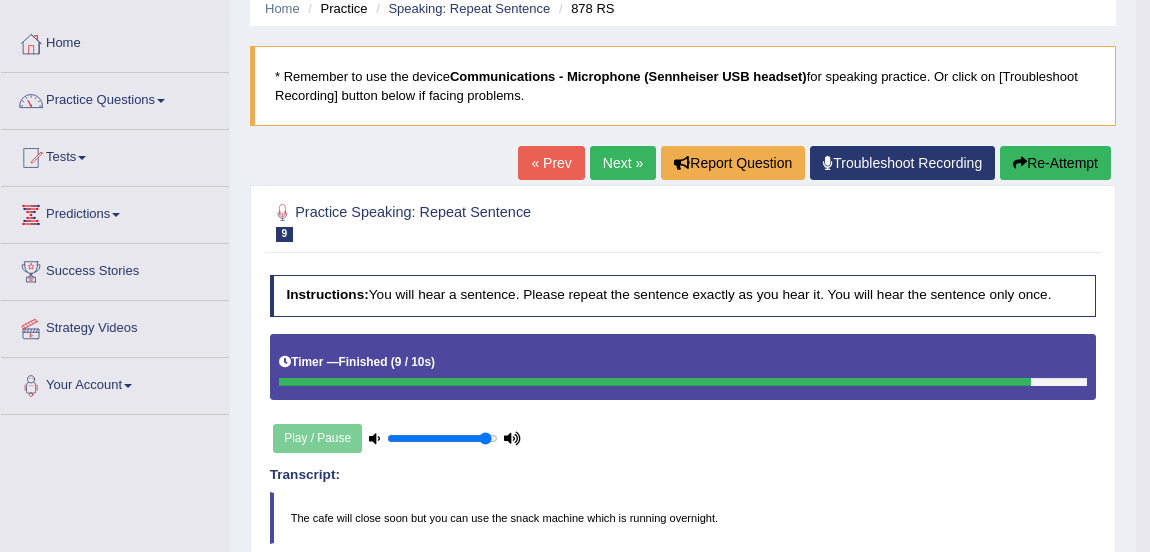 scroll, scrollTop: 80, scrollLeft: 0, axis: vertical 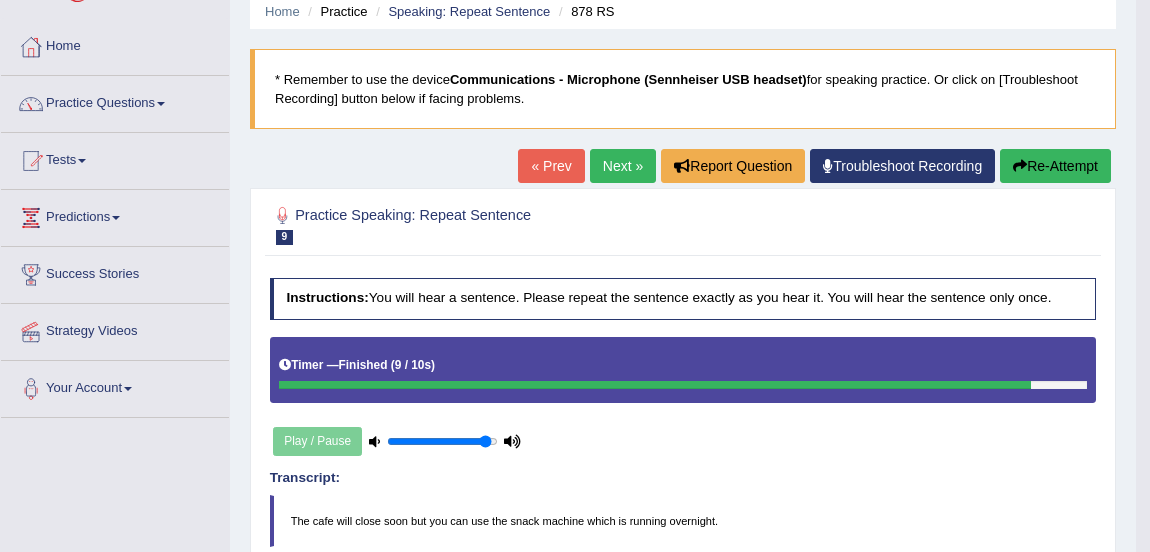 click on "Next »" at bounding box center [623, 166] 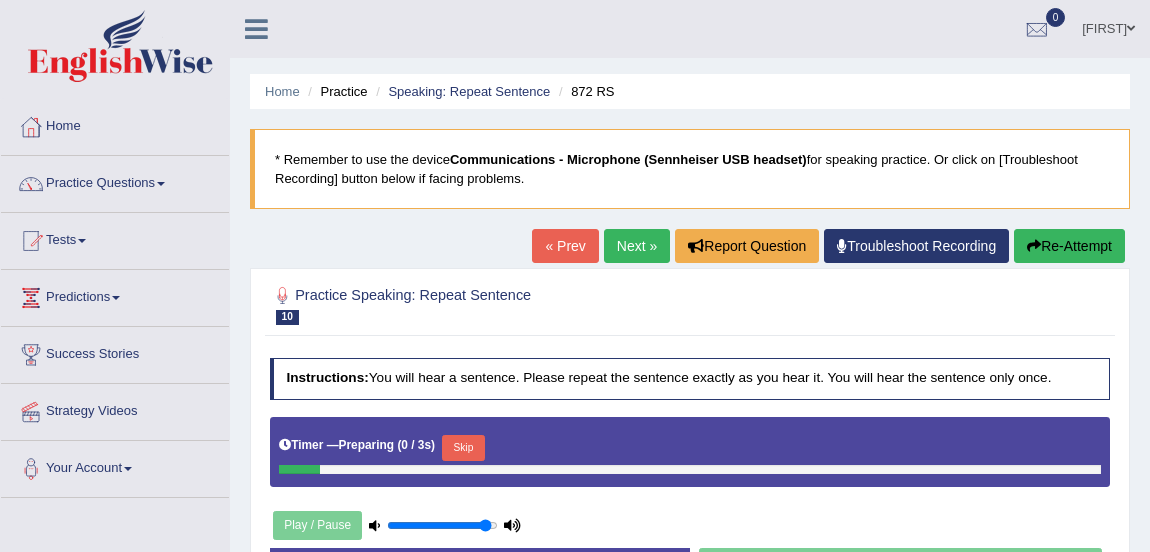 scroll, scrollTop: 0, scrollLeft: 0, axis: both 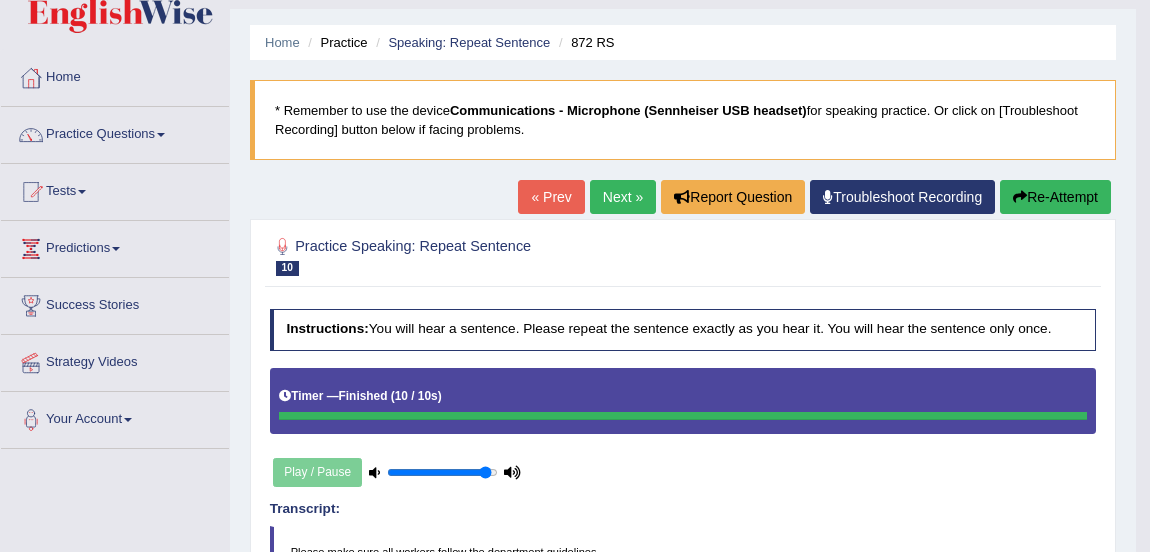 click on "Re-Attempt" at bounding box center (1055, 197) 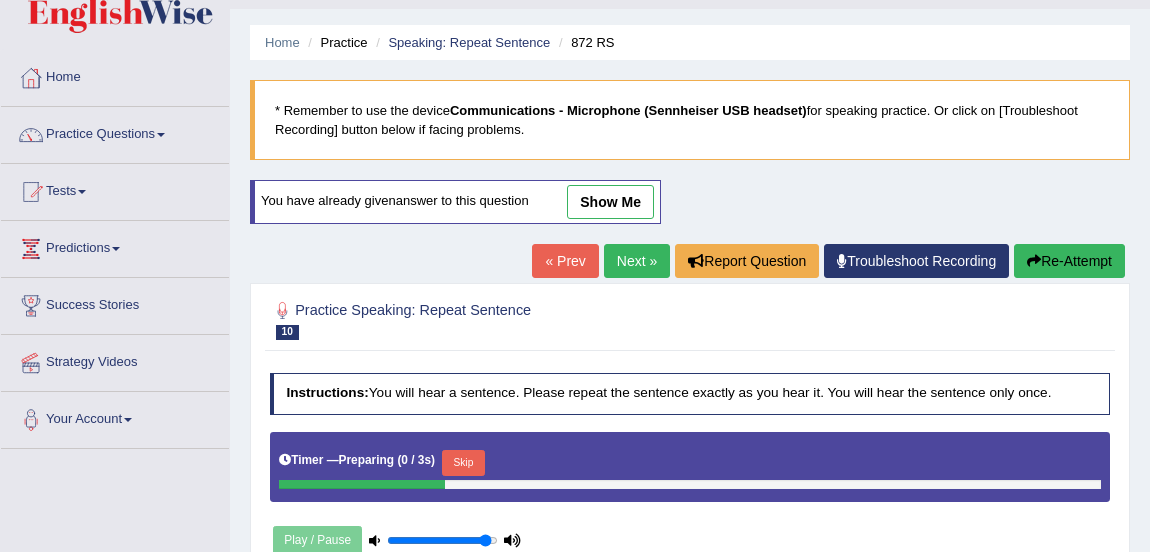 scroll, scrollTop: 49, scrollLeft: 0, axis: vertical 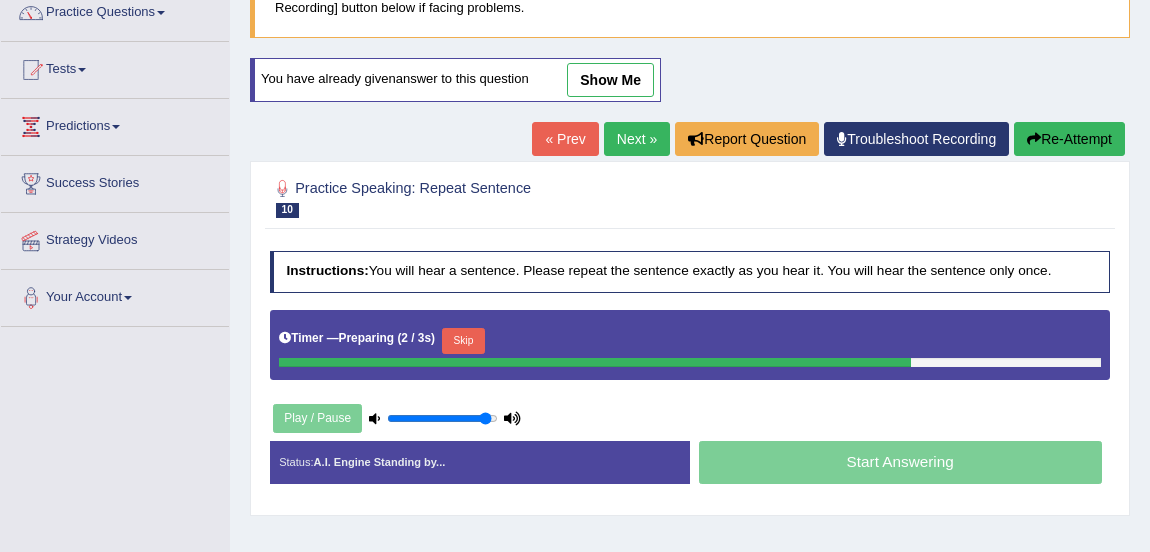 click at bounding box center (595, 362) 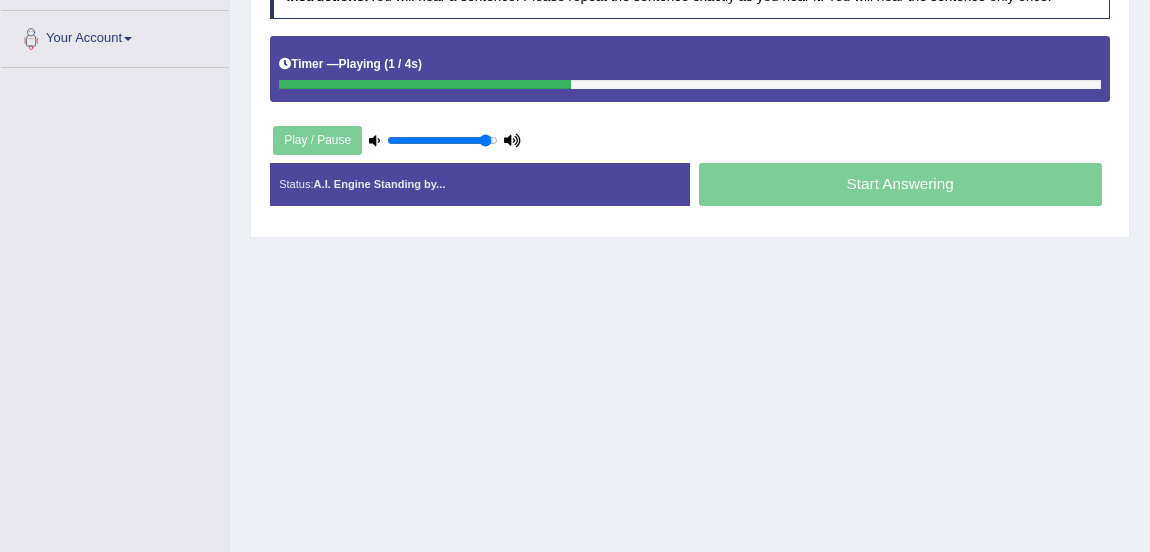 scroll, scrollTop: 432, scrollLeft: 0, axis: vertical 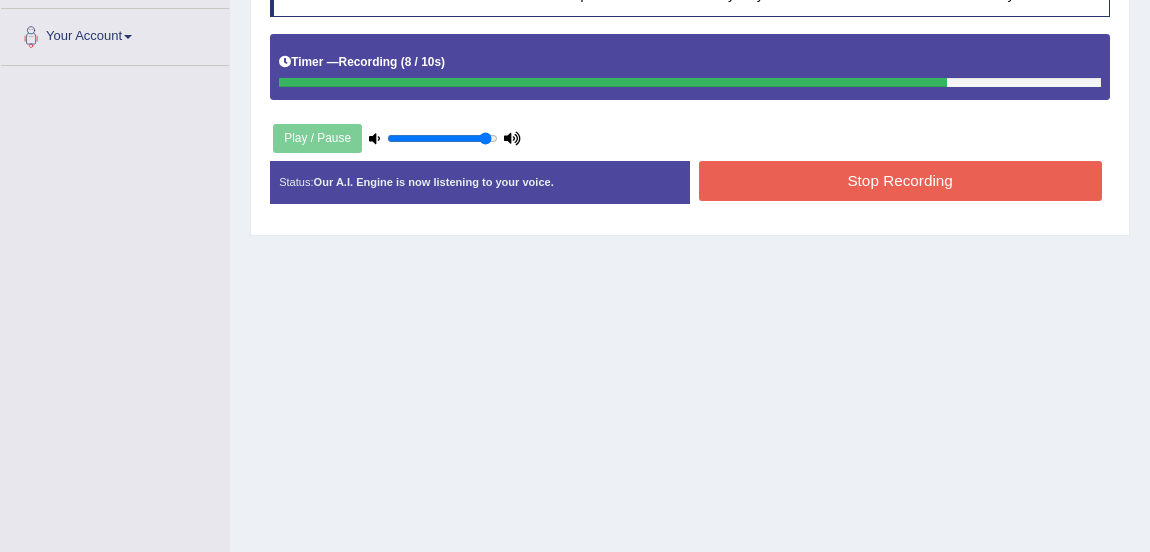 click on "Stop Recording" at bounding box center (900, 180) 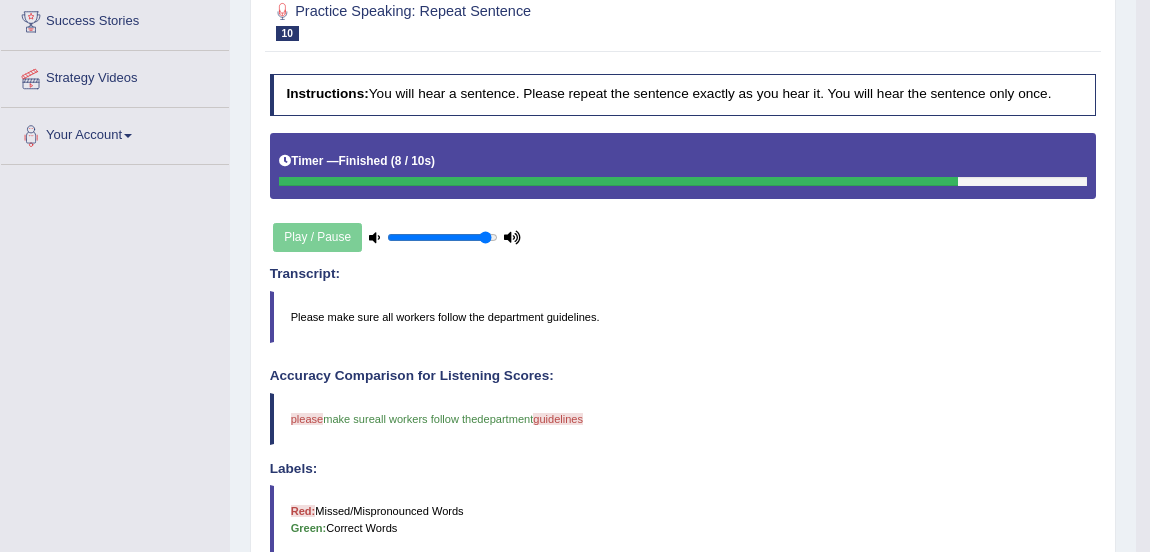 scroll, scrollTop: 292, scrollLeft: 0, axis: vertical 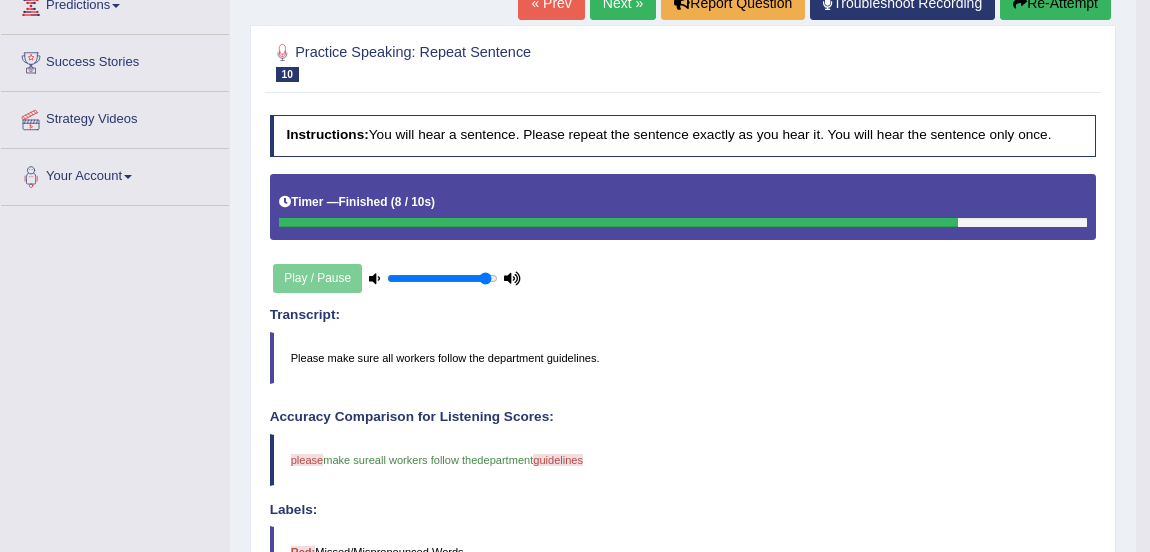 click on "Next »" at bounding box center (623, 3) 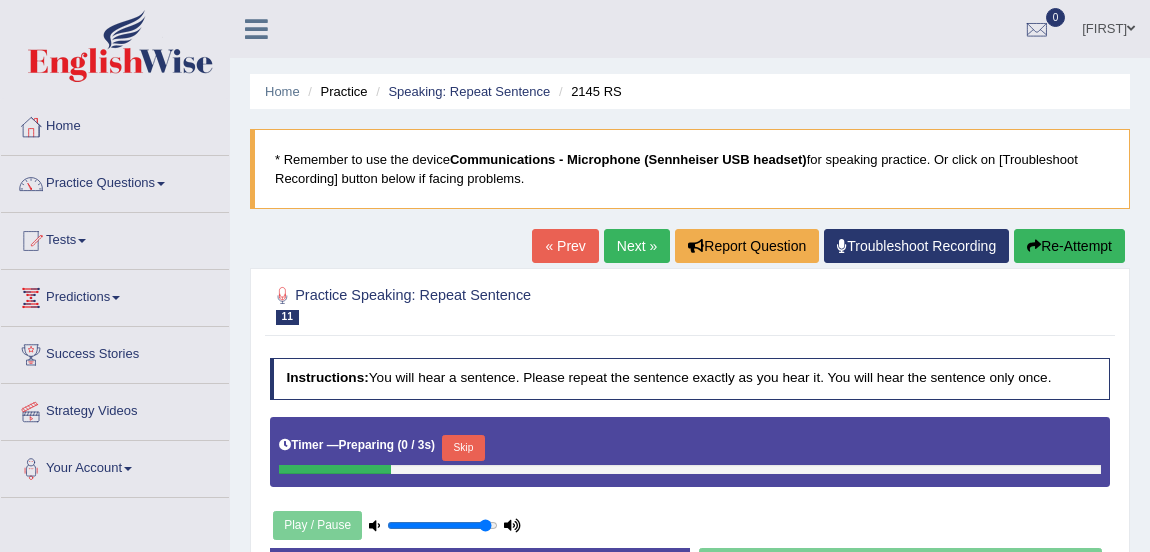 scroll, scrollTop: 0, scrollLeft: 0, axis: both 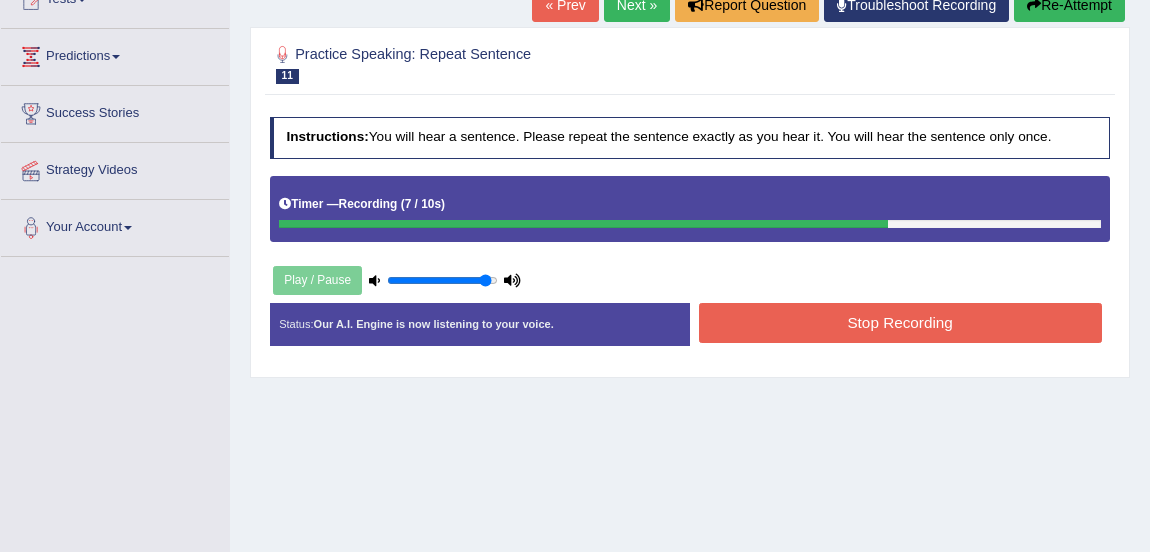 click on "Stop Recording" at bounding box center [900, 322] 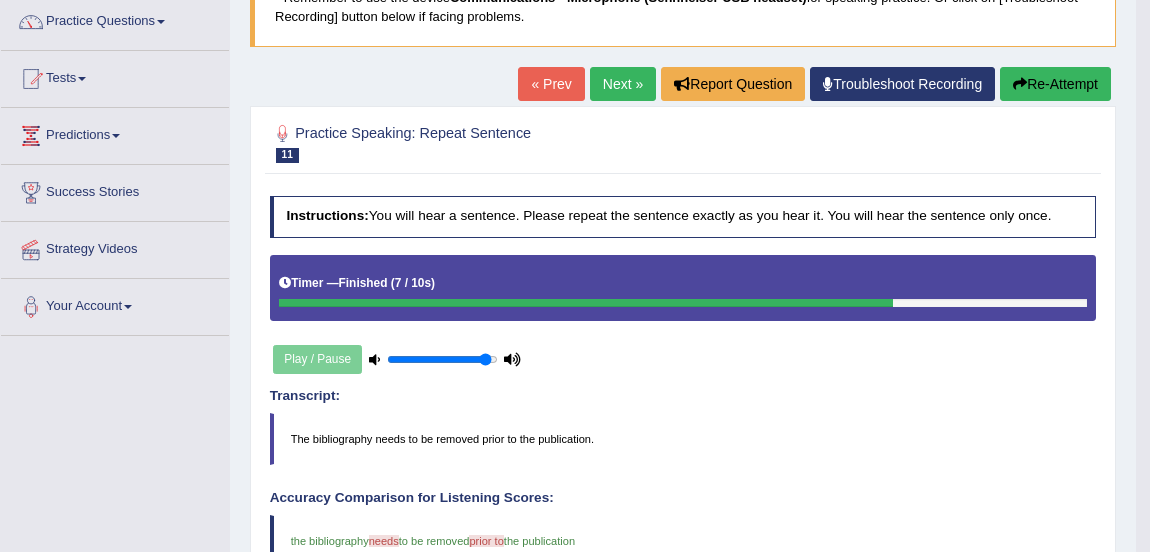 scroll, scrollTop: 156, scrollLeft: 0, axis: vertical 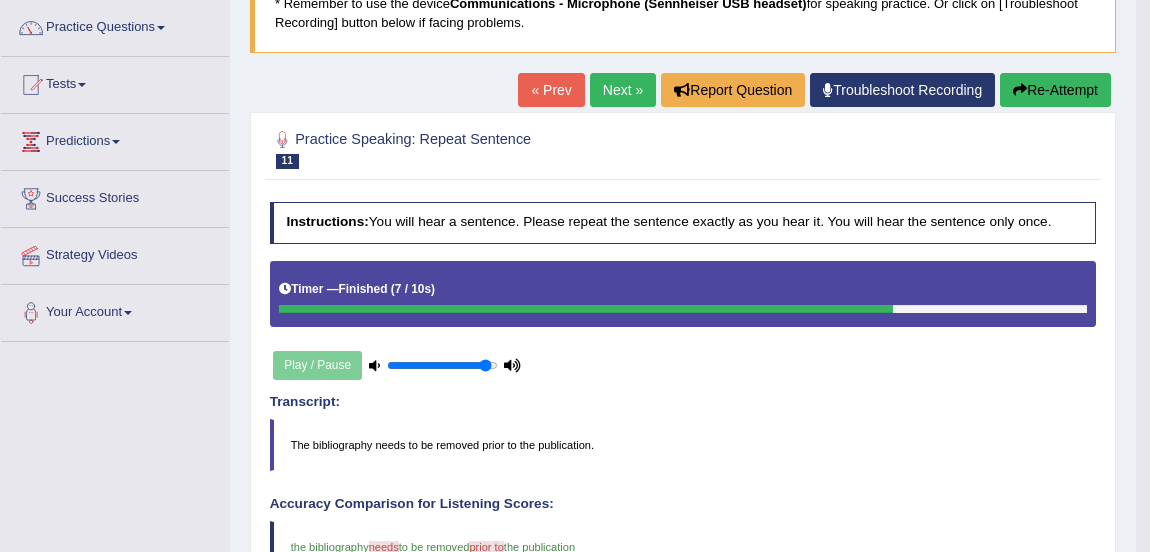 click on "Next »" at bounding box center [623, 90] 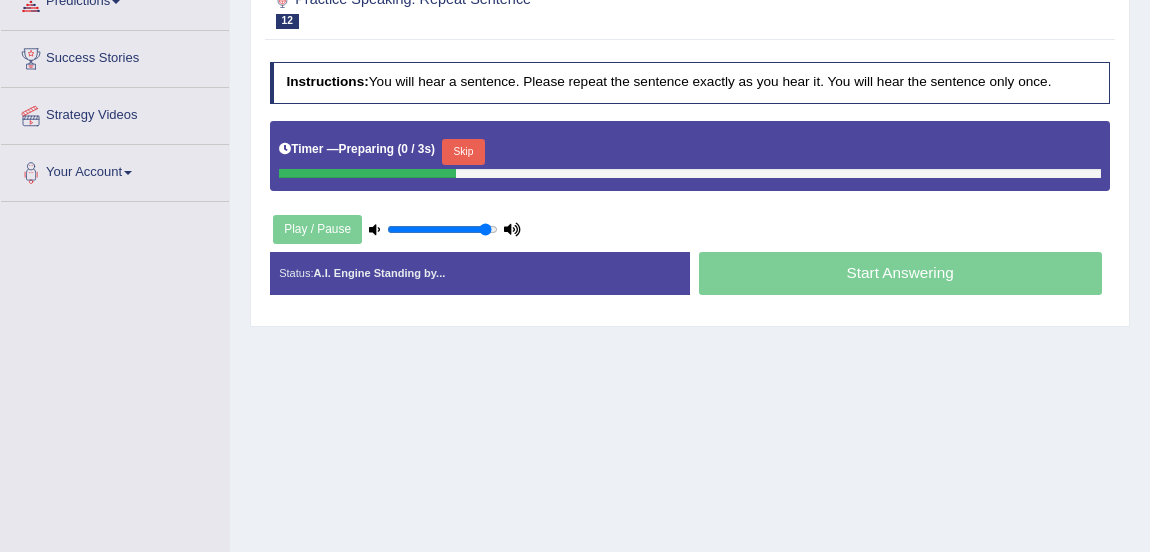 scroll, scrollTop: 301, scrollLeft: 0, axis: vertical 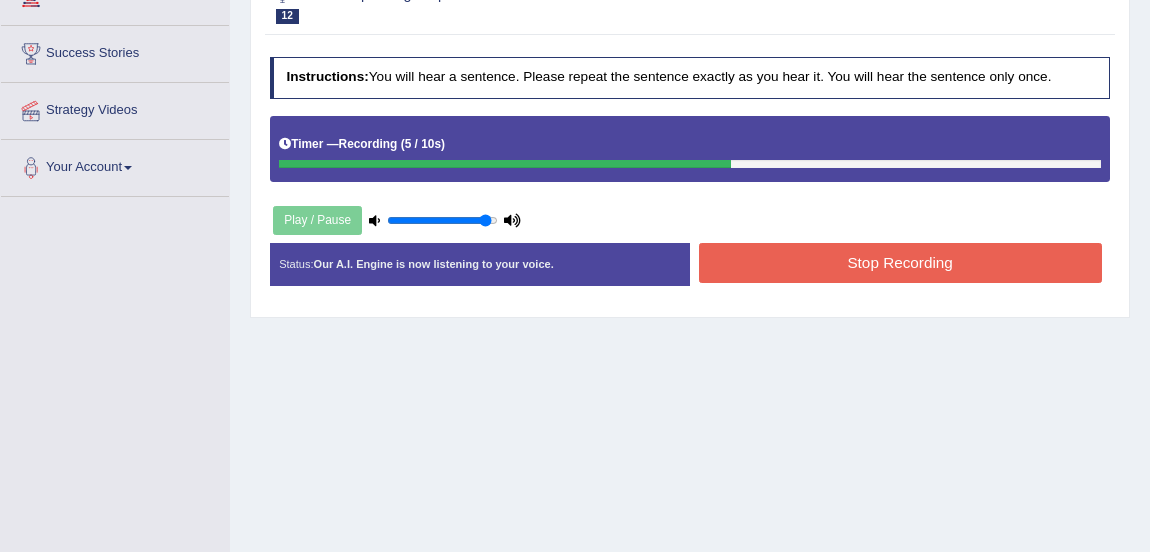 click on "Stop Recording" at bounding box center (900, 262) 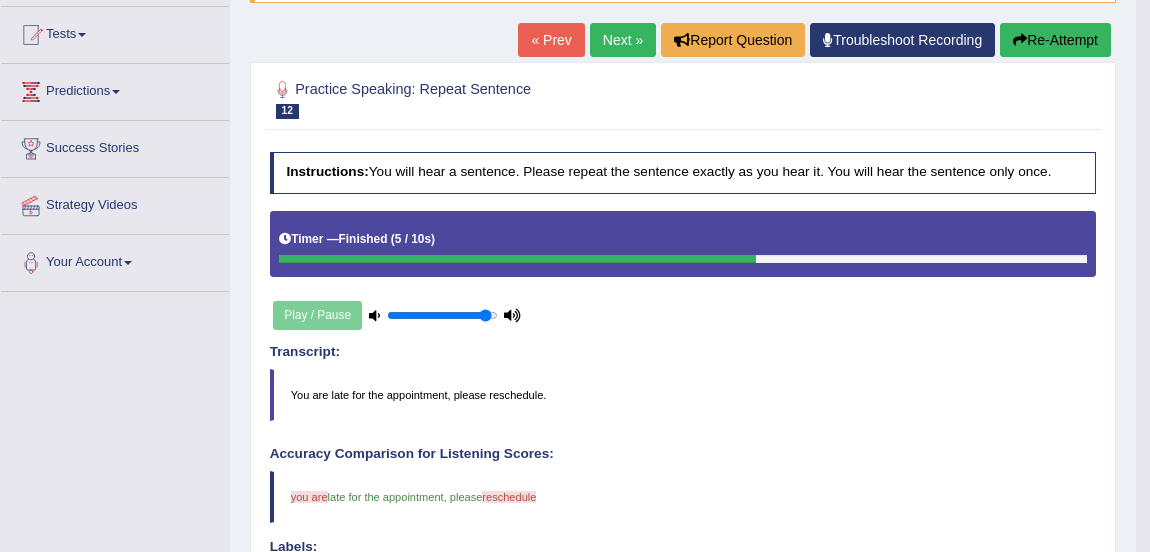 scroll, scrollTop: 201, scrollLeft: 0, axis: vertical 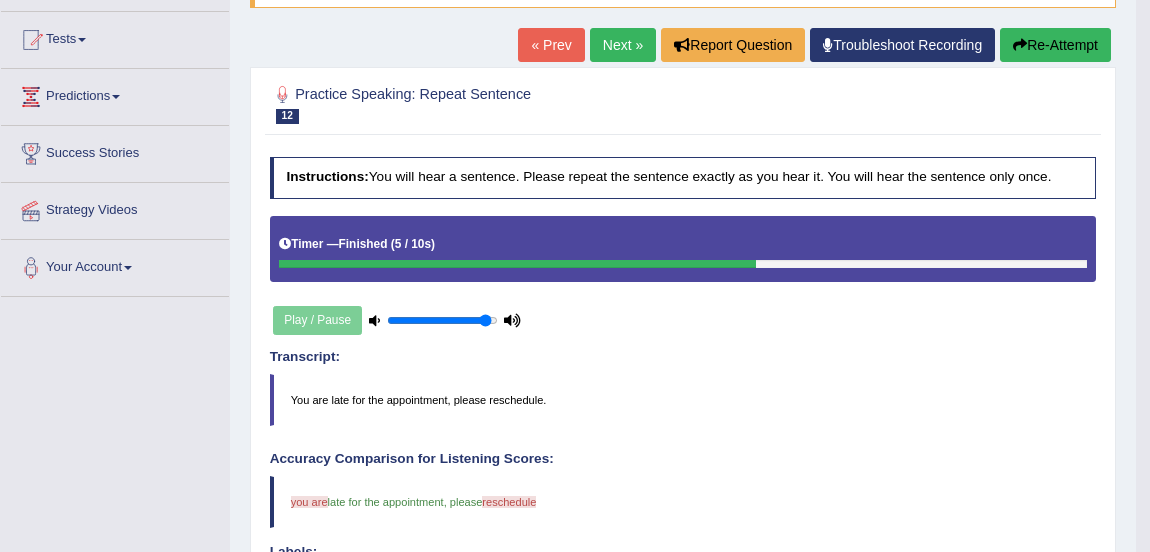 click on "Next »" at bounding box center (623, 45) 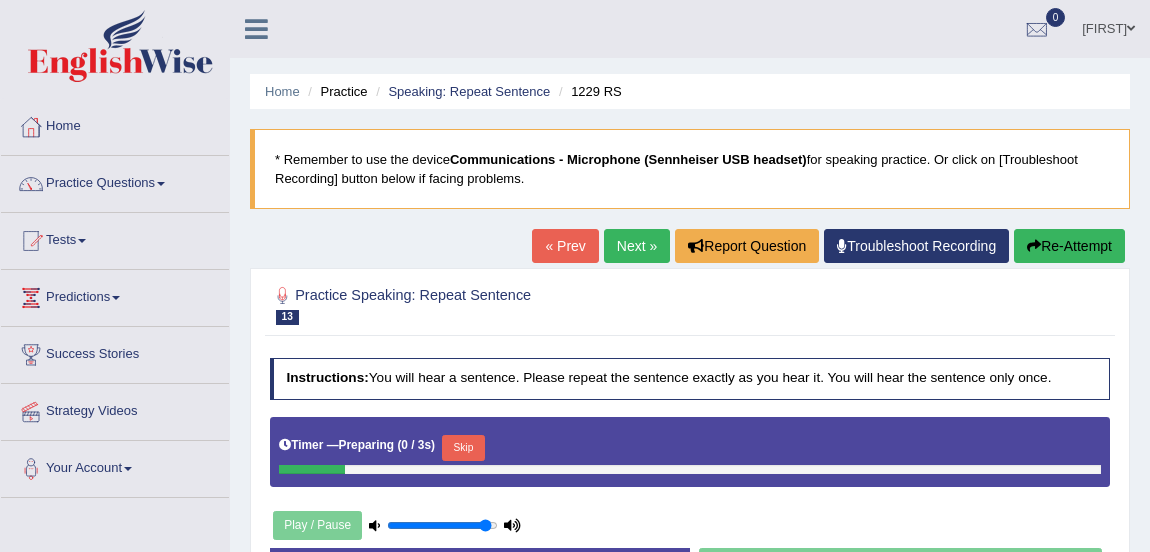 scroll, scrollTop: 0, scrollLeft: 0, axis: both 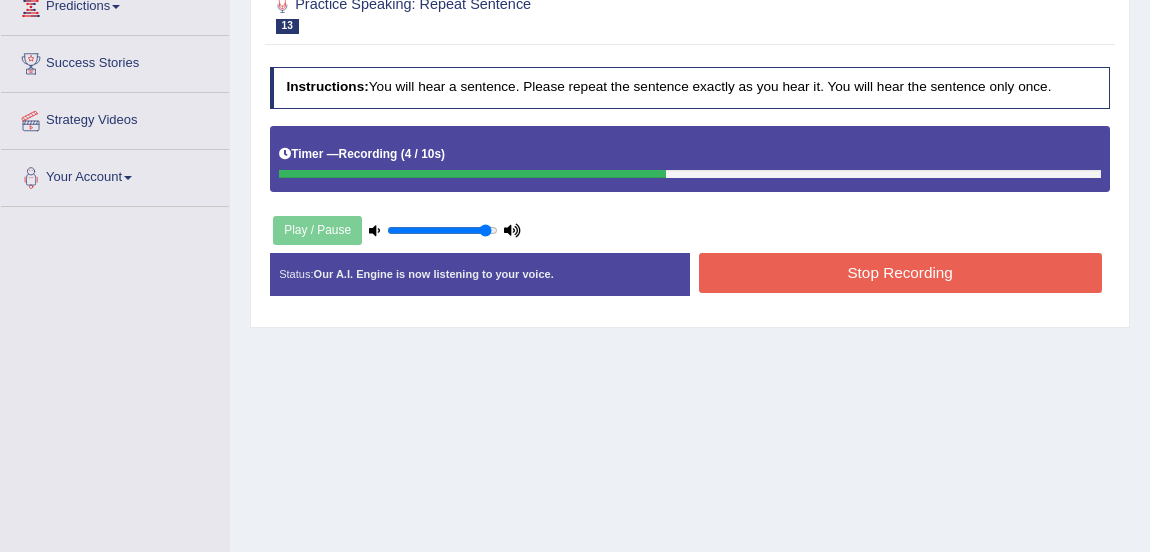 click on "Stop Recording" at bounding box center (900, 272) 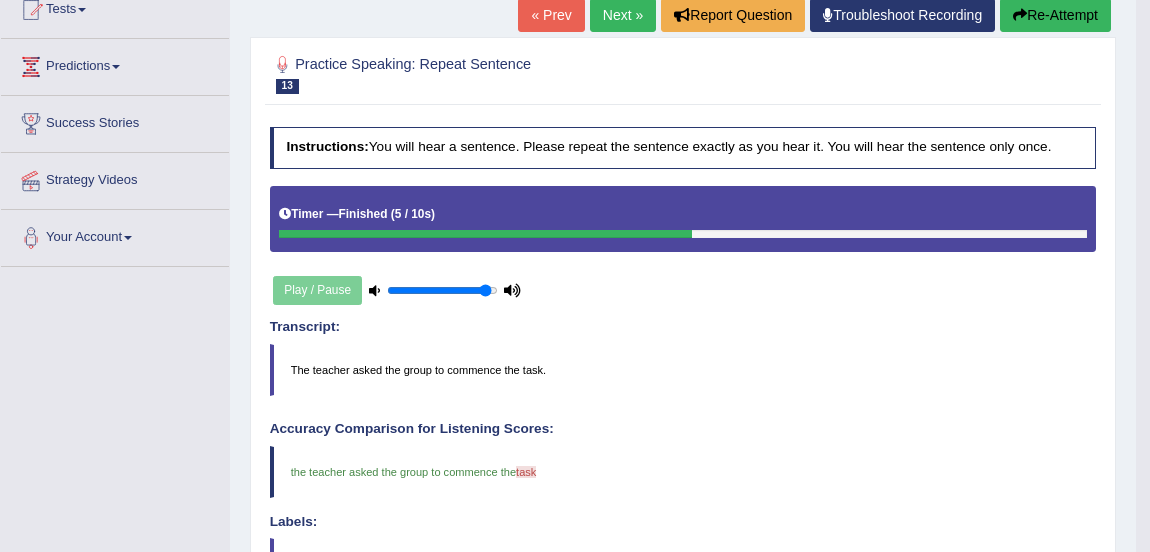 scroll, scrollTop: 215, scrollLeft: 0, axis: vertical 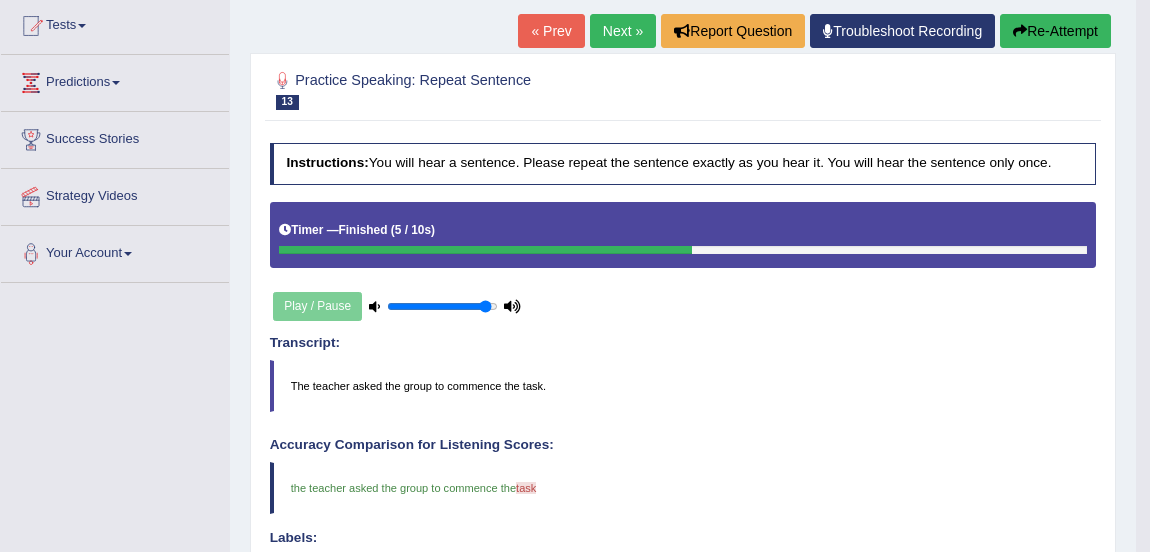 click on "Next »" at bounding box center (623, 31) 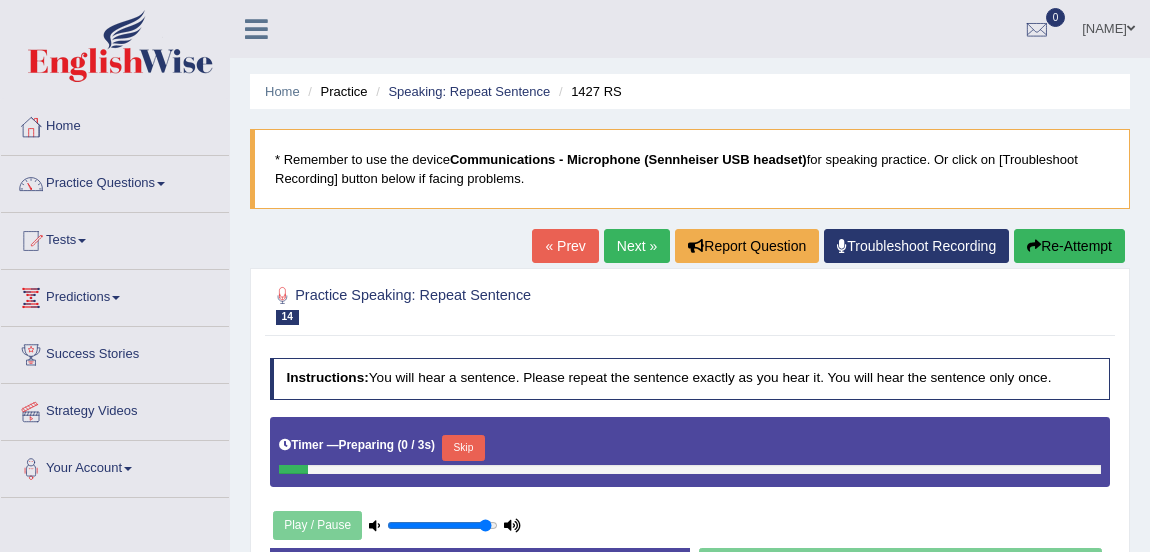 scroll, scrollTop: 209, scrollLeft: 0, axis: vertical 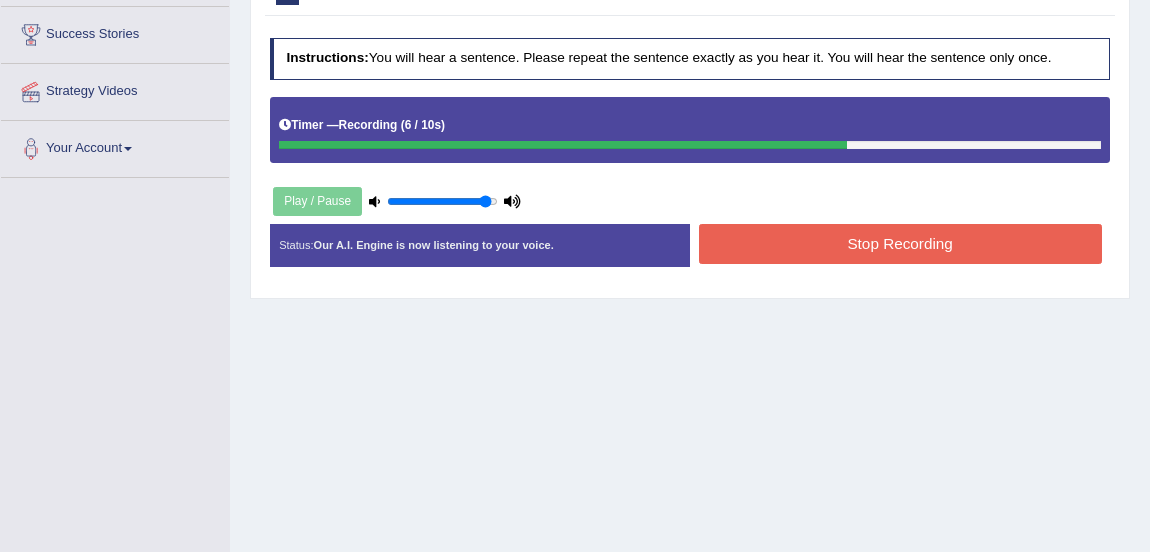 click on "Stop Recording" at bounding box center [900, 243] 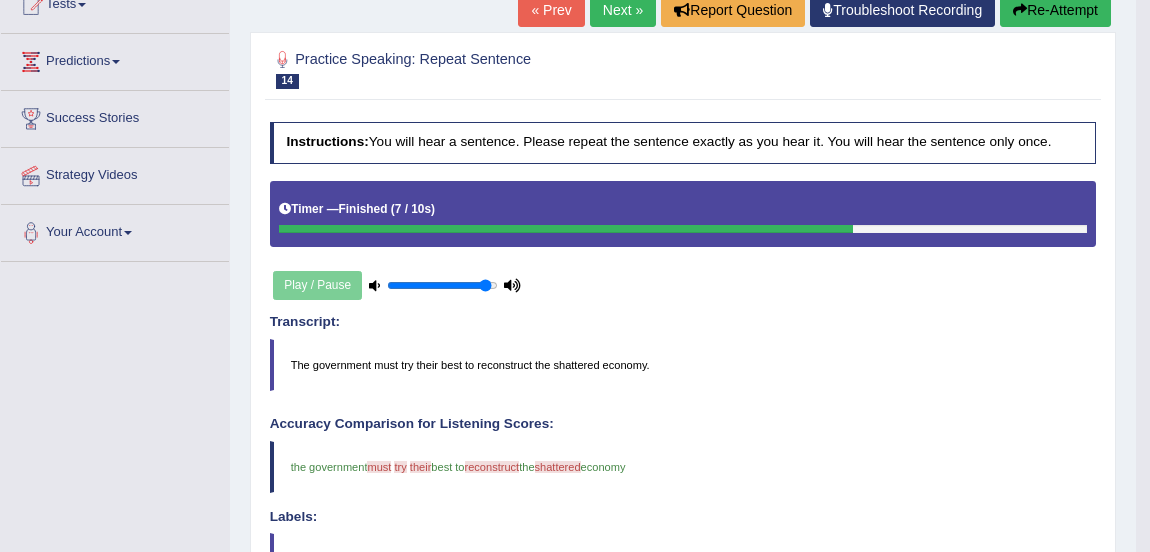 scroll, scrollTop: 234, scrollLeft: 0, axis: vertical 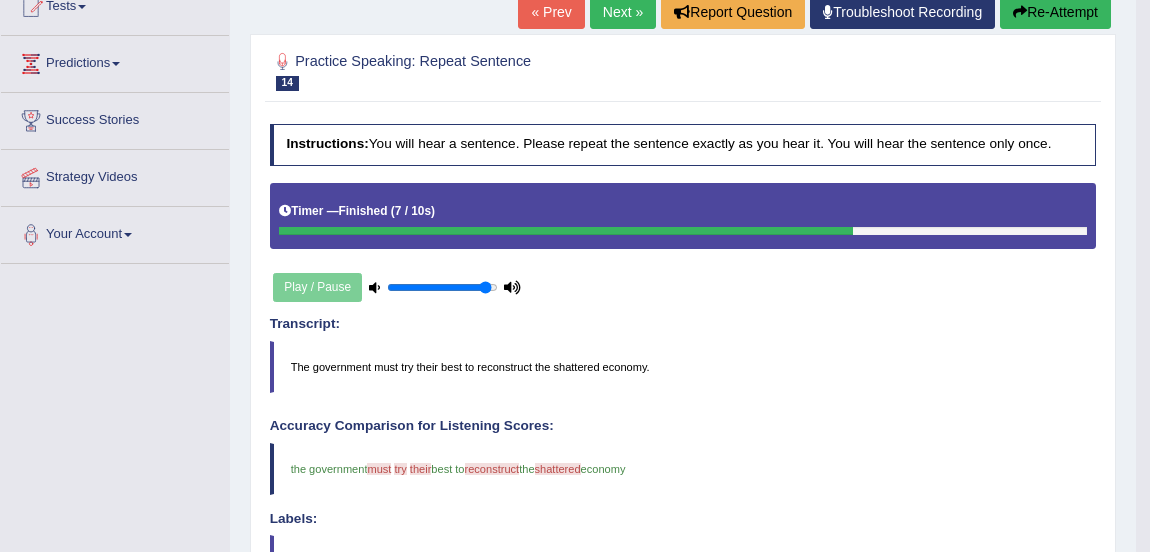 click on "Next »" at bounding box center (623, 12) 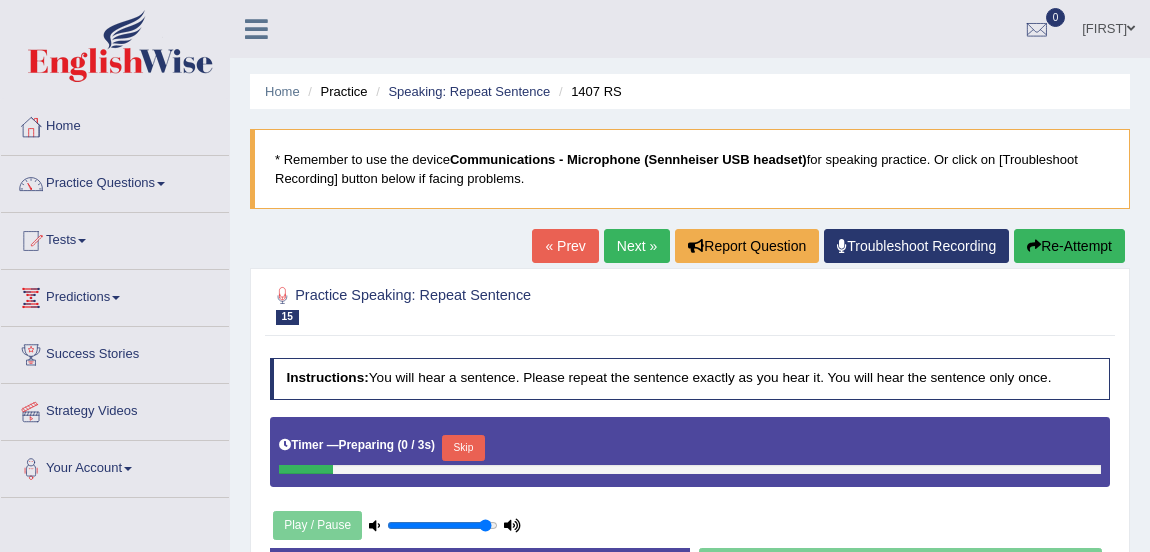 scroll, scrollTop: 336, scrollLeft: 0, axis: vertical 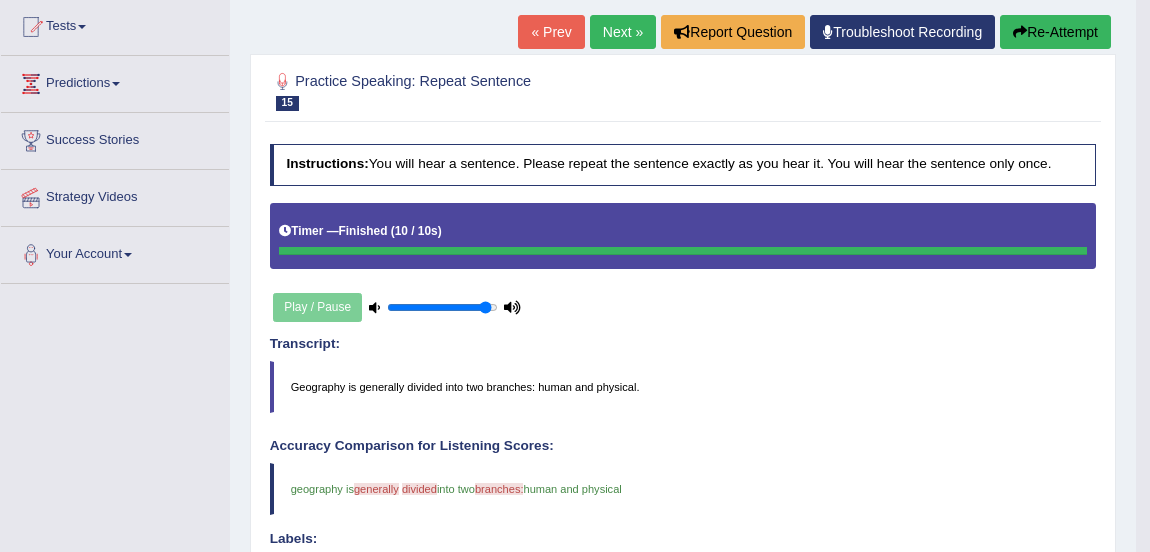 click on "Re-Attempt" at bounding box center [1055, 32] 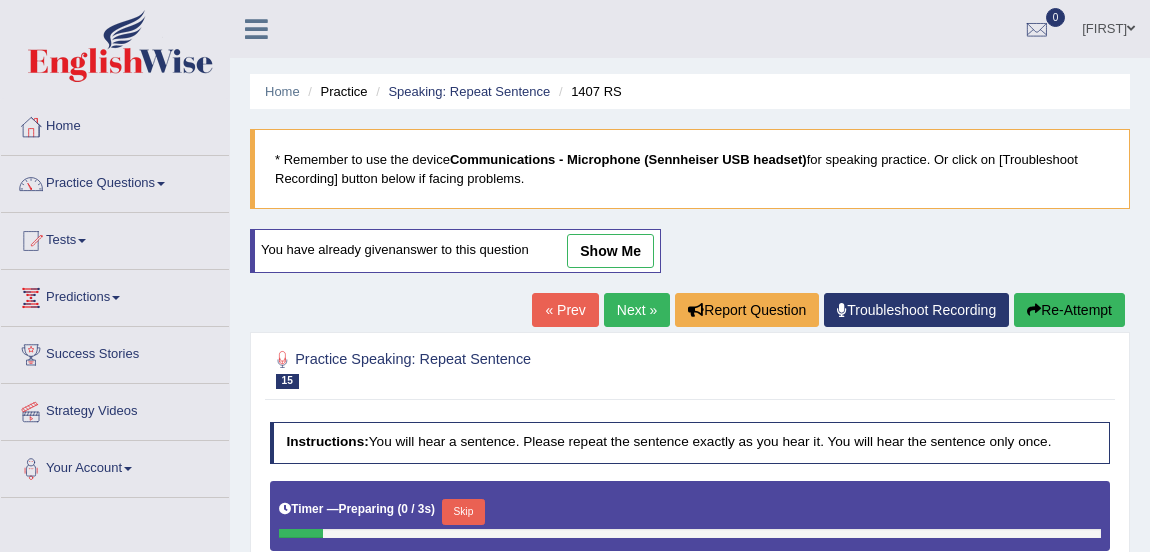 scroll, scrollTop: 240, scrollLeft: 0, axis: vertical 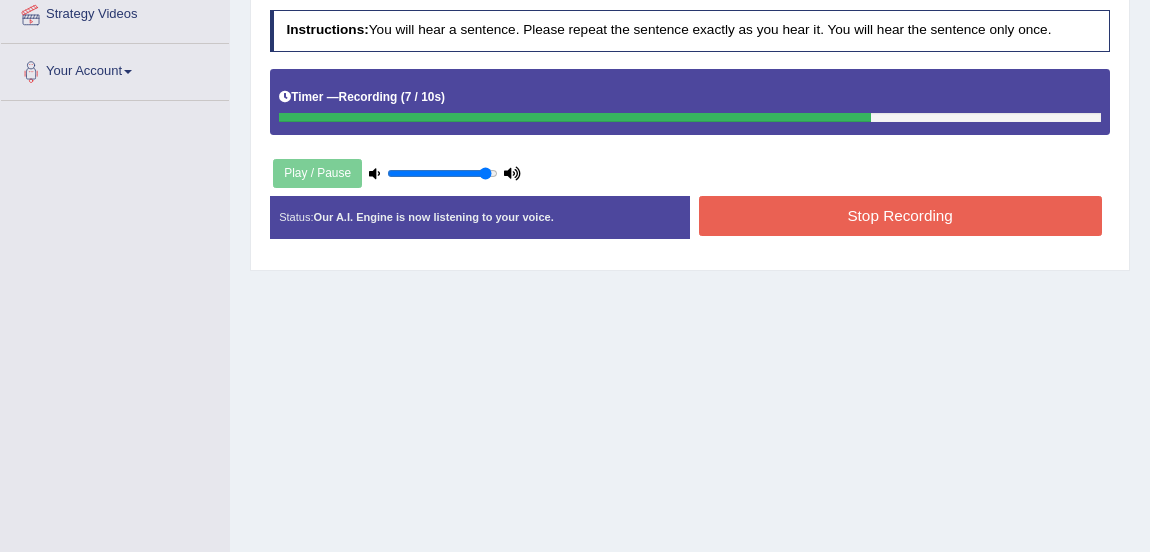 click on "Stop Recording" at bounding box center (900, 215) 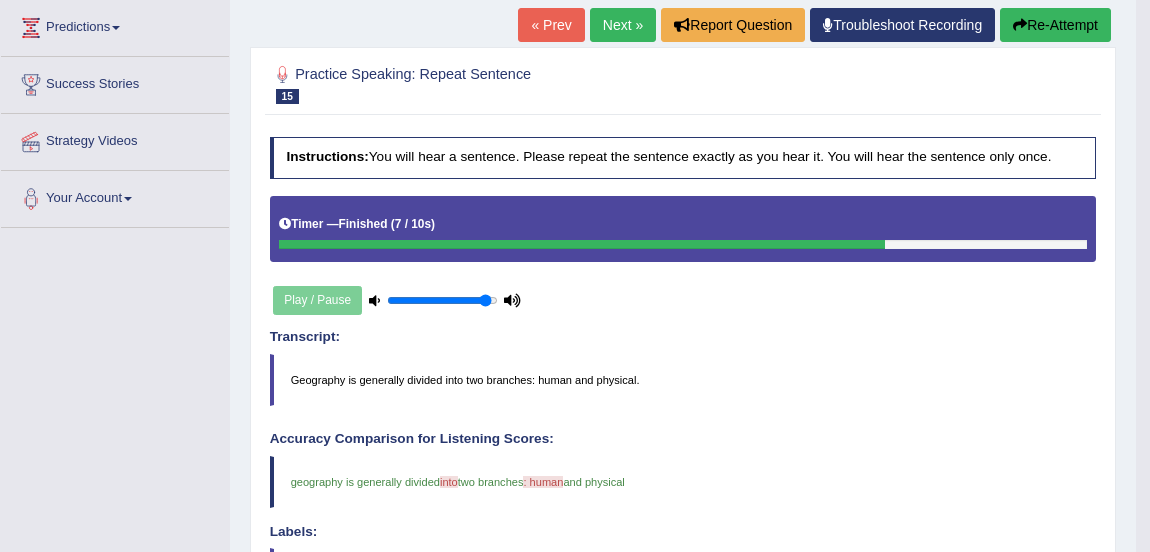 scroll, scrollTop: 269, scrollLeft: 0, axis: vertical 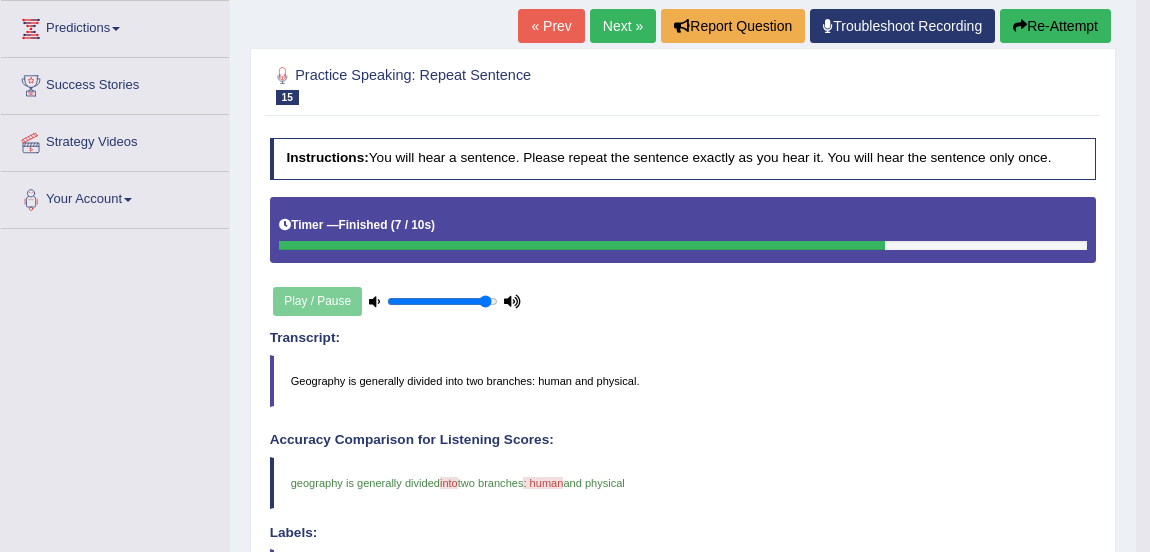 click on "Next »" at bounding box center (623, 26) 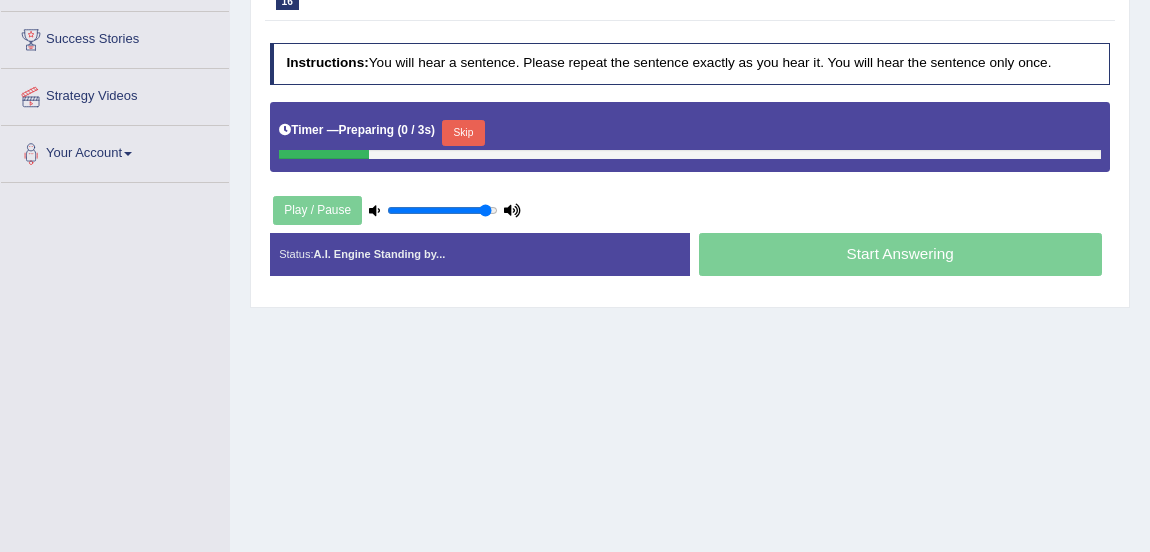 scroll, scrollTop: 0, scrollLeft: 0, axis: both 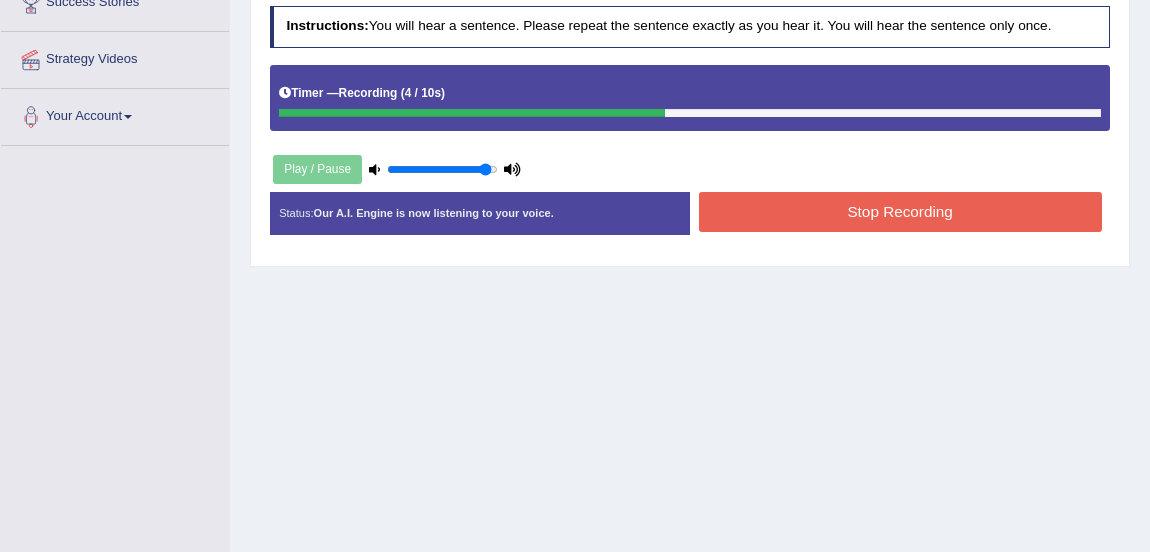 click on "Stop Recording" at bounding box center (900, 211) 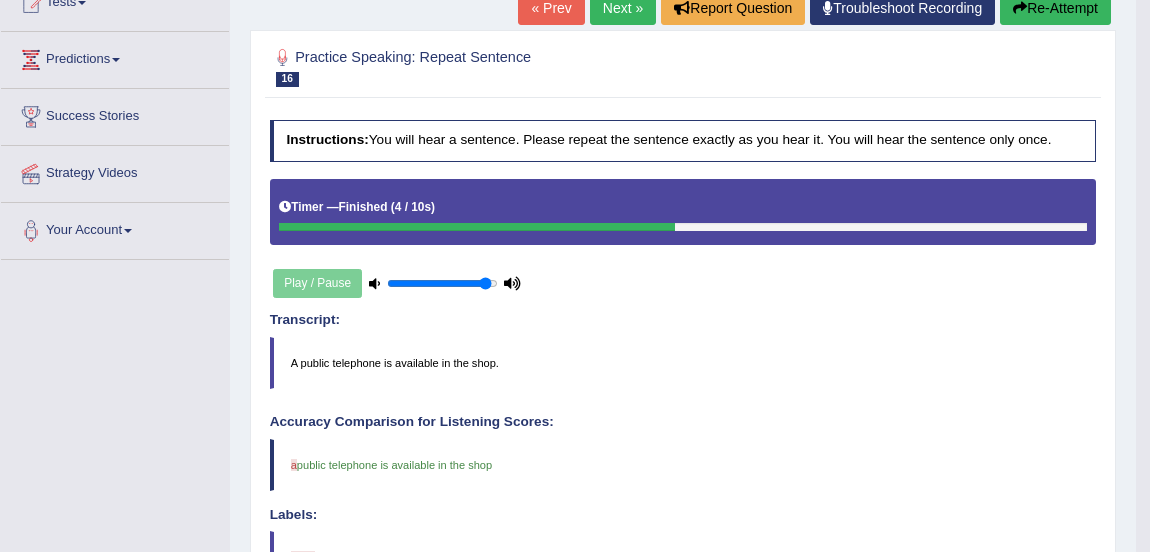scroll, scrollTop: 237, scrollLeft: 0, axis: vertical 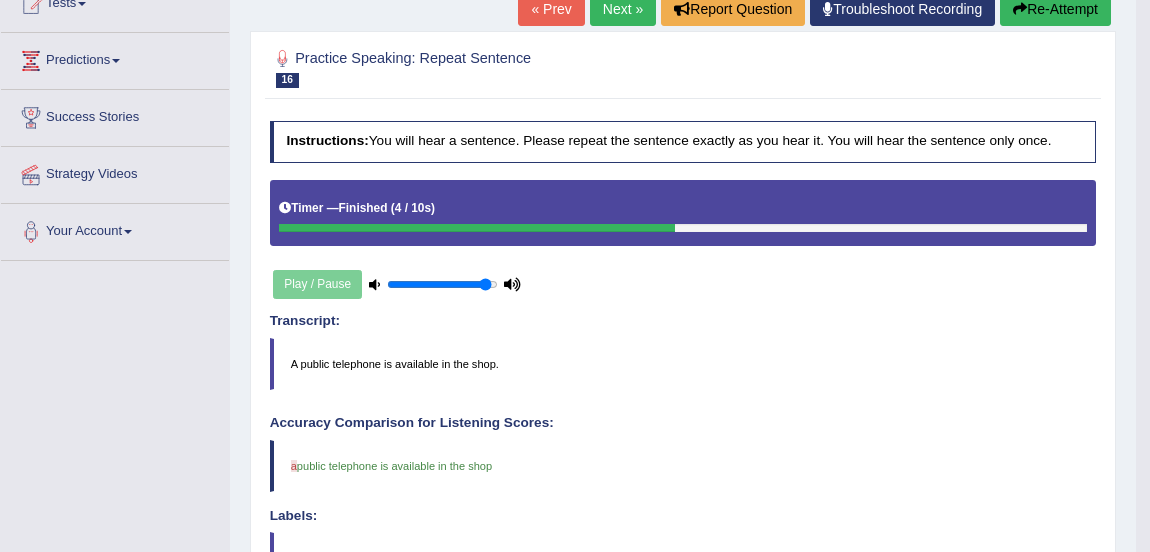 click on "Next »" at bounding box center (623, 9) 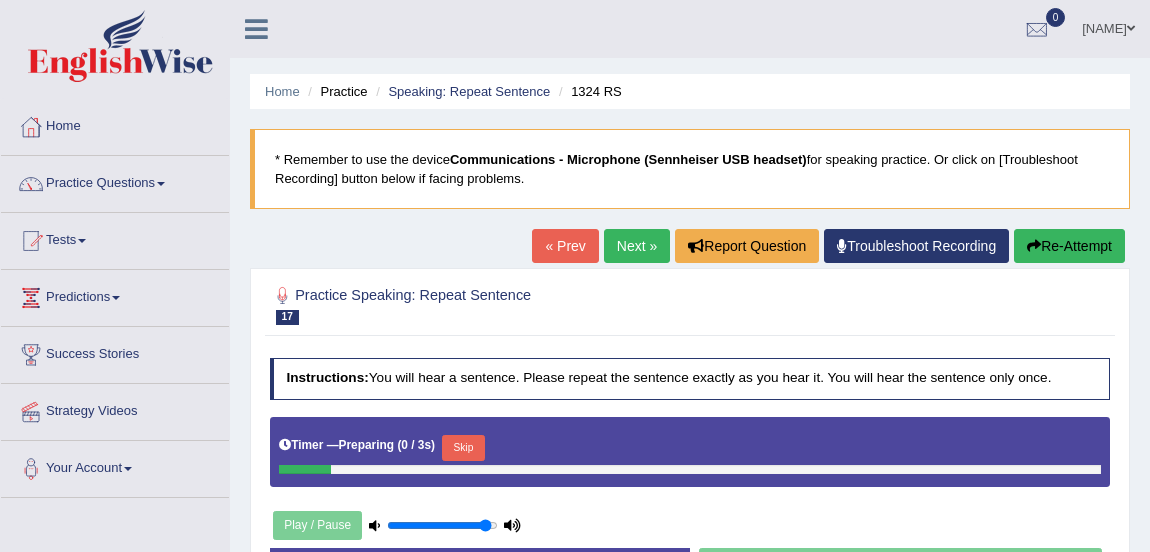 scroll, scrollTop: 244, scrollLeft: 0, axis: vertical 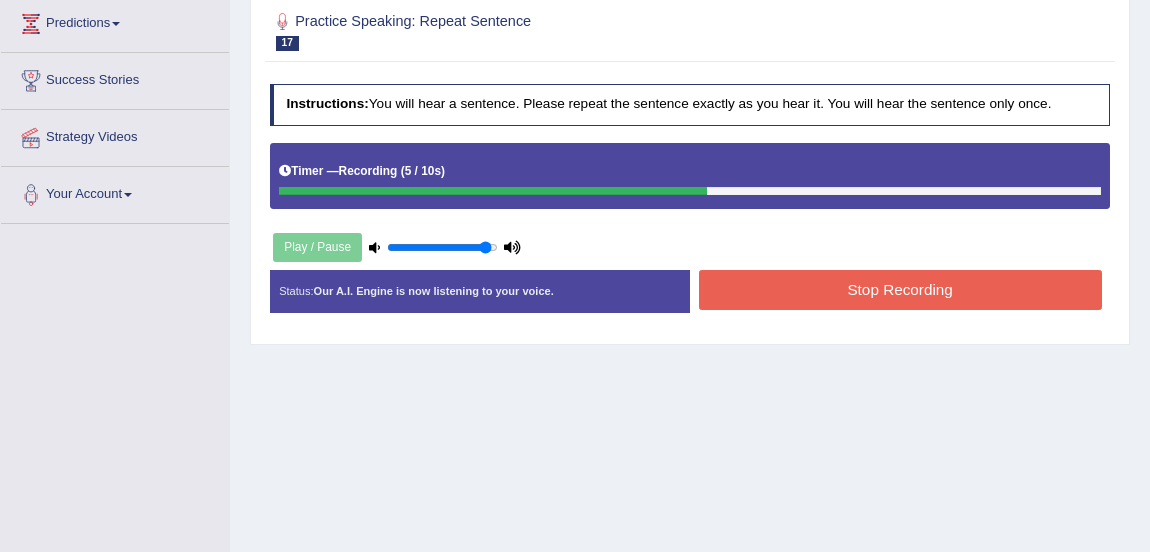 click on "Stop Recording" at bounding box center (900, 289) 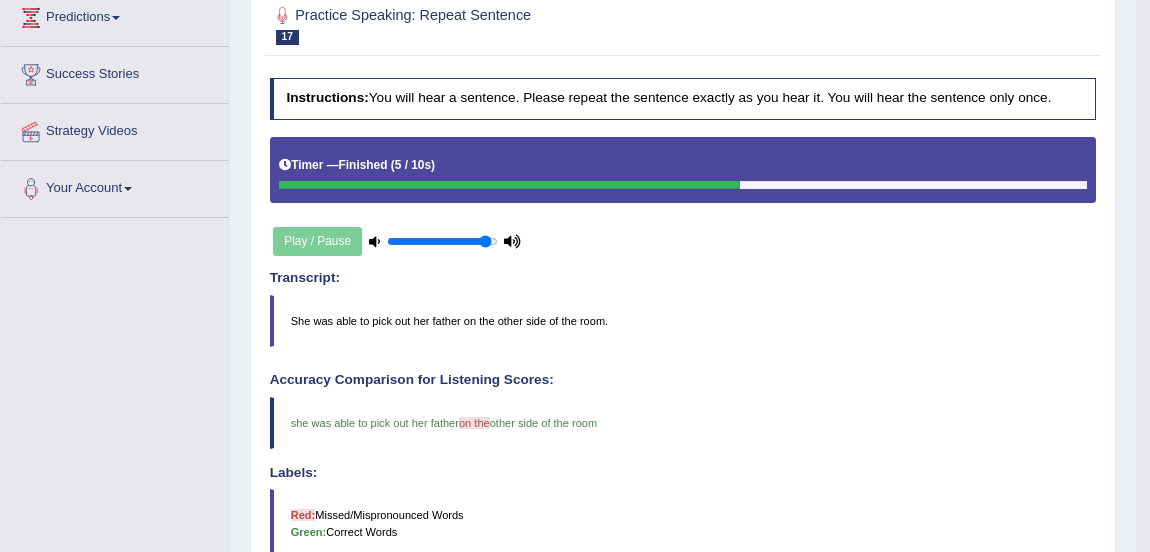 scroll, scrollTop: 167, scrollLeft: 0, axis: vertical 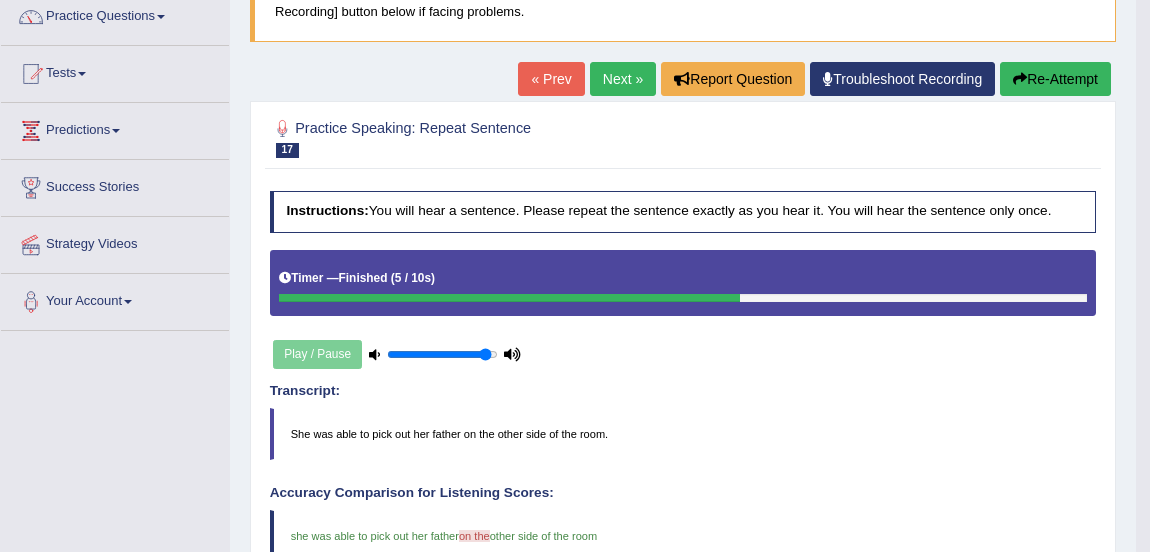 click on "Next »" at bounding box center [623, 79] 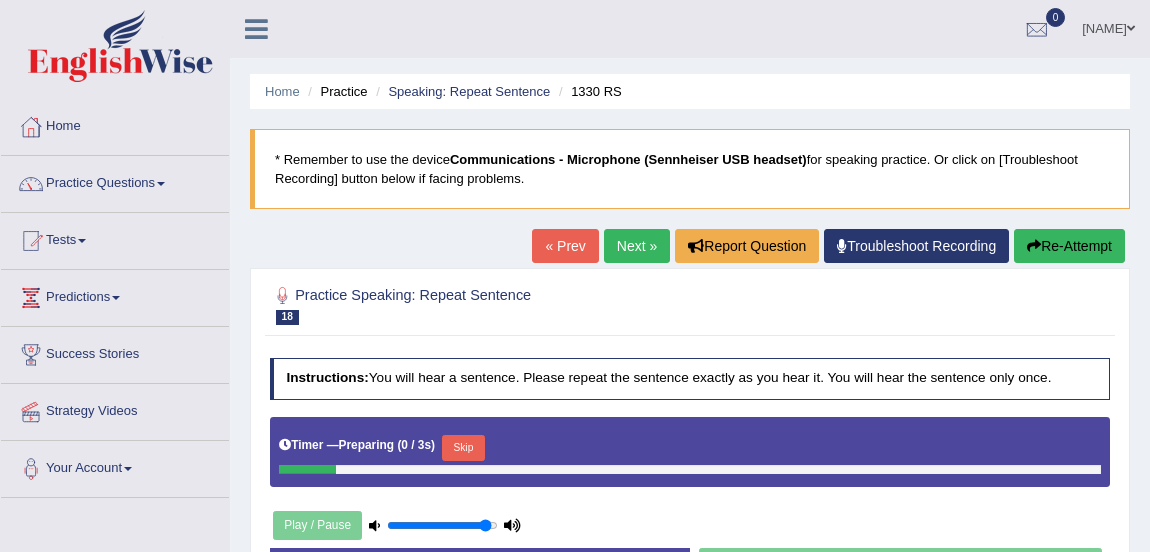 scroll, scrollTop: 114, scrollLeft: 0, axis: vertical 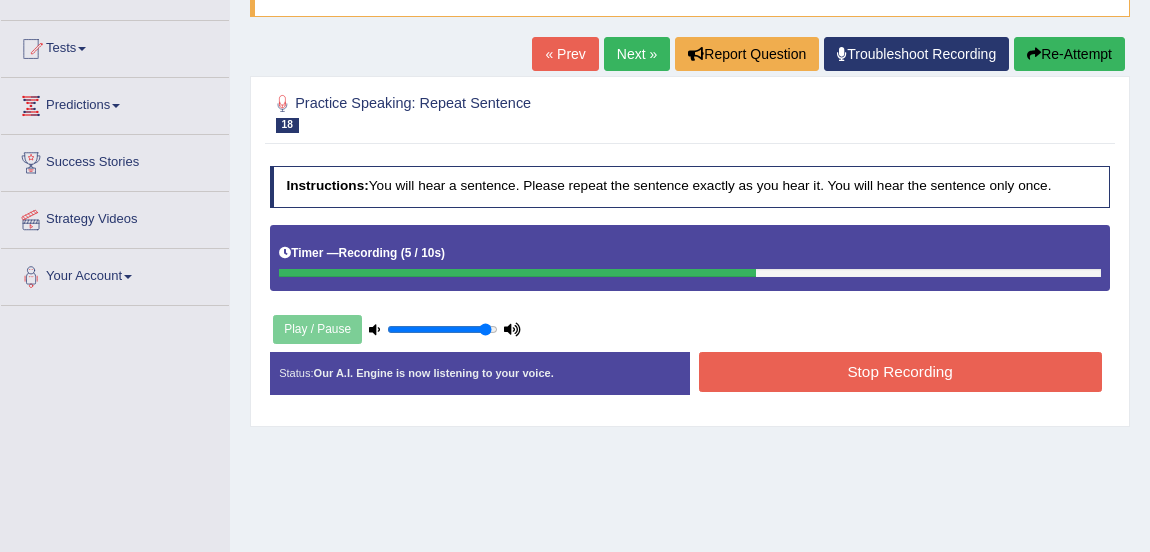 click on "Re-Attempt" at bounding box center [1069, 54] 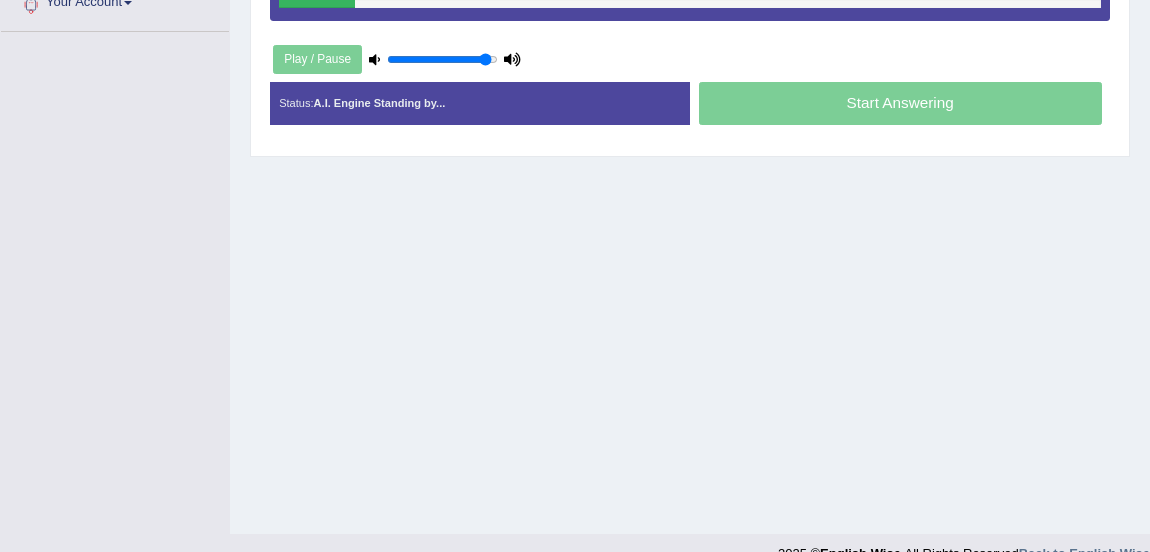 scroll, scrollTop: 0, scrollLeft: 0, axis: both 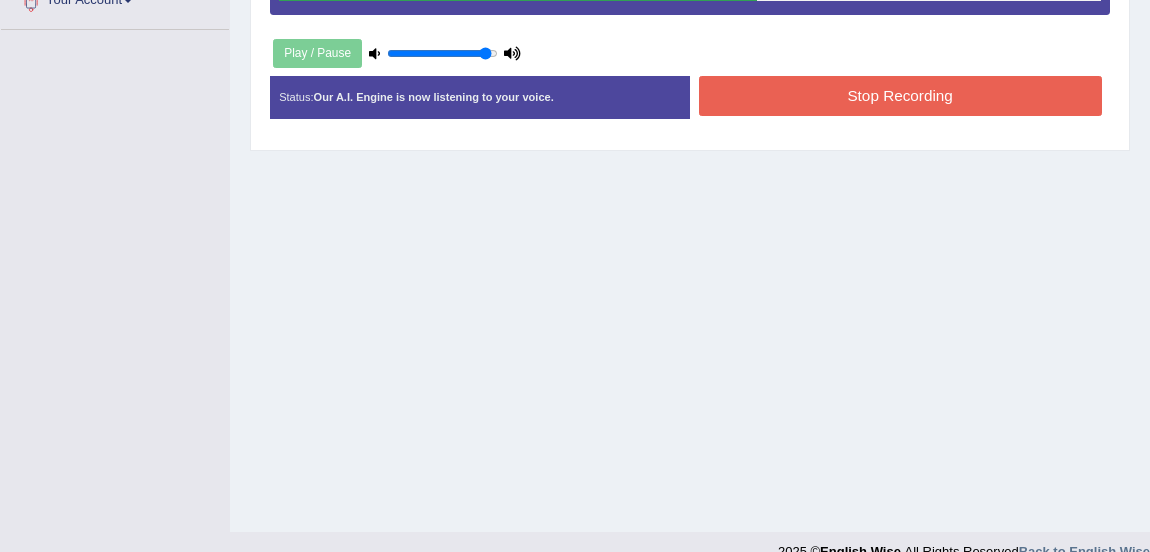 click on "Stop Recording" at bounding box center (900, 95) 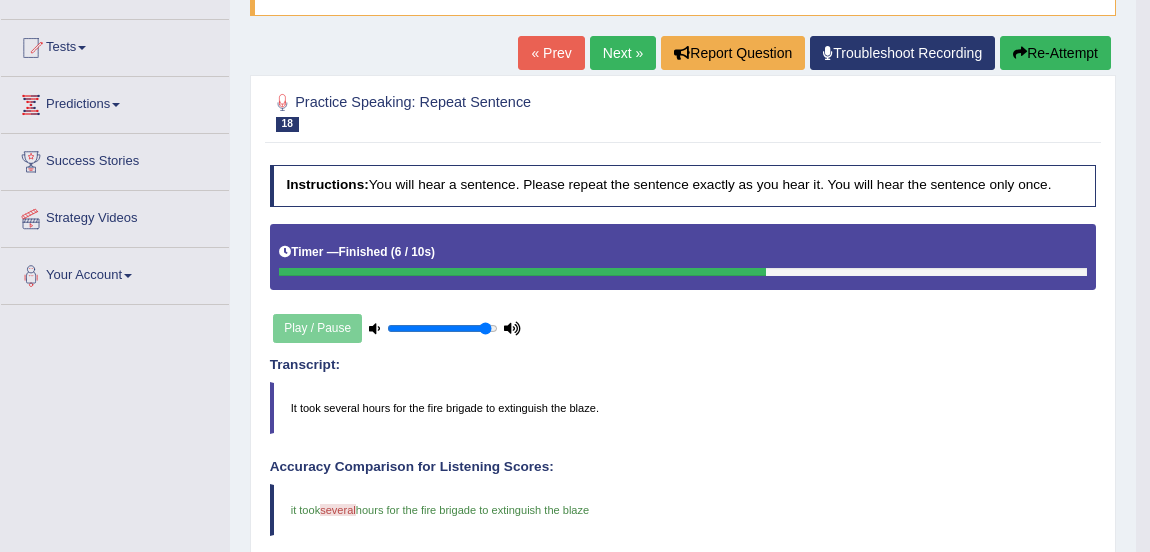 scroll, scrollTop: 184, scrollLeft: 0, axis: vertical 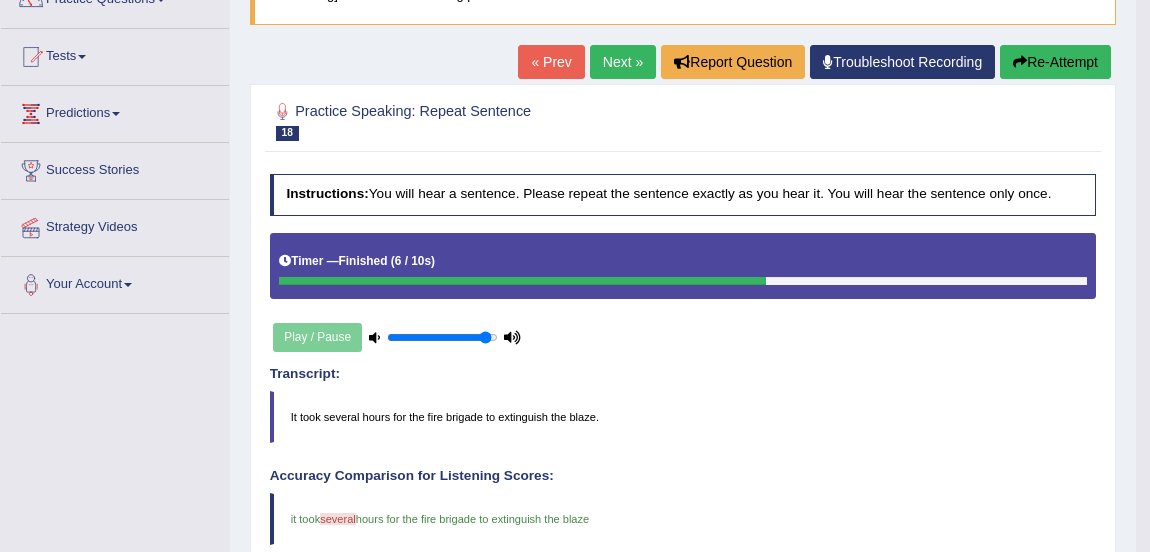 click on "Next »" at bounding box center (623, 62) 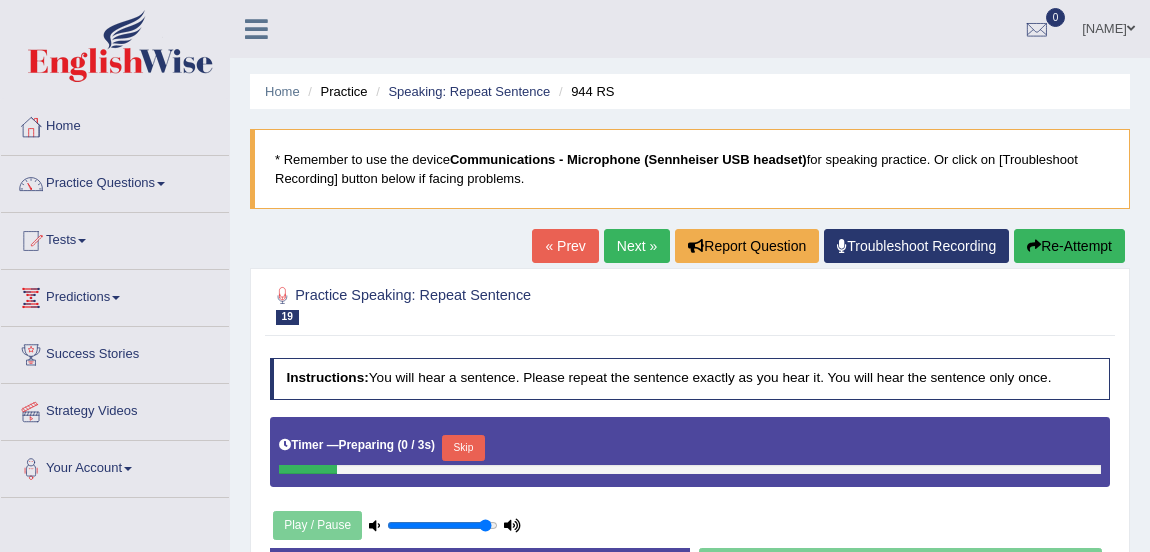 scroll, scrollTop: 0, scrollLeft: 0, axis: both 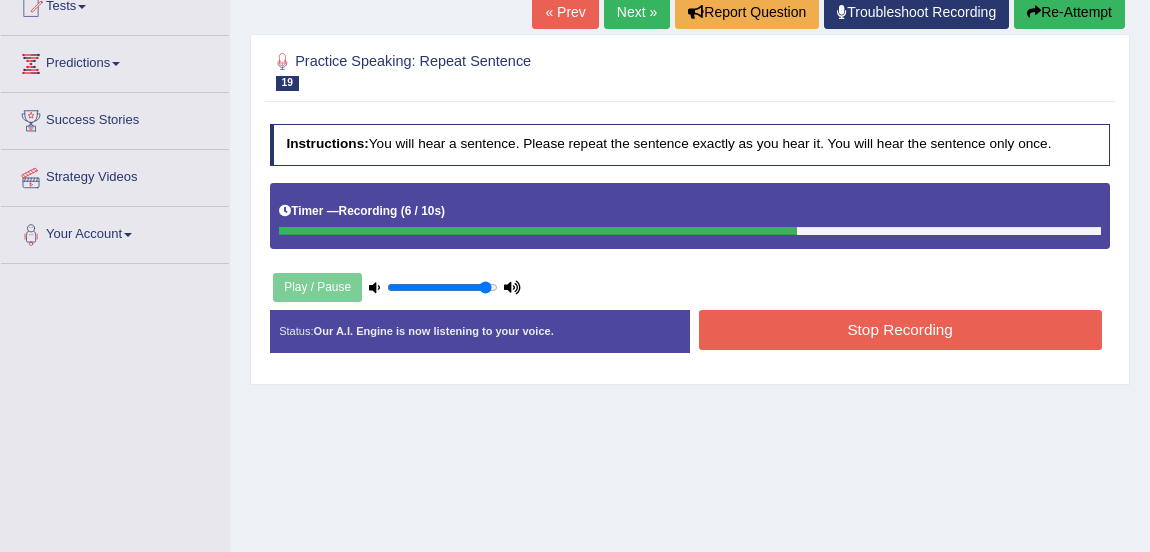 click on "Stop Recording" at bounding box center [900, 329] 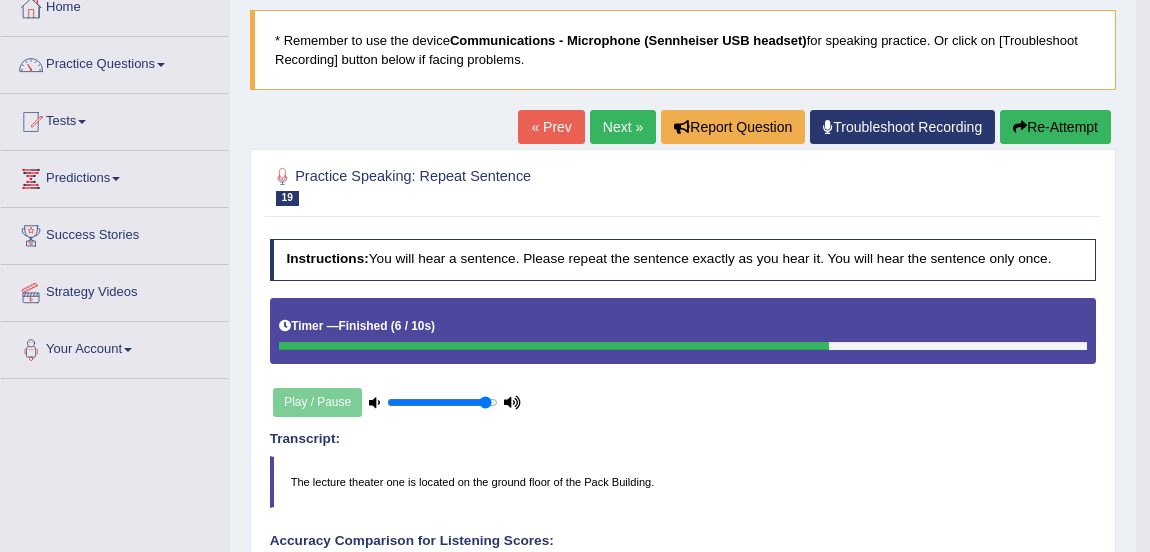 scroll, scrollTop: 114, scrollLeft: 0, axis: vertical 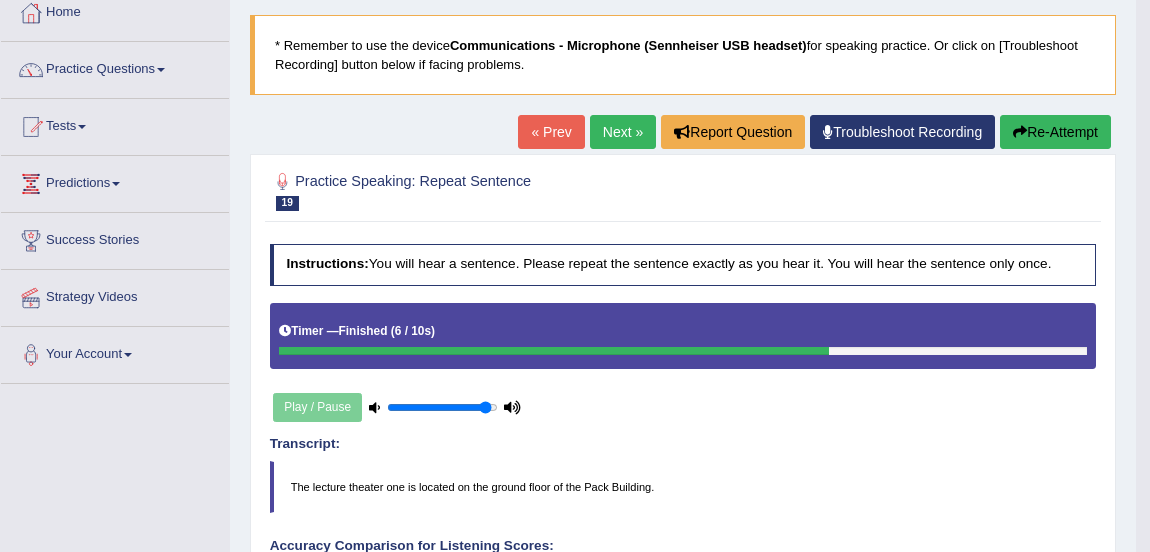 click on "Next »" at bounding box center (623, 132) 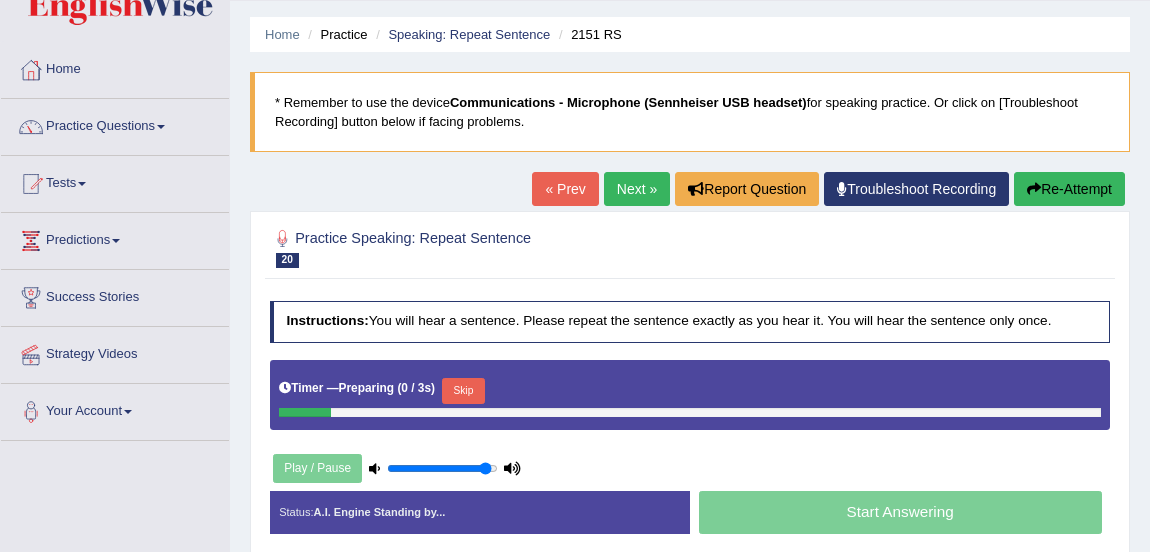 scroll, scrollTop: 290, scrollLeft: 0, axis: vertical 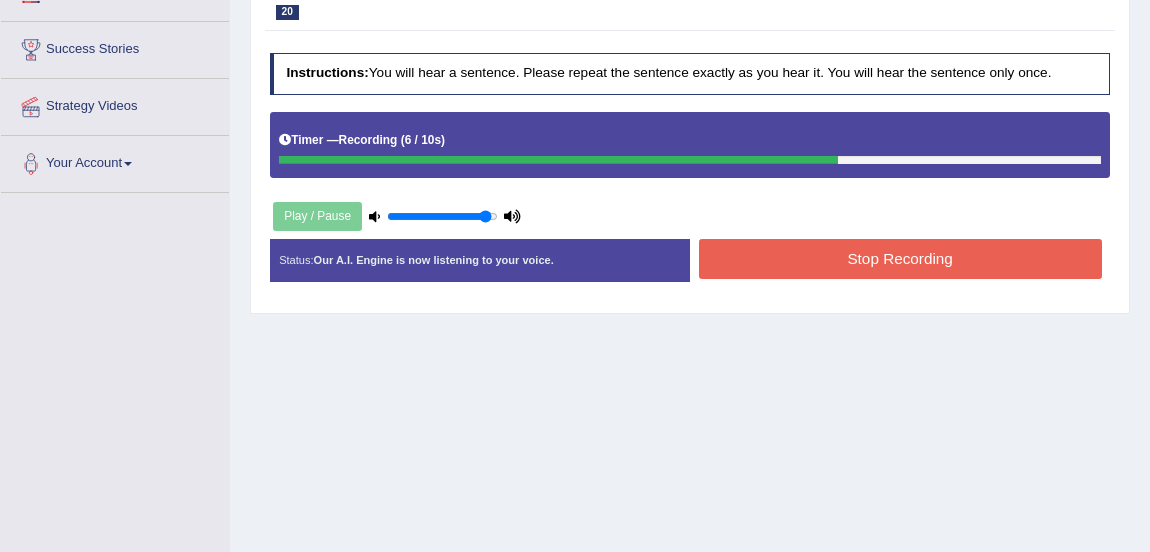 click on "Stop Recording" at bounding box center (900, 258) 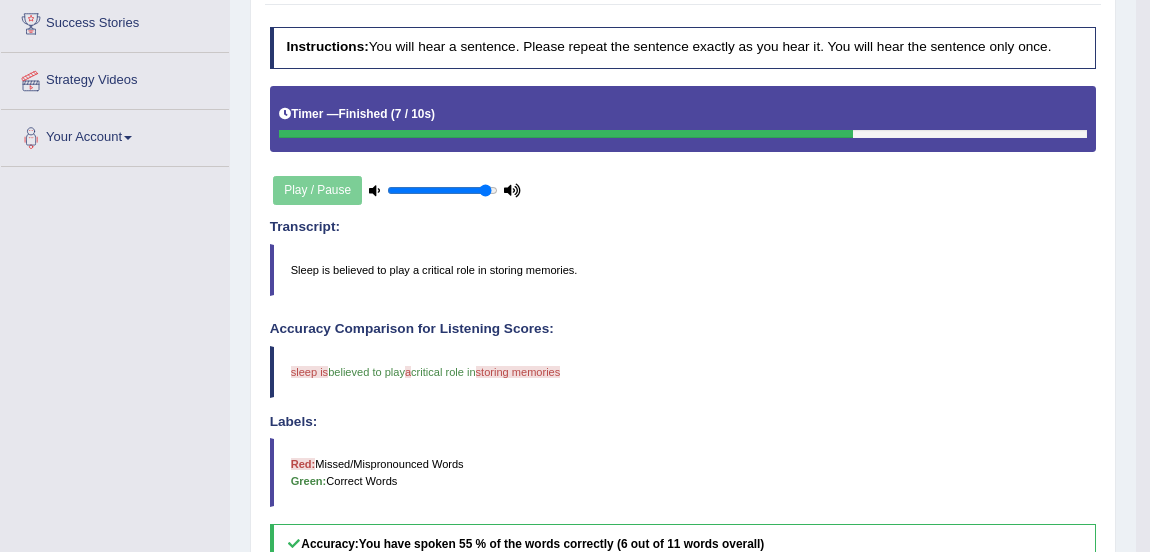 scroll, scrollTop: 202, scrollLeft: 0, axis: vertical 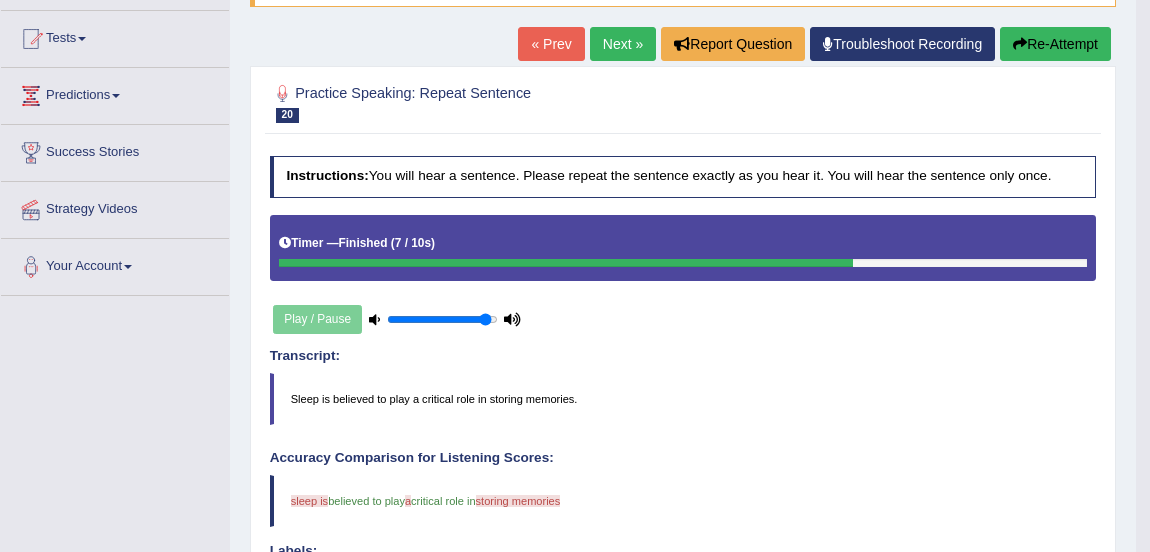 click on "Next »" at bounding box center [623, 44] 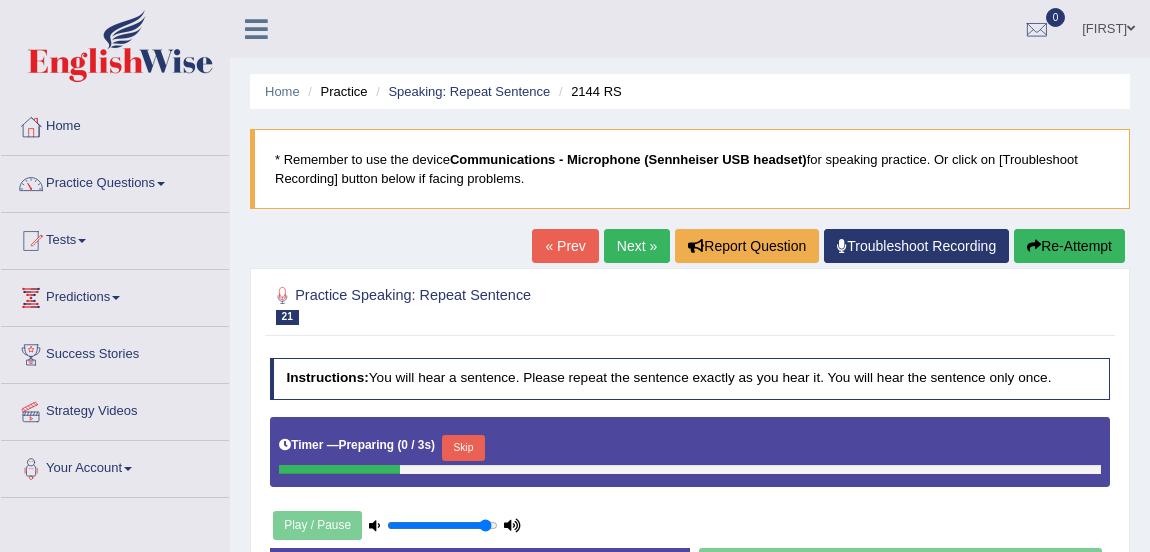 scroll, scrollTop: 0, scrollLeft: 0, axis: both 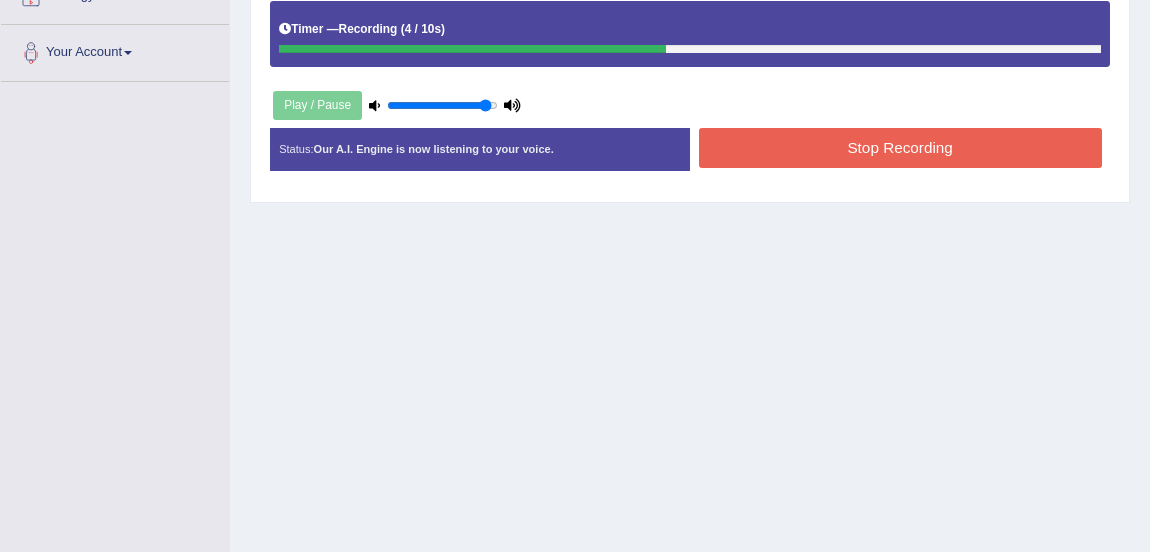 click on "Stop Recording" at bounding box center [900, 147] 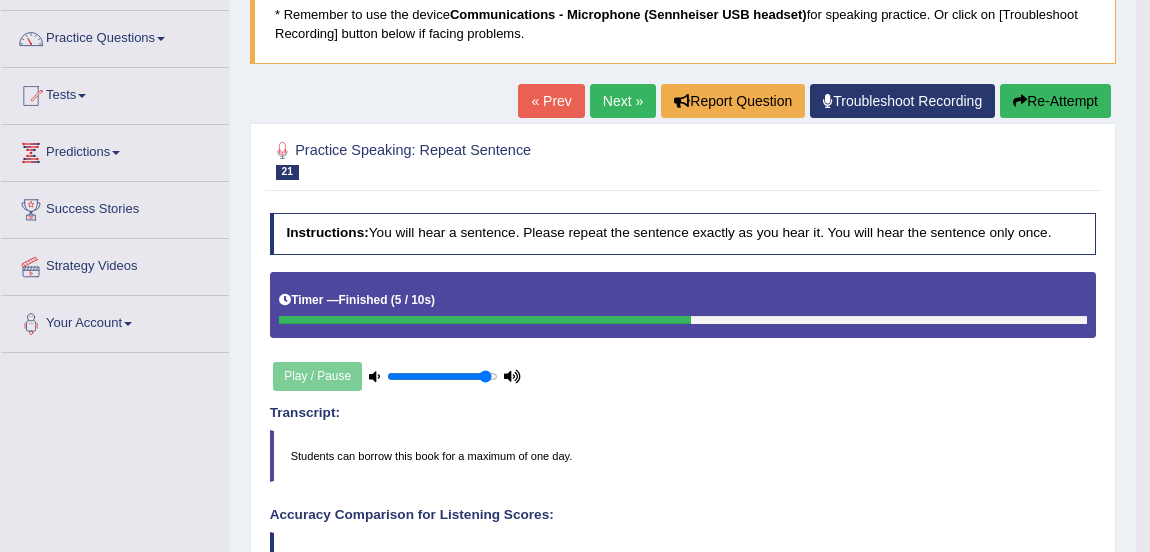 scroll, scrollTop: 141, scrollLeft: 0, axis: vertical 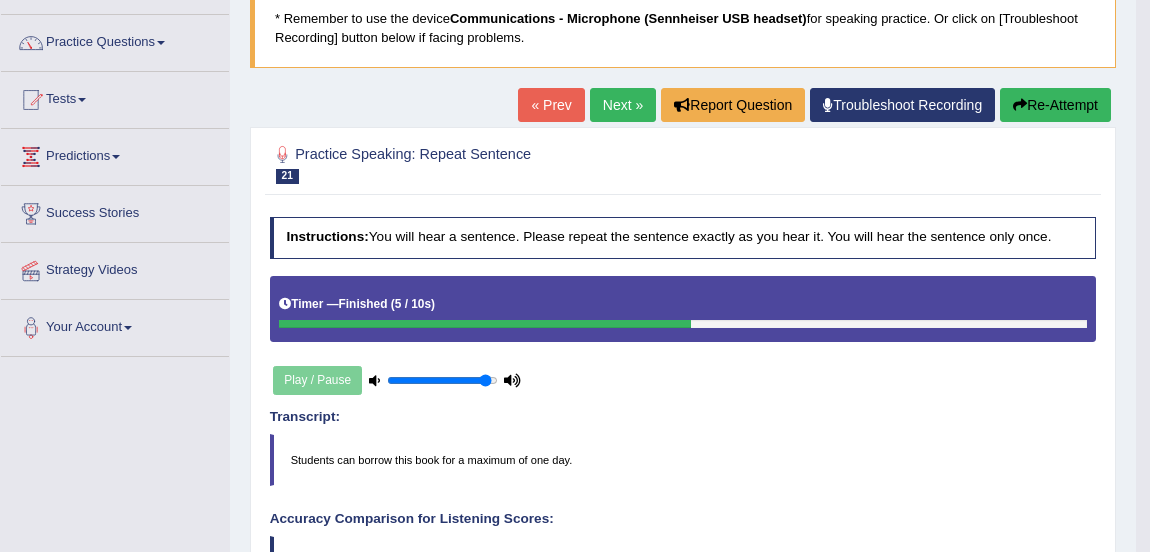 click on "Next »" at bounding box center (623, 105) 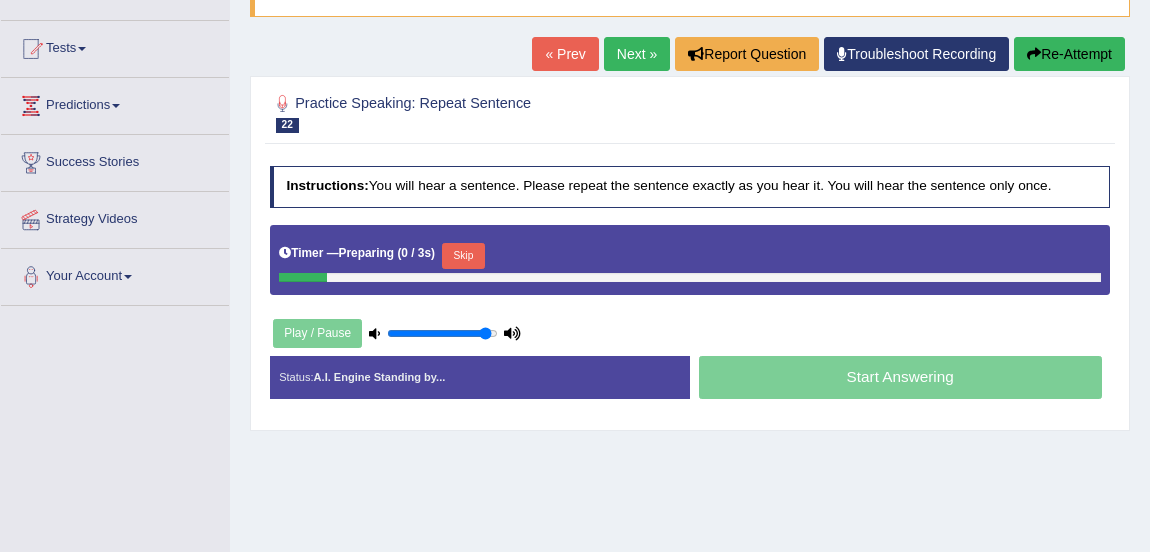 scroll, scrollTop: 0, scrollLeft: 0, axis: both 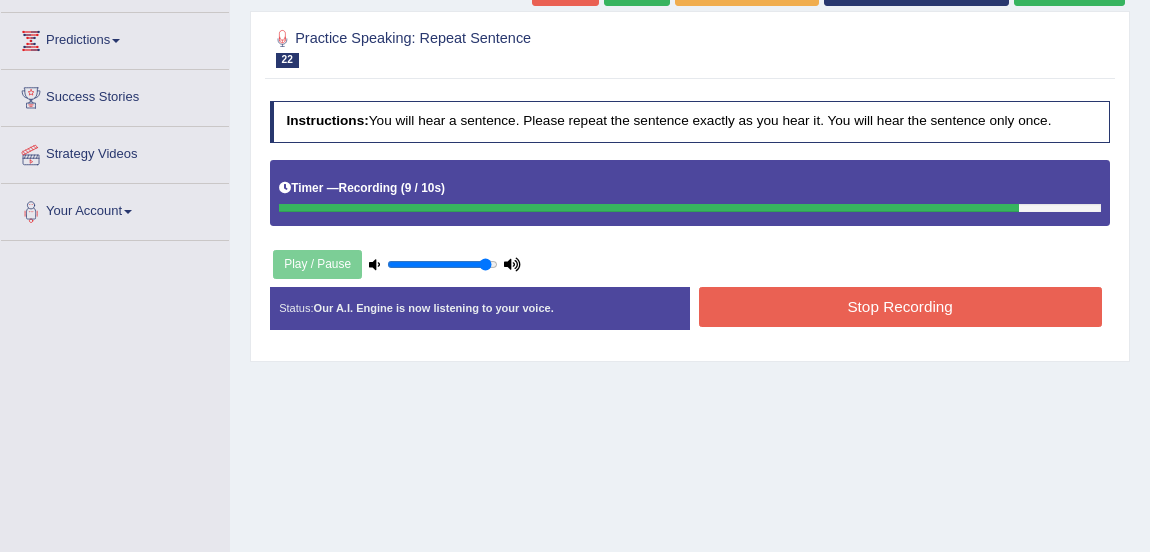 click on "Stop Recording" at bounding box center [900, 306] 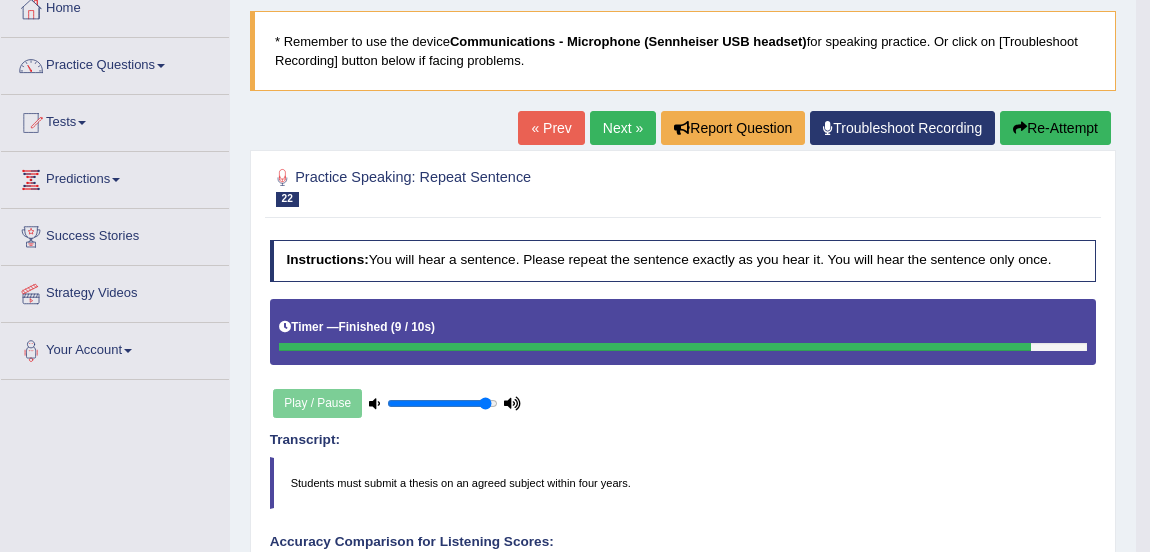 scroll, scrollTop: 116, scrollLeft: 0, axis: vertical 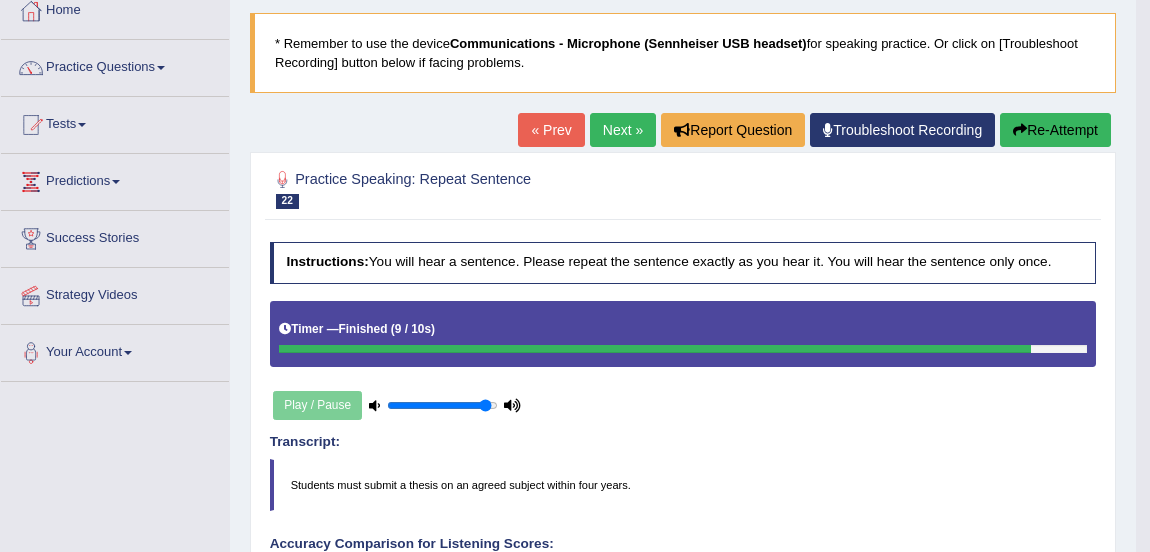 click on "Next »" at bounding box center [623, 130] 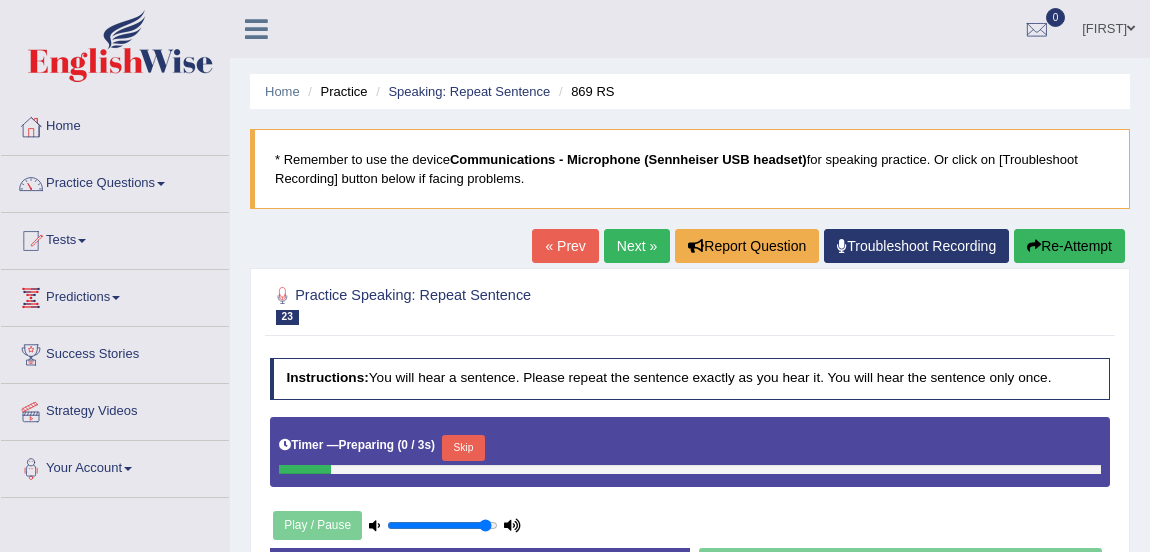 scroll, scrollTop: 269, scrollLeft: 0, axis: vertical 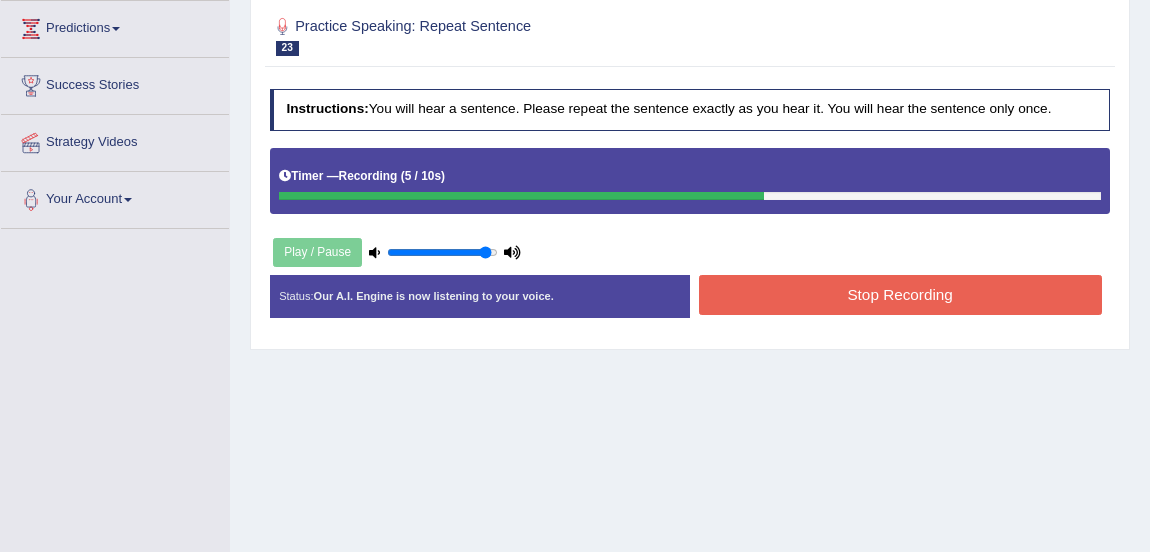 click on "Stop Recording" at bounding box center [900, 294] 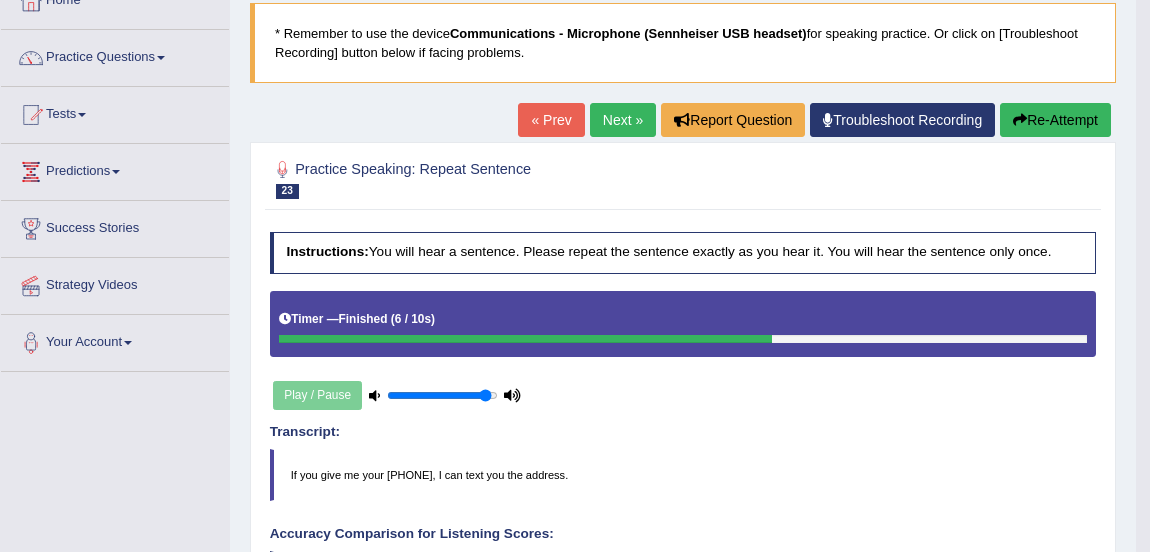 scroll, scrollTop: 118, scrollLeft: 0, axis: vertical 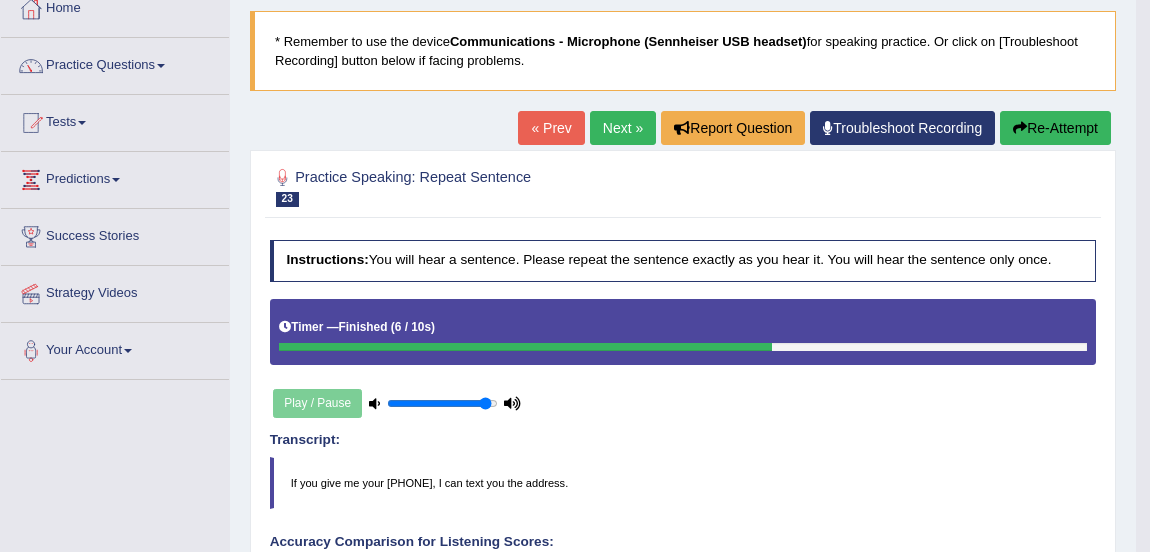 click on "Next »" at bounding box center (623, 128) 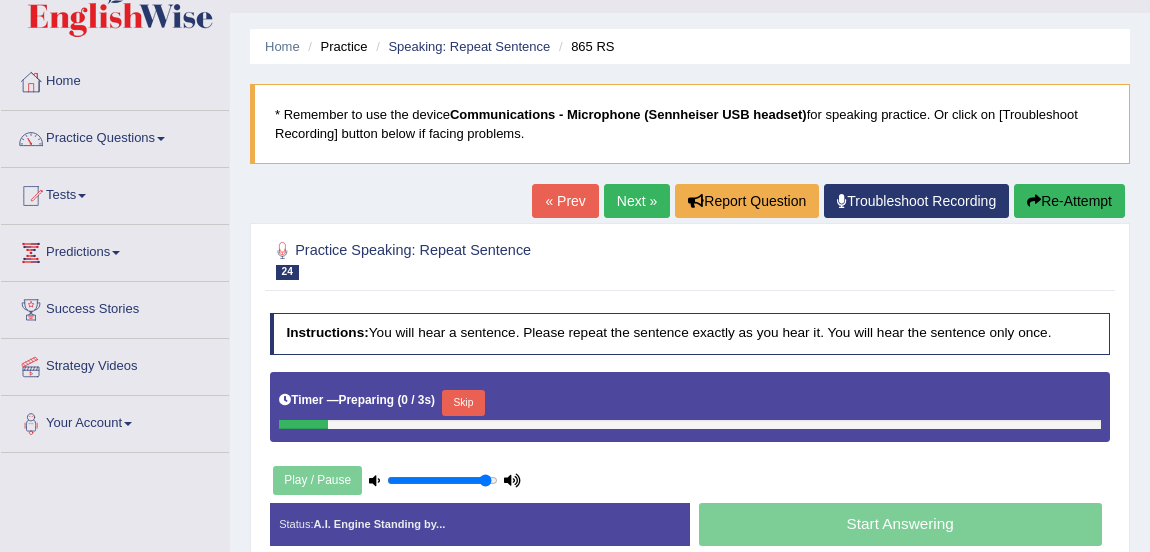 scroll, scrollTop: 0, scrollLeft: 0, axis: both 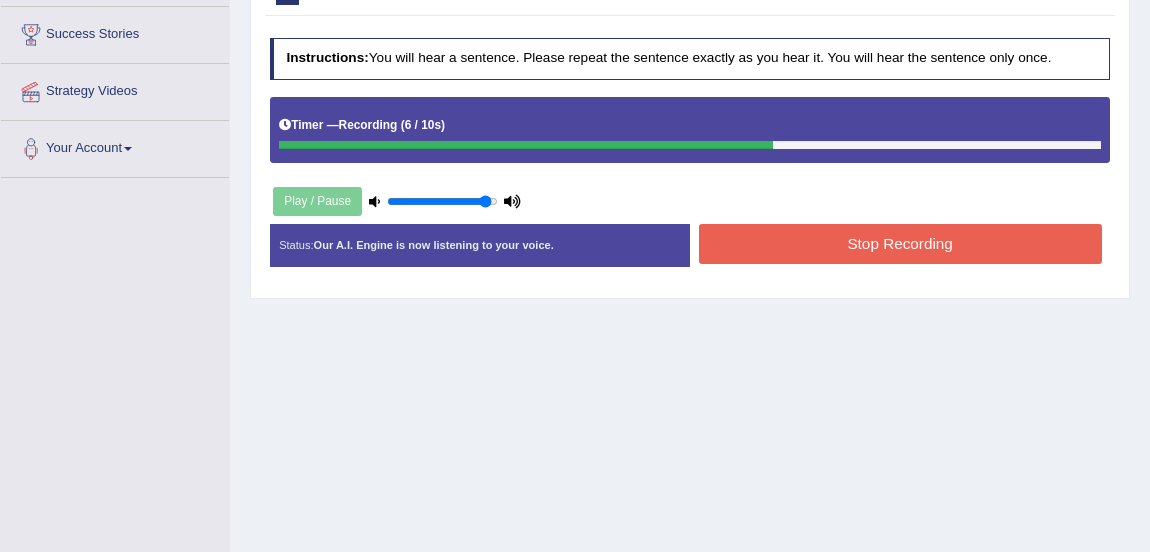 click on "Stop Recording" at bounding box center (900, 243) 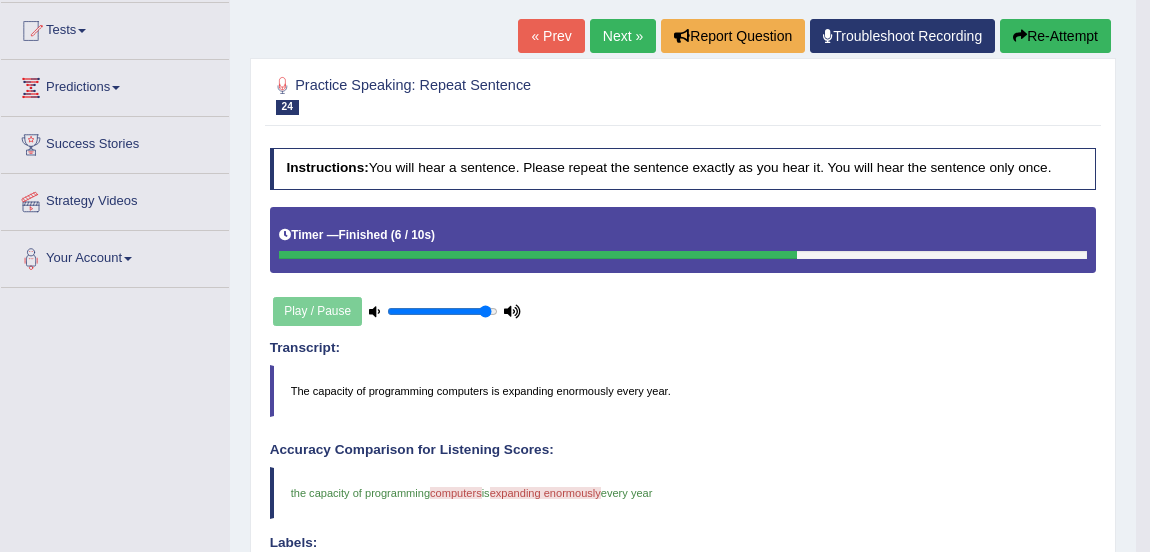 scroll, scrollTop: 199, scrollLeft: 0, axis: vertical 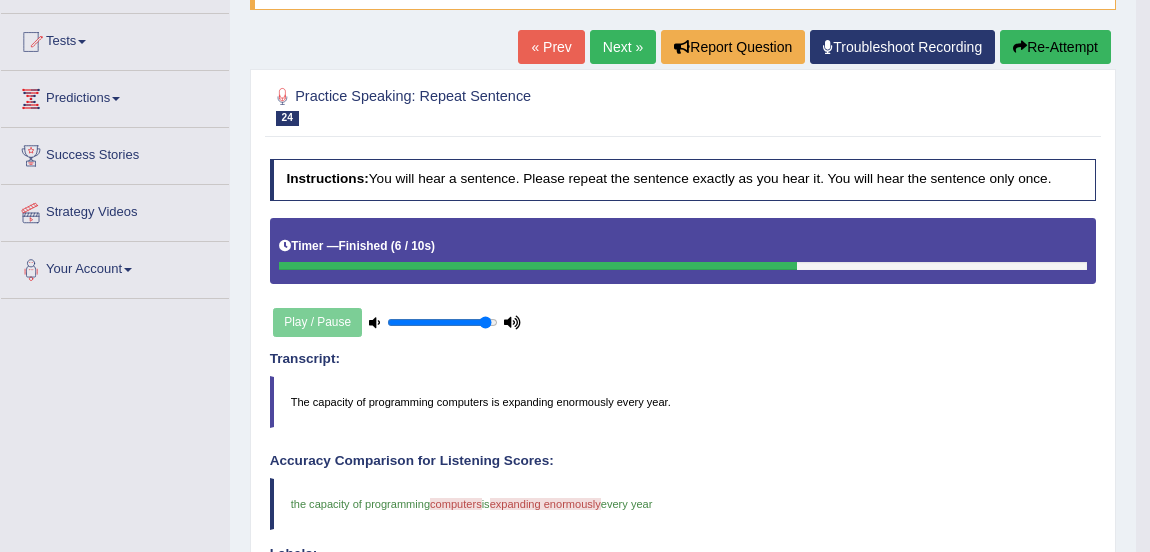 click on "Next »" at bounding box center (623, 47) 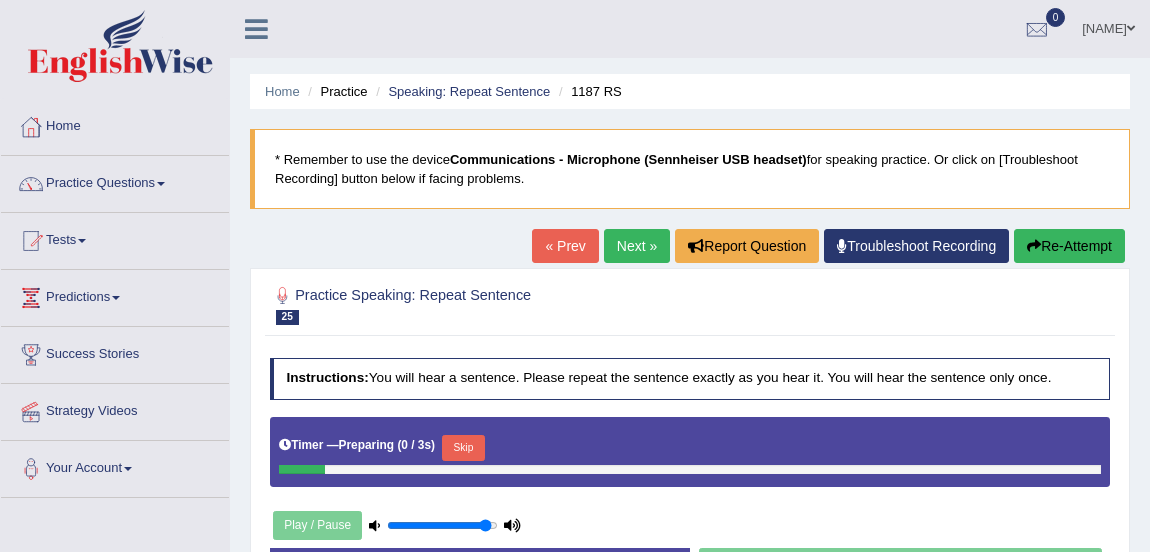 scroll, scrollTop: 298, scrollLeft: 0, axis: vertical 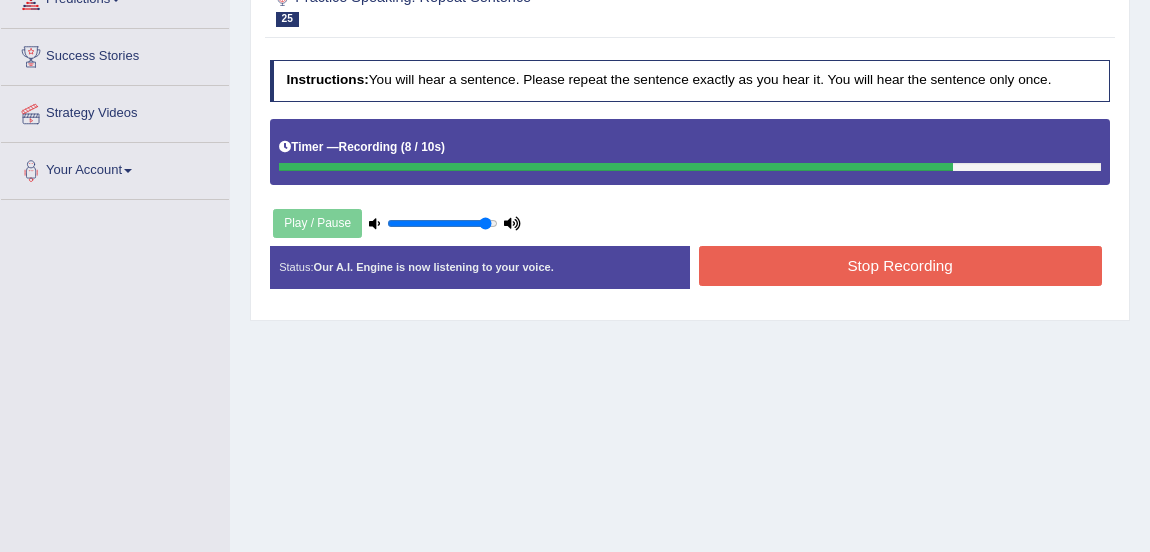 click on "Stop Recording" at bounding box center [900, 265] 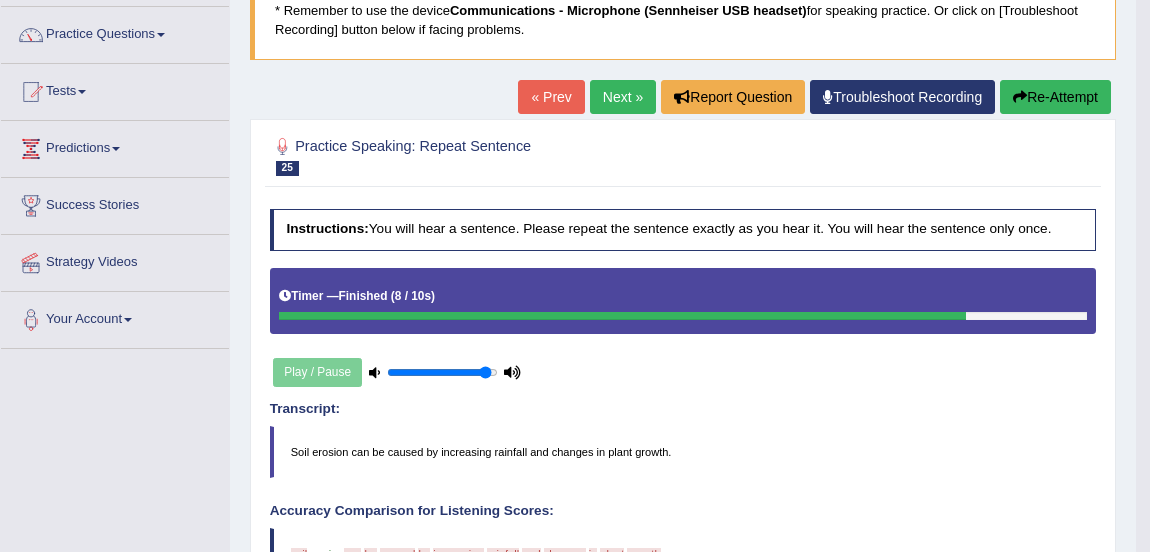 scroll, scrollTop: 144, scrollLeft: 0, axis: vertical 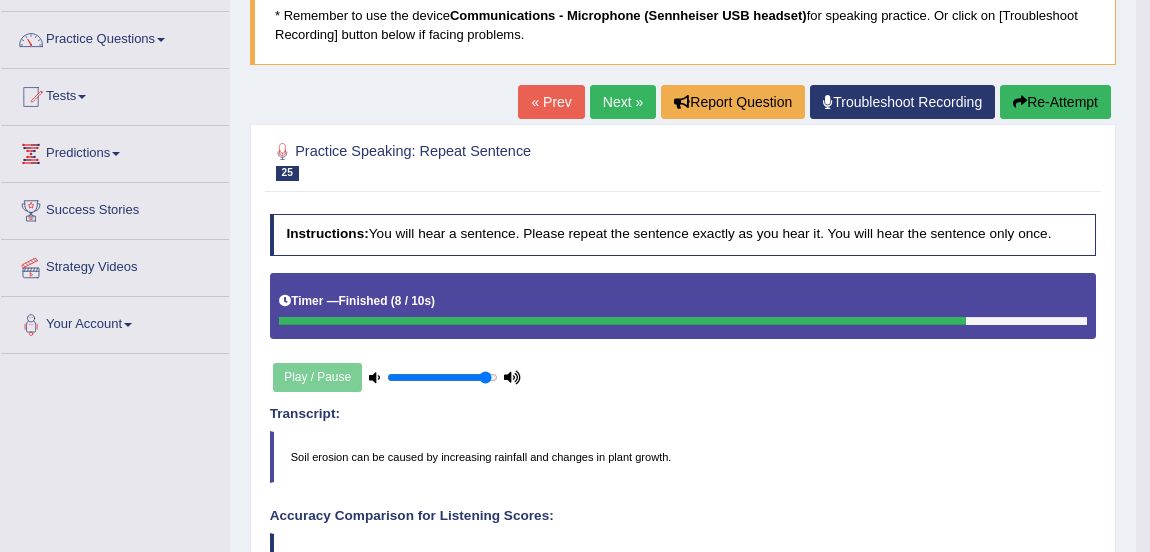 click on "Re-Attempt" at bounding box center (1055, 102) 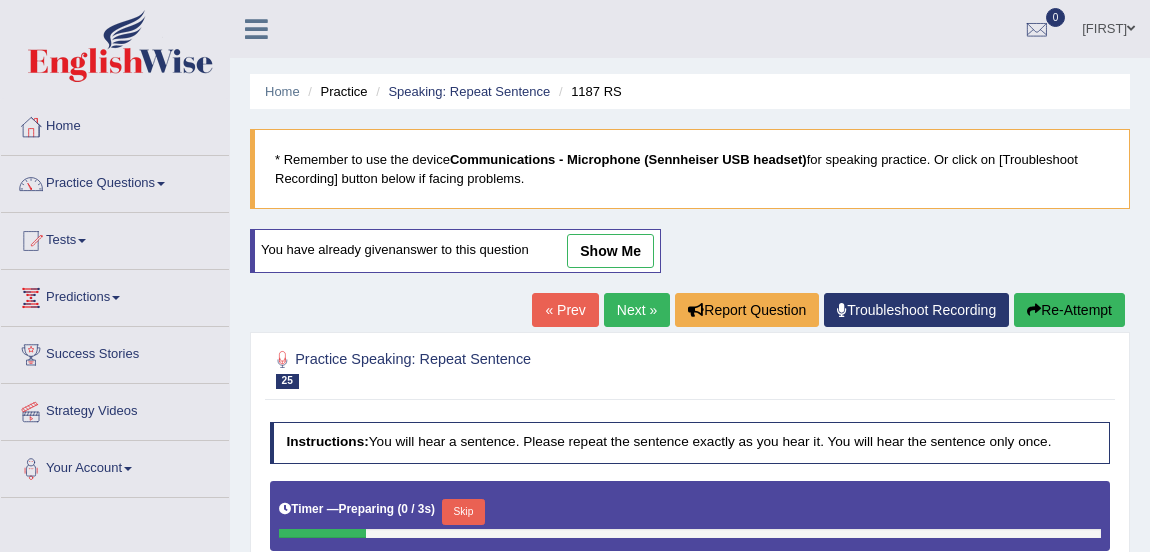 scroll, scrollTop: 144, scrollLeft: 0, axis: vertical 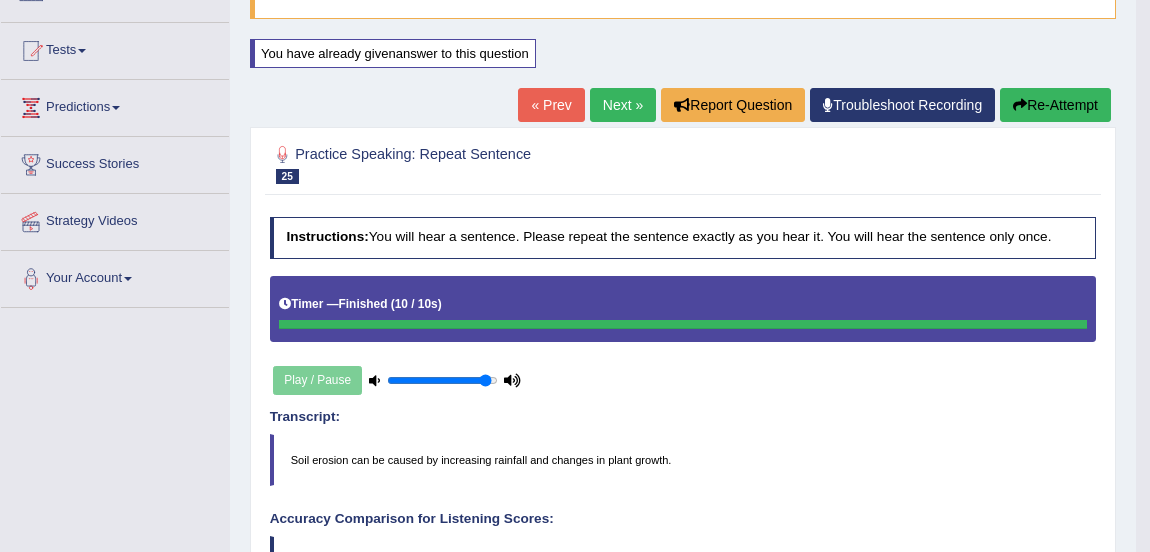 click on "Next »" at bounding box center (623, 105) 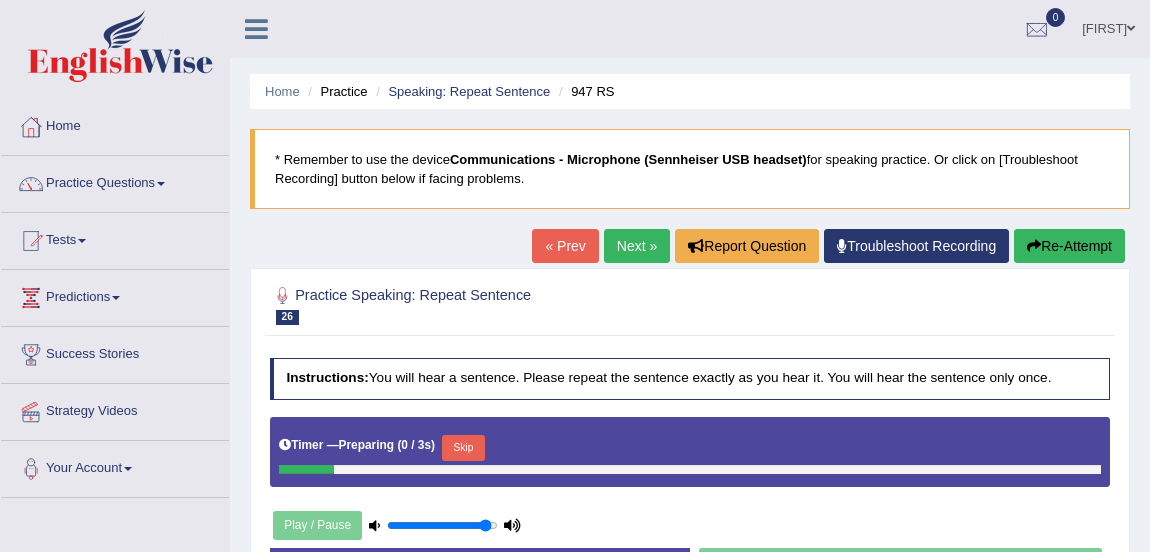 scroll, scrollTop: 297, scrollLeft: 0, axis: vertical 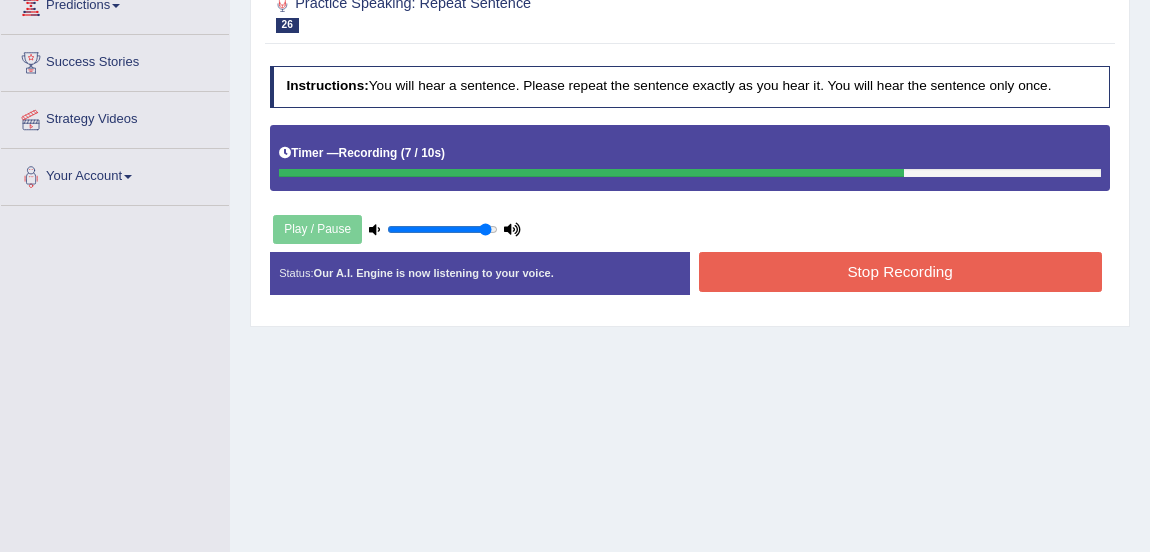 click on "Stop Recording" at bounding box center [900, 271] 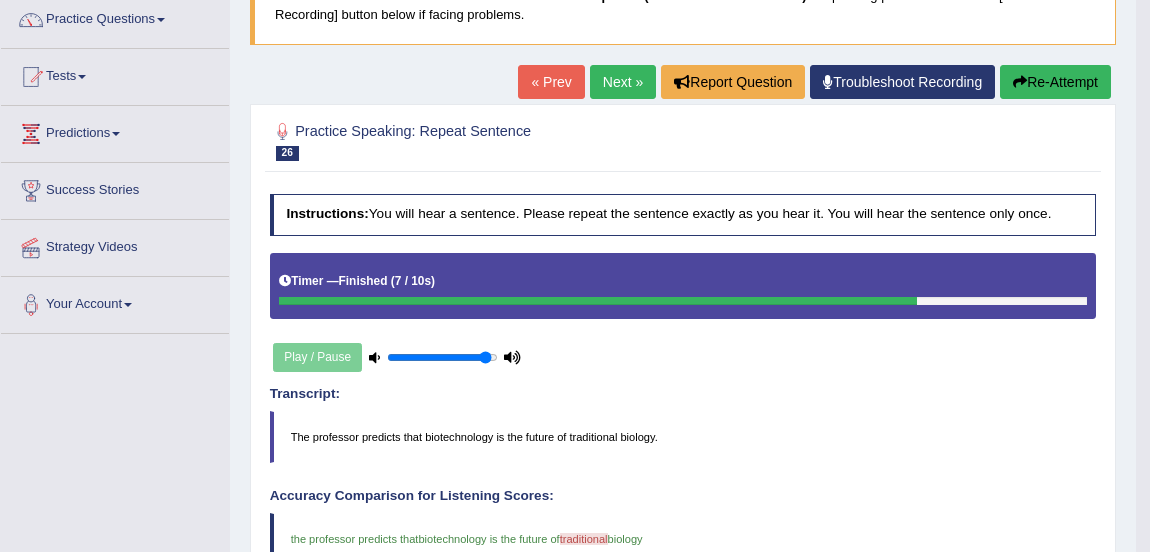 scroll, scrollTop: 158, scrollLeft: 0, axis: vertical 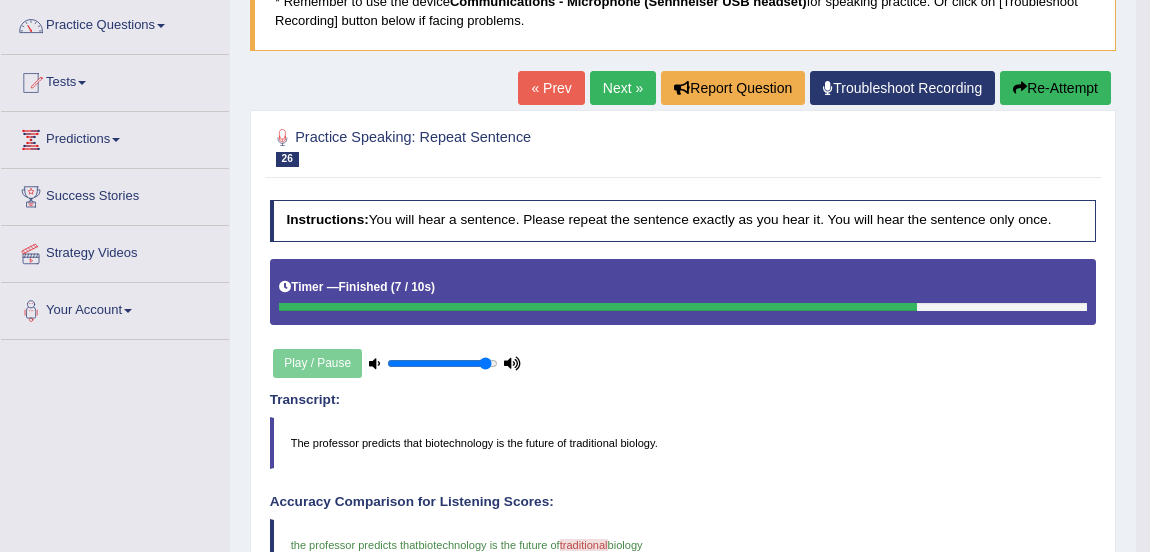 click on "Next »" at bounding box center (623, 88) 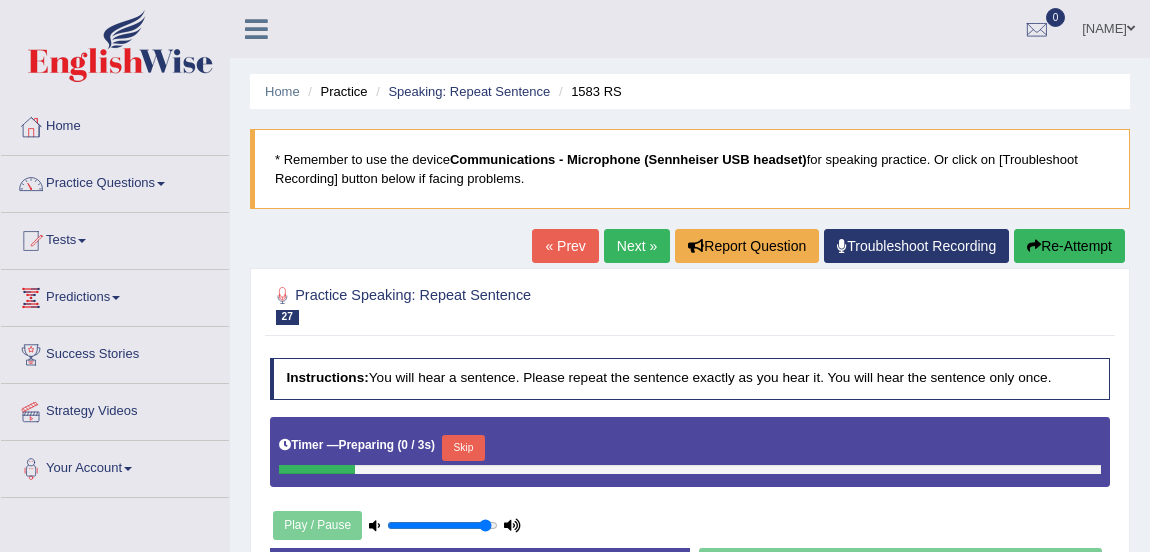 scroll, scrollTop: 267, scrollLeft: 0, axis: vertical 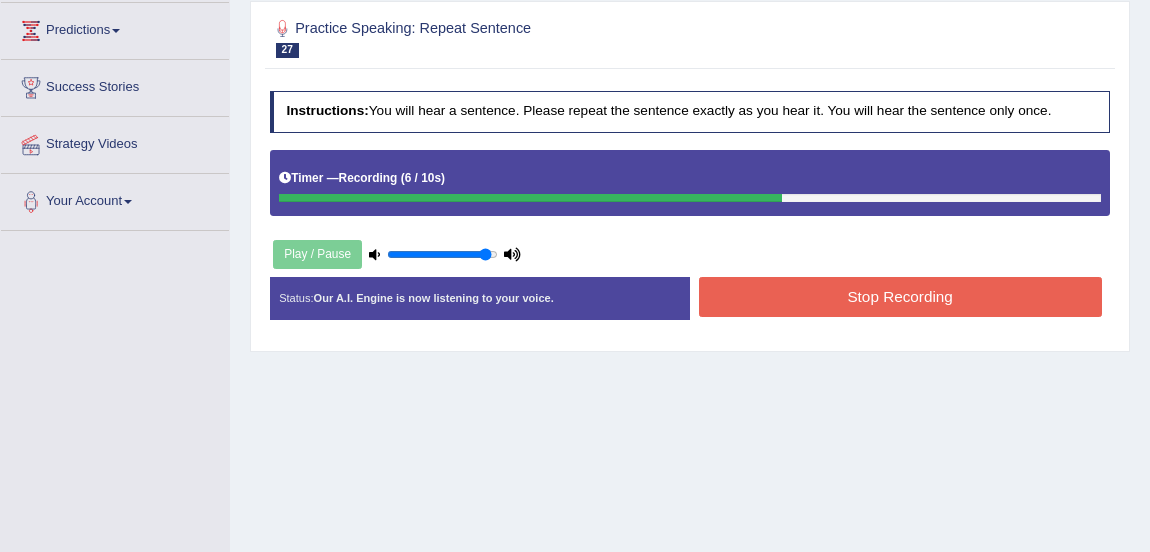 click on "Stop Recording" at bounding box center (900, 296) 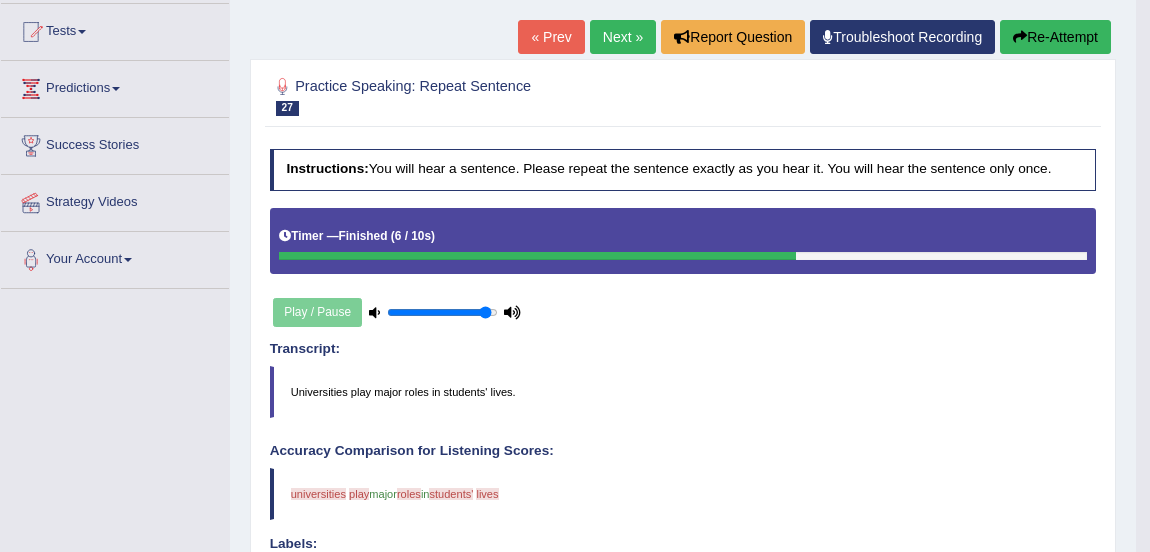 scroll, scrollTop: 149, scrollLeft: 0, axis: vertical 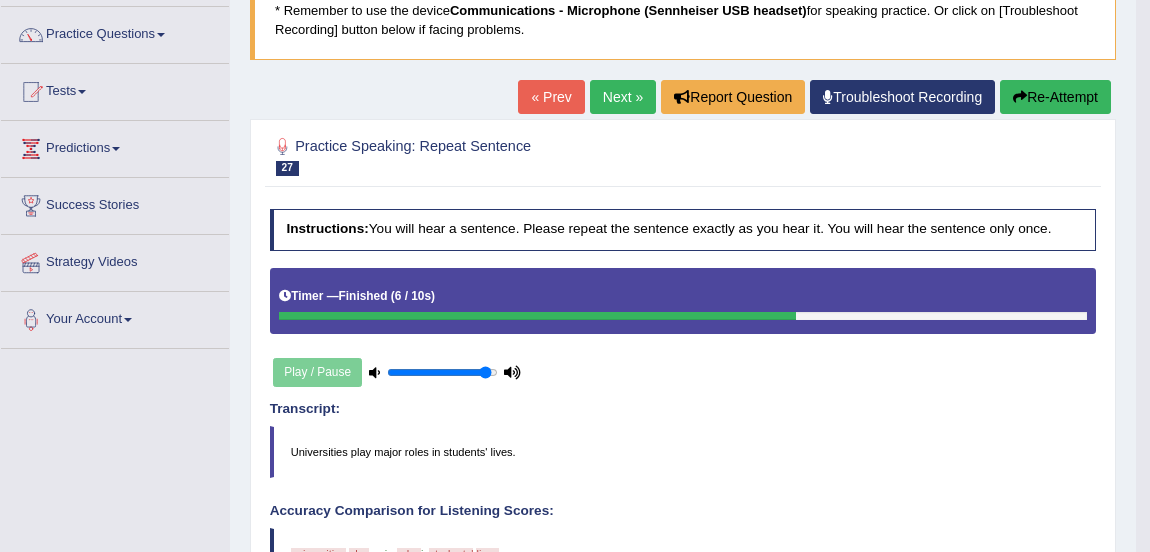 click on "Re-Attempt" at bounding box center (1055, 97) 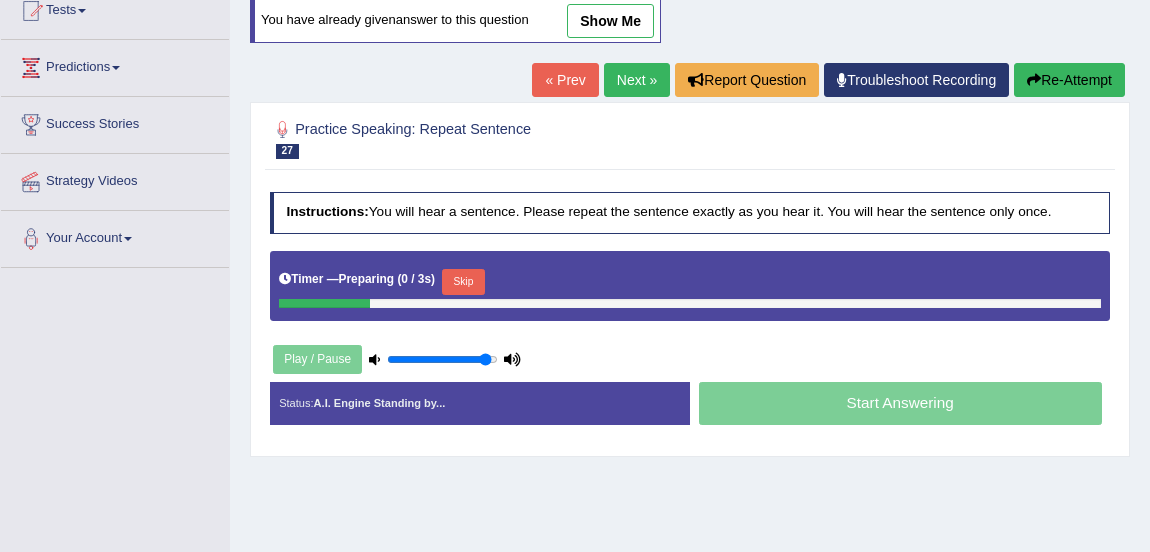 scroll, scrollTop: 0, scrollLeft: 0, axis: both 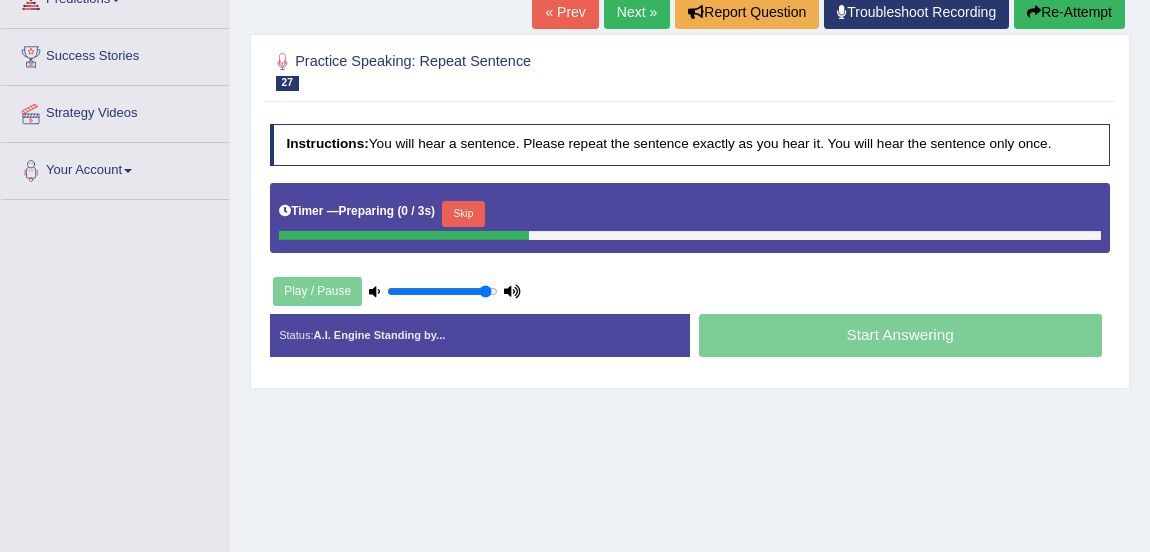 click at bounding box center (404, 235) 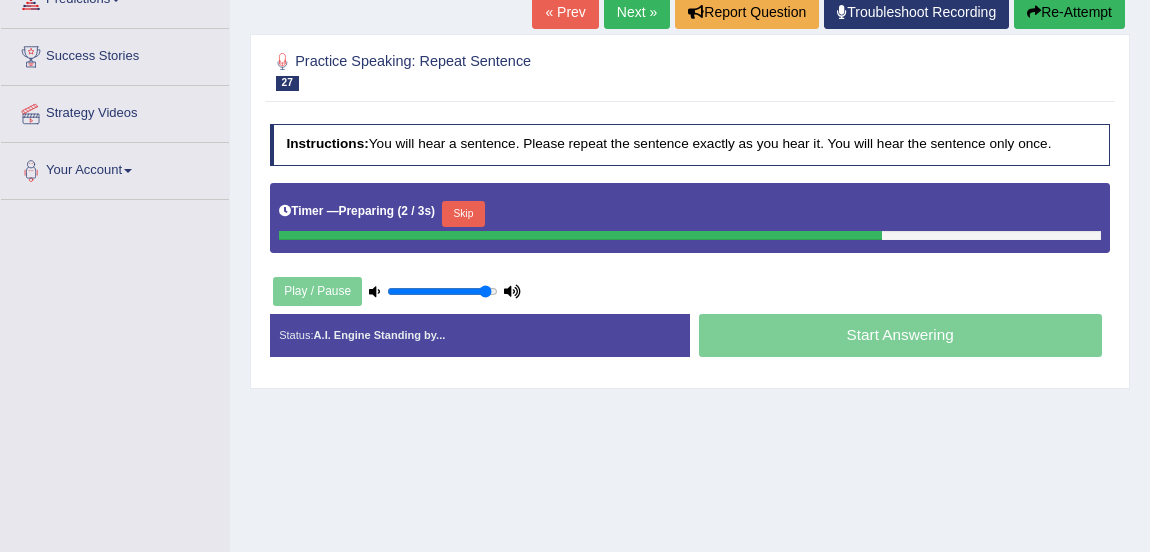 click on "Skip" at bounding box center (463, 214) 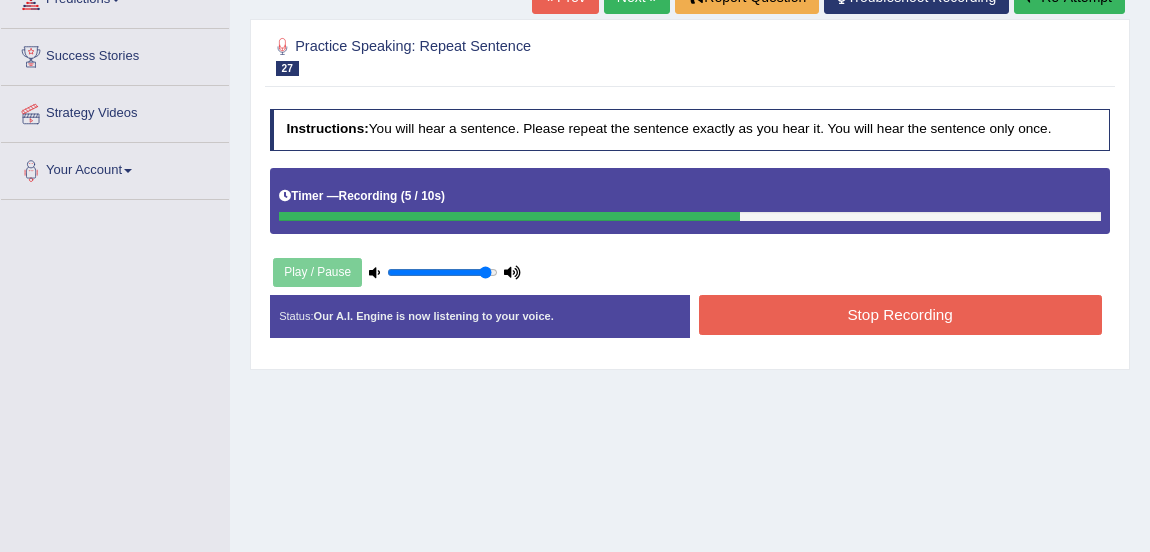 click on "Stop Recording" at bounding box center [900, 314] 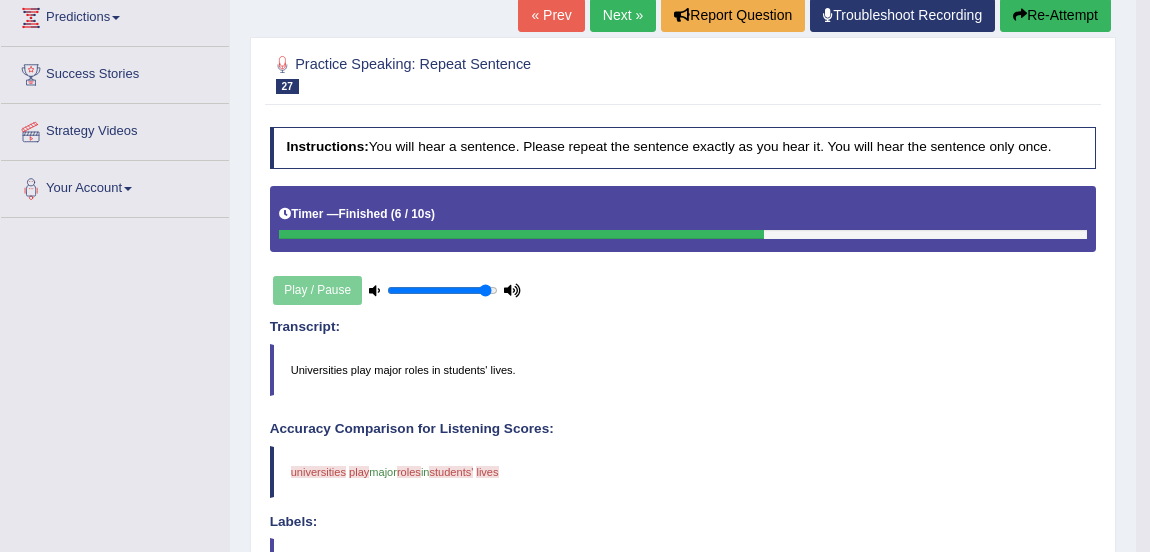 scroll, scrollTop: 259, scrollLeft: 0, axis: vertical 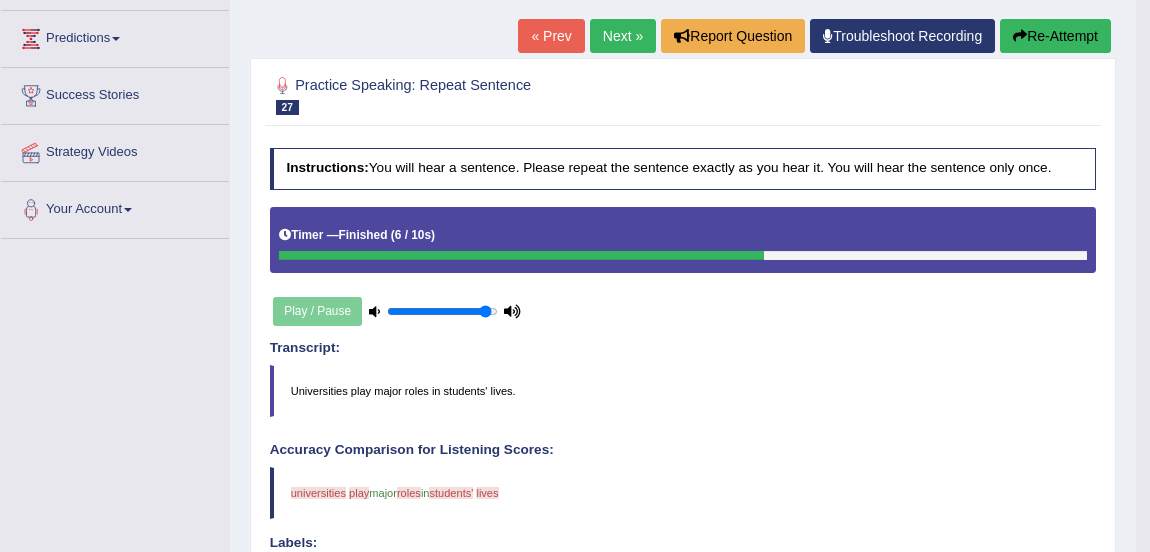 click on "Re-Attempt" at bounding box center (1055, 36) 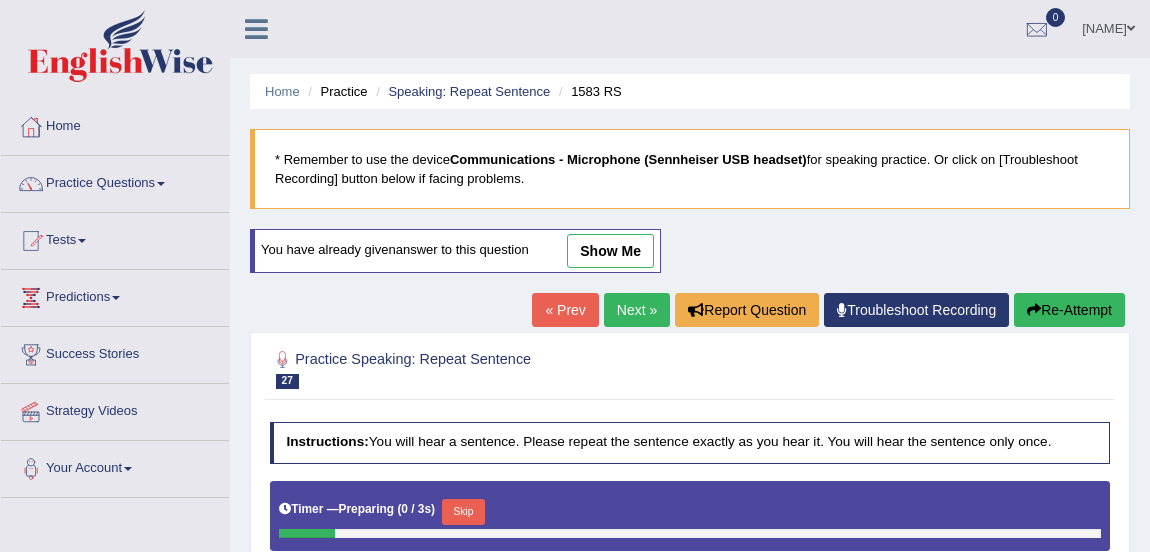 scroll, scrollTop: 274, scrollLeft: 0, axis: vertical 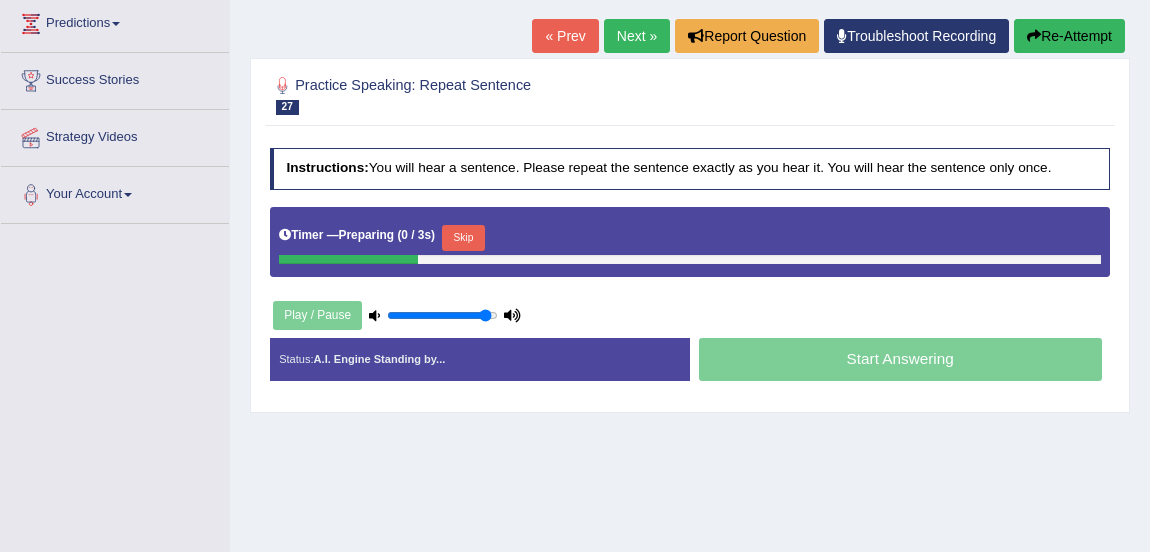 click on "Skip" at bounding box center [463, 238] 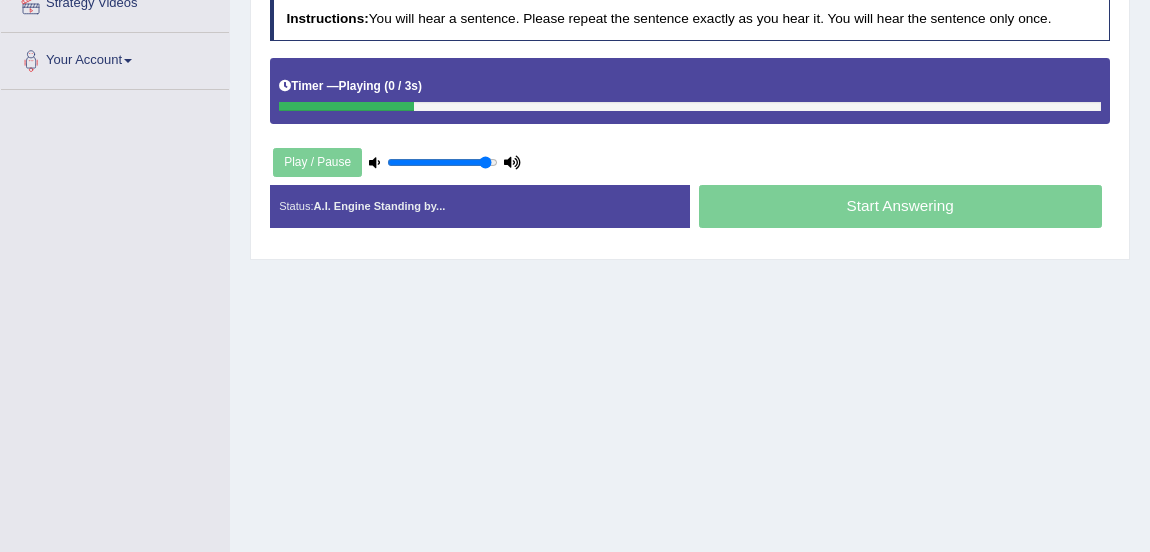 scroll, scrollTop: 421, scrollLeft: 0, axis: vertical 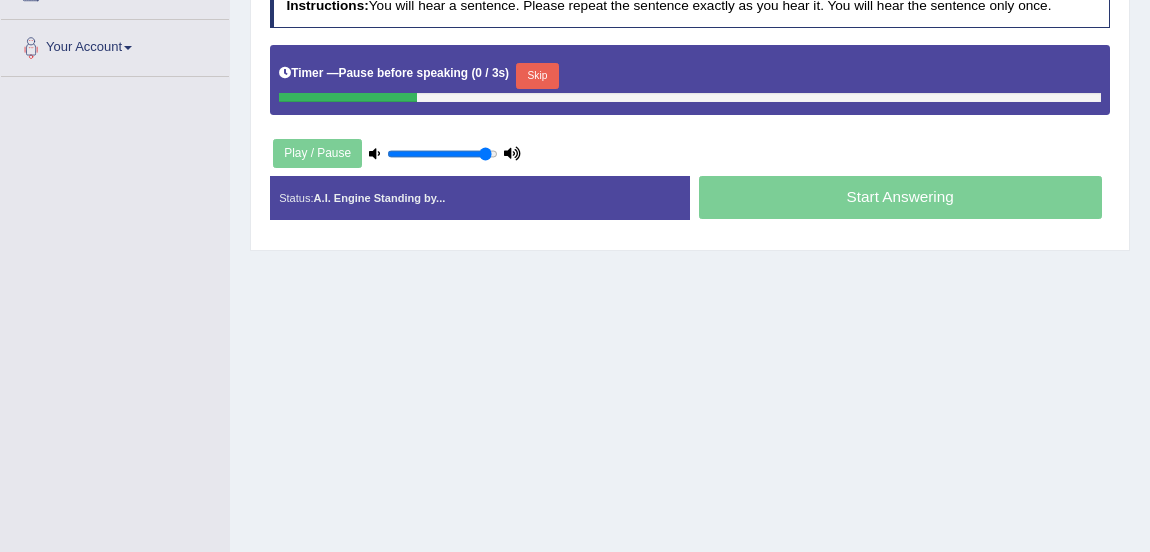 click on "Skip" at bounding box center [537, 76] 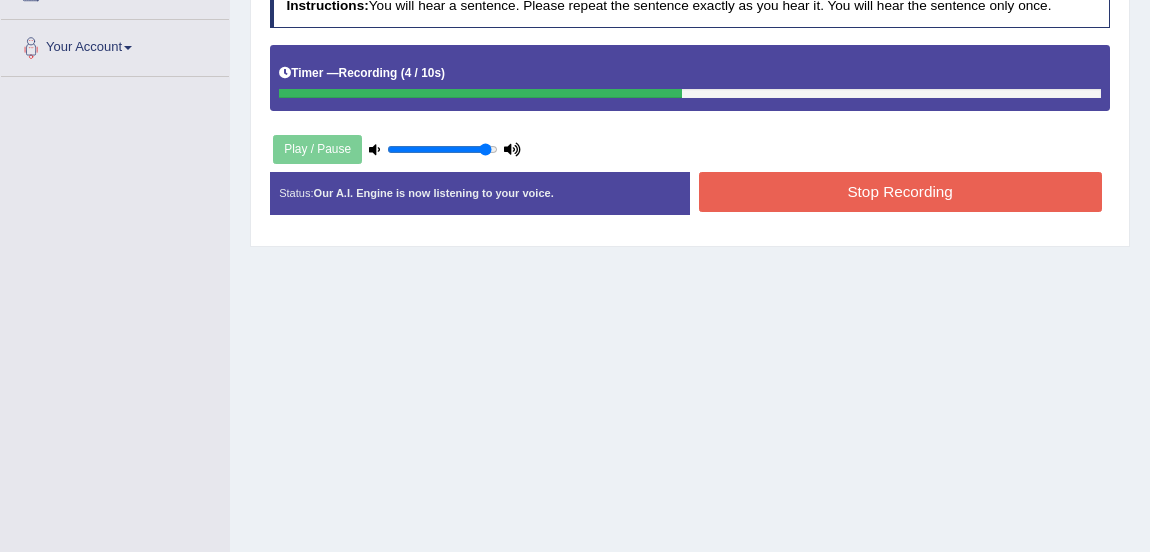 click on "Stop Recording" at bounding box center (900, 191) 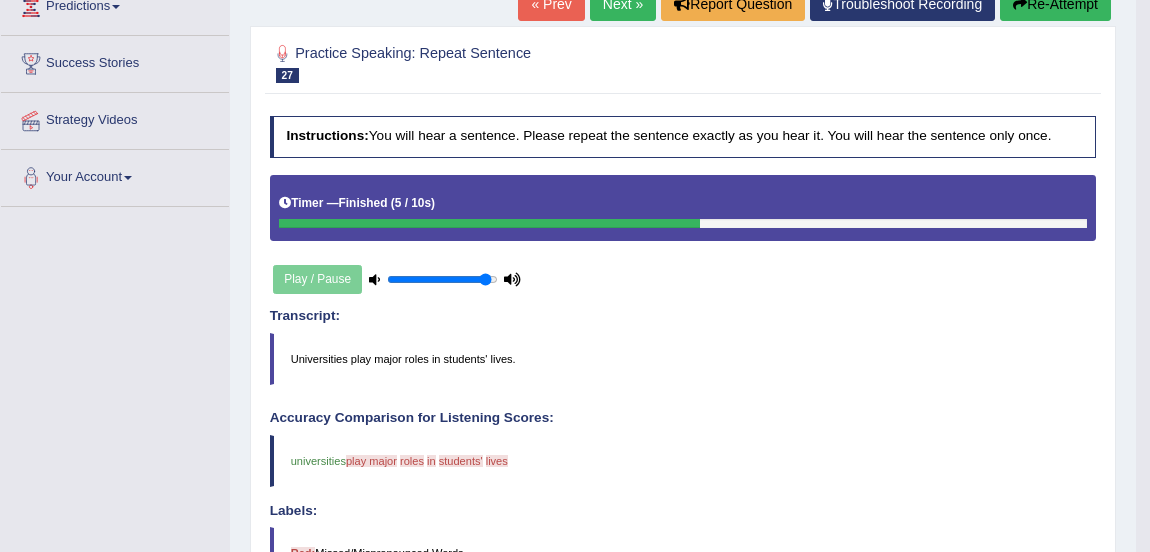 scroll, scrollTop: 271, scrollLeft: 0, axis: vertical 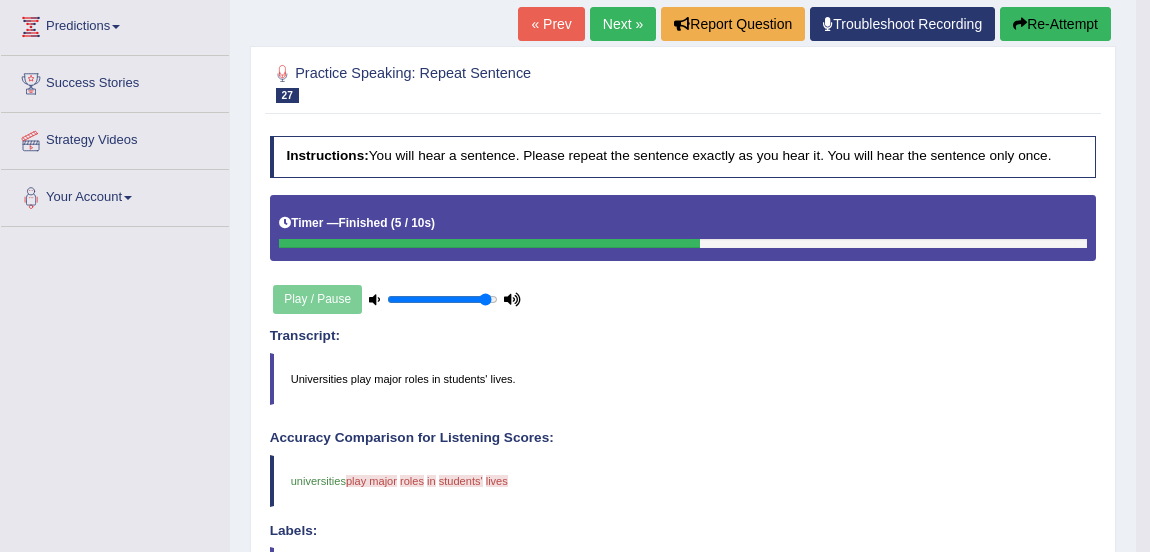 click on "Next »" at bounding box center (623, 24) 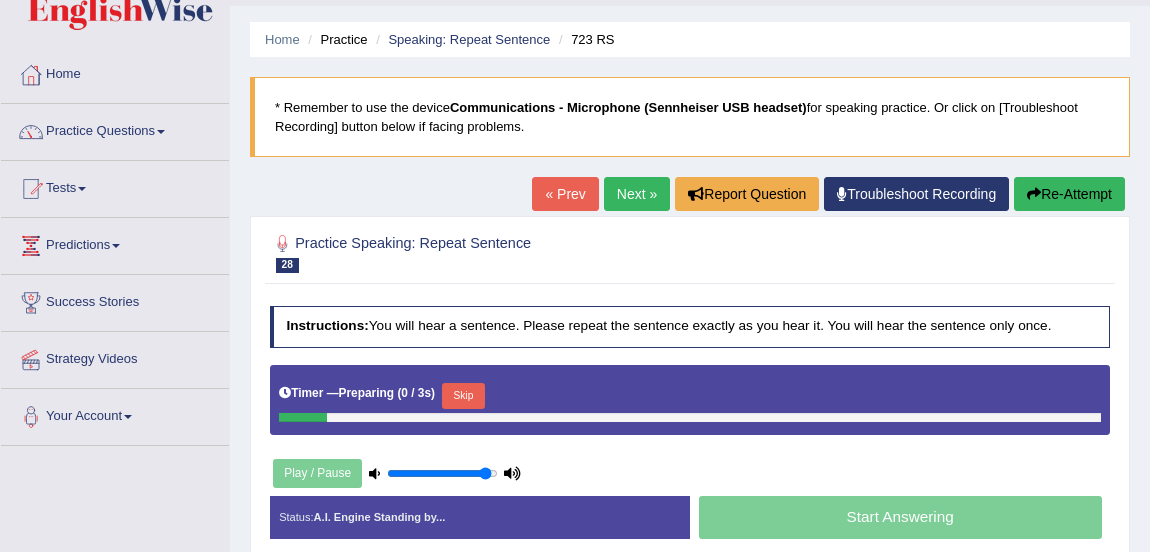 scroll, scrollTop: 0, scrollLeft: 0, axis: both 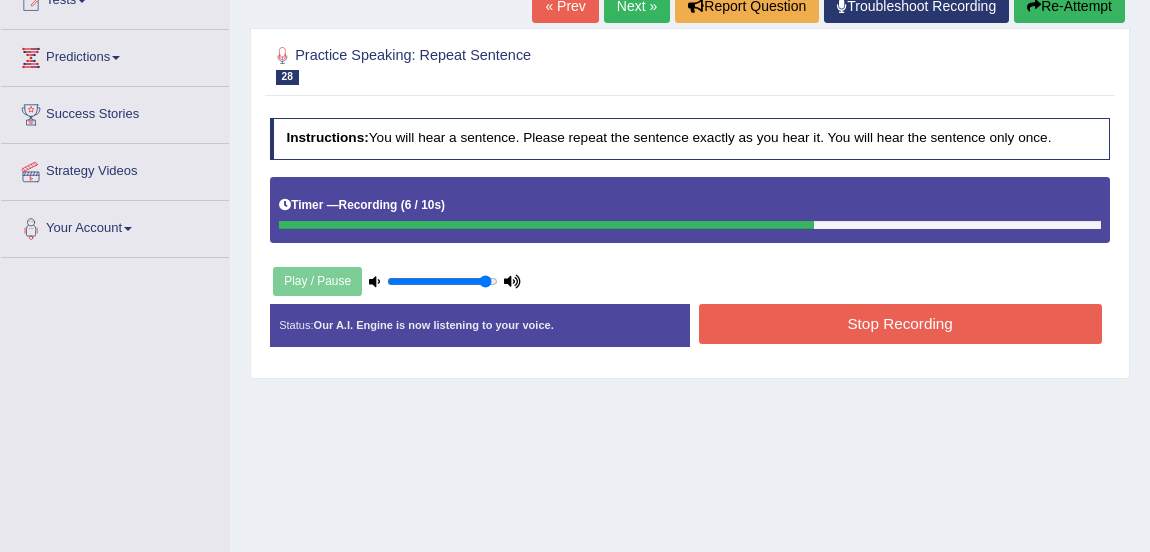 click on "Stop Recording" at bounding box center [900, 323] 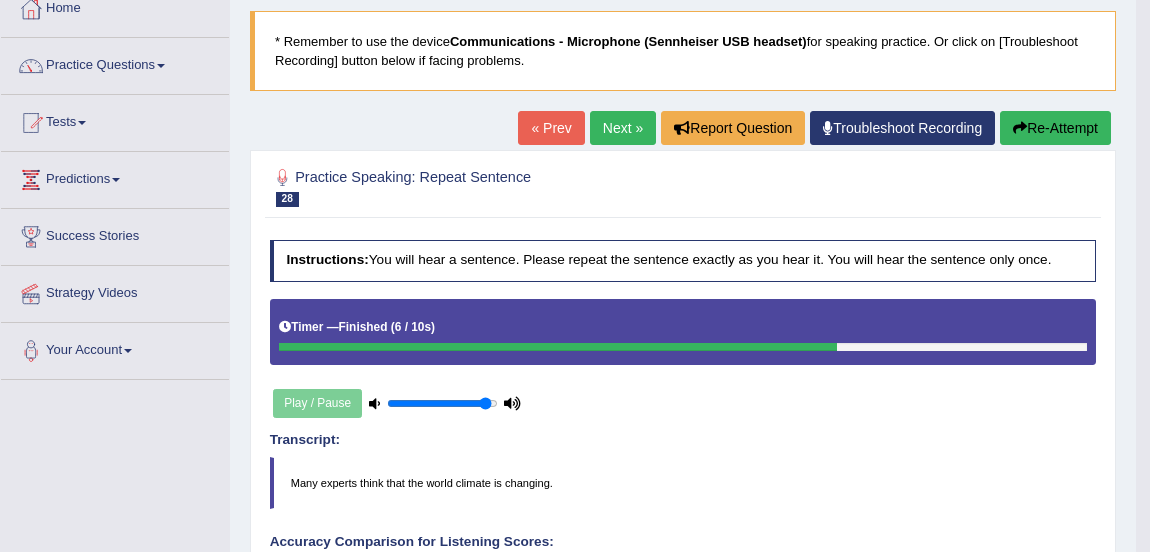 scroll, scrollTop: 110, scrollLeft: 0, axis: vertical 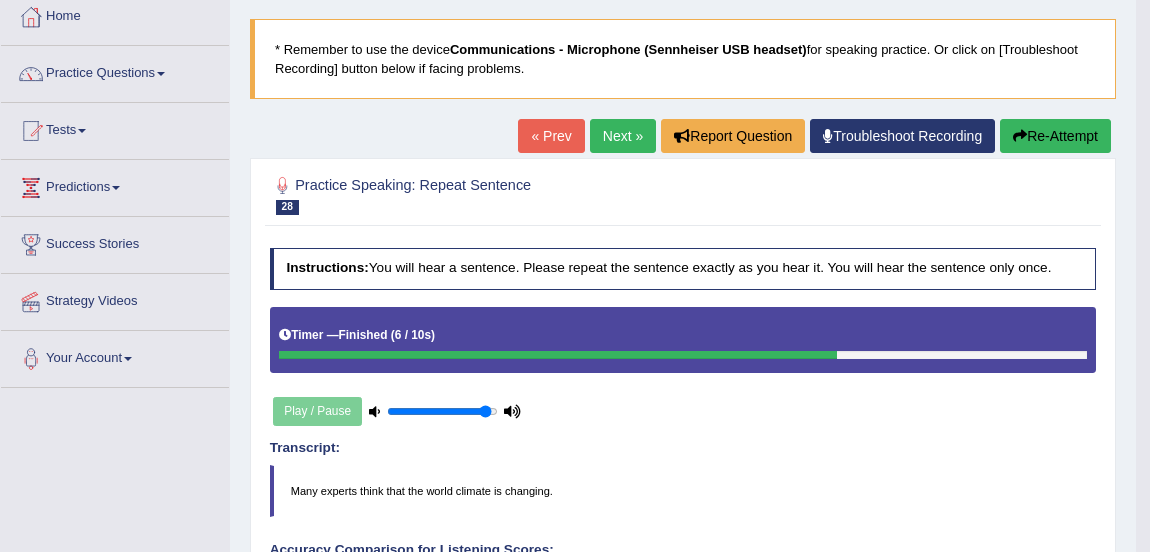 click on "Re-Attempt" at bounding box center [1055, 136] 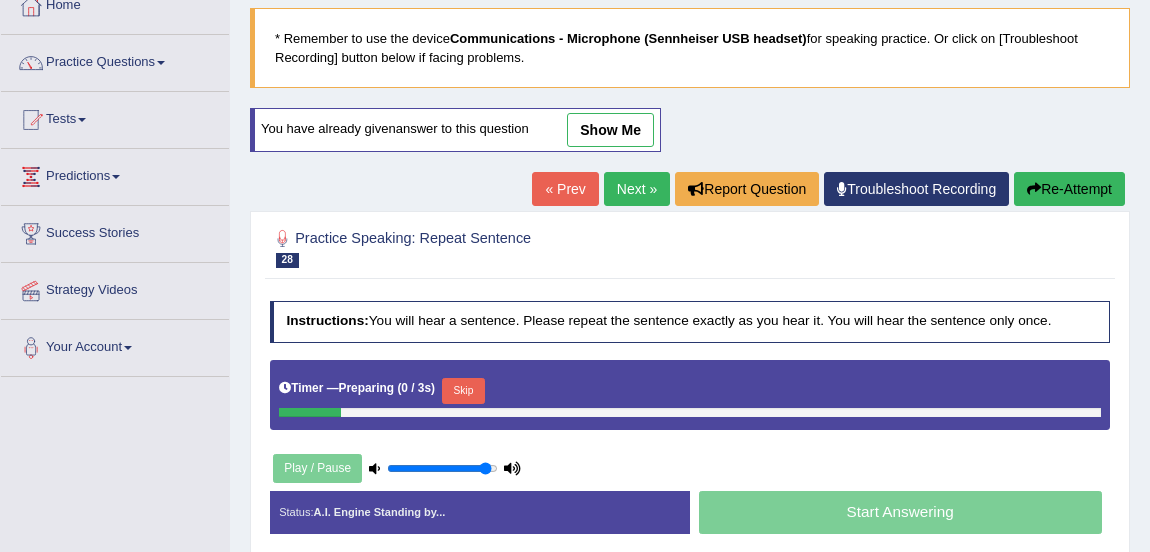 scroll, scrollTop: 0, scrollLeft: 0, axis: both 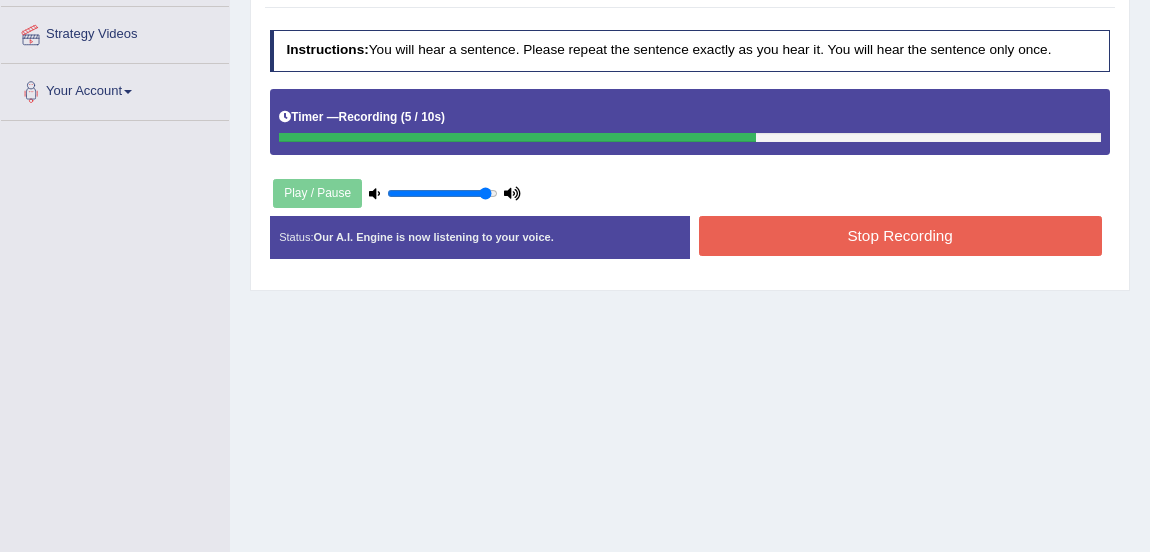 click on "Stop Recording" at bounding box center [900, 235] 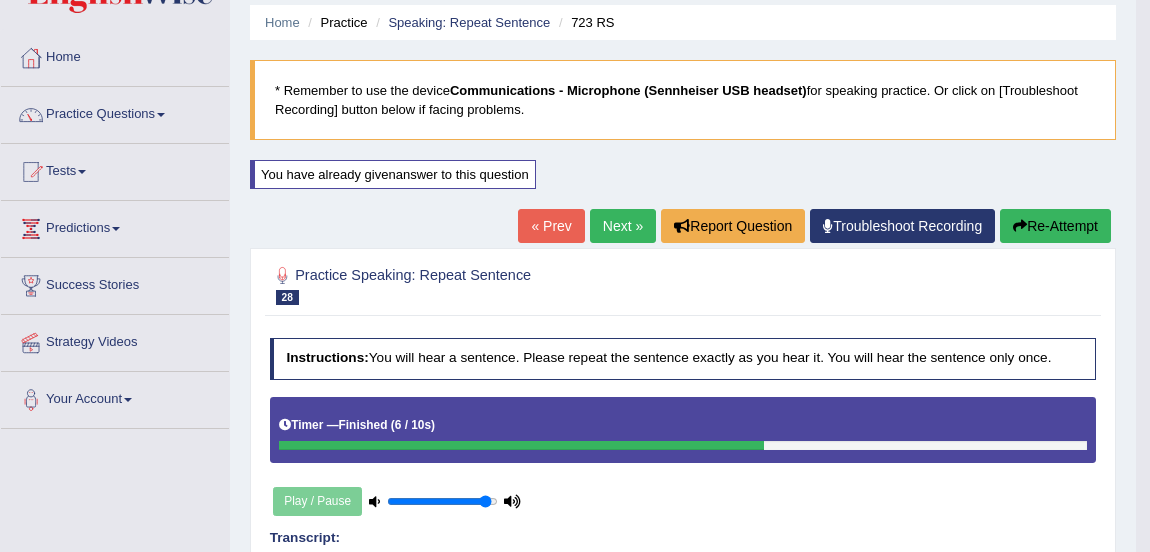 scroll, scrollTop: 66, scrollLeft: 0, axis: vertical 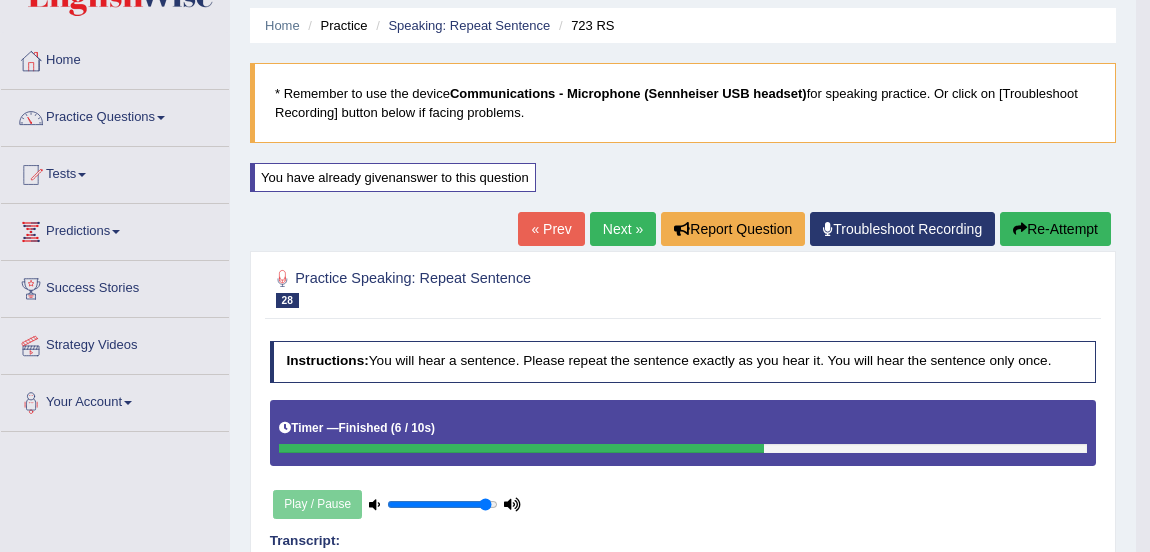 click on "Next »" at bounding box center [623, 229] 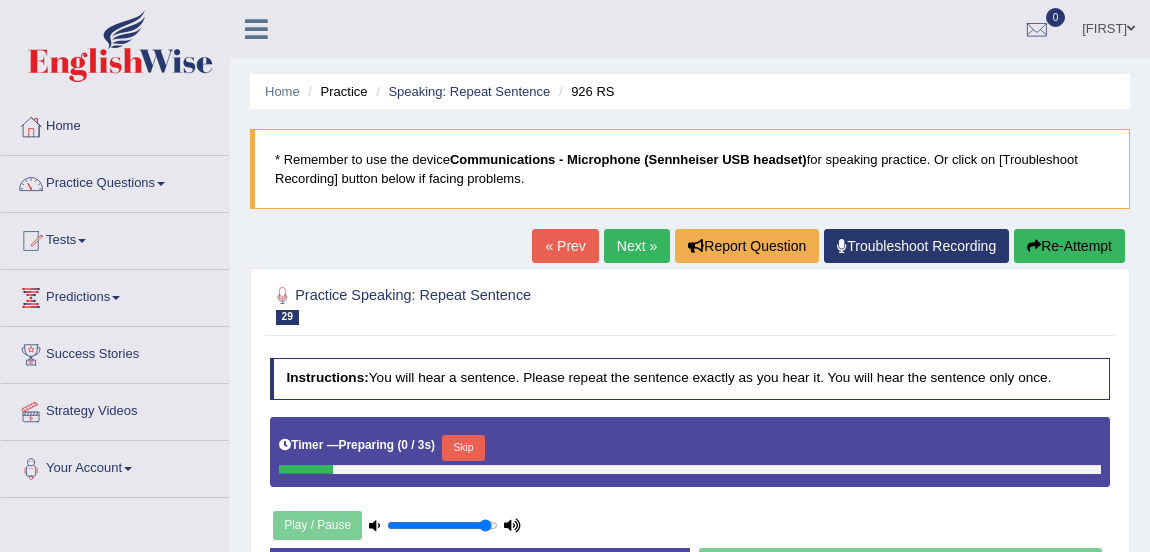 scroll, scrollTop: 221, scrollLeft: 0, axis: vertical 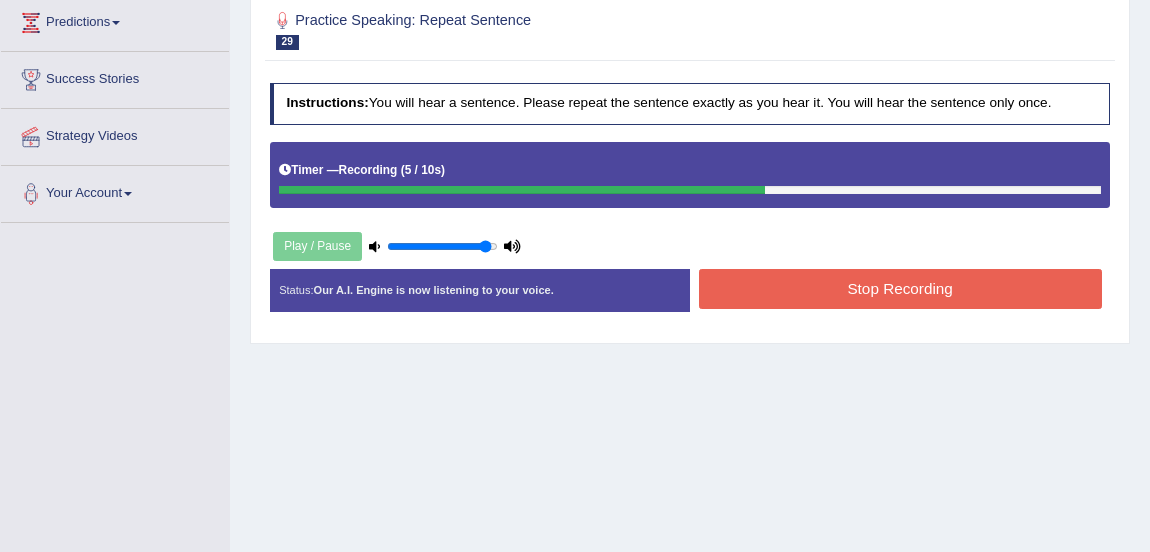 click on "Stop Recording" at bounding box center (900, 288) 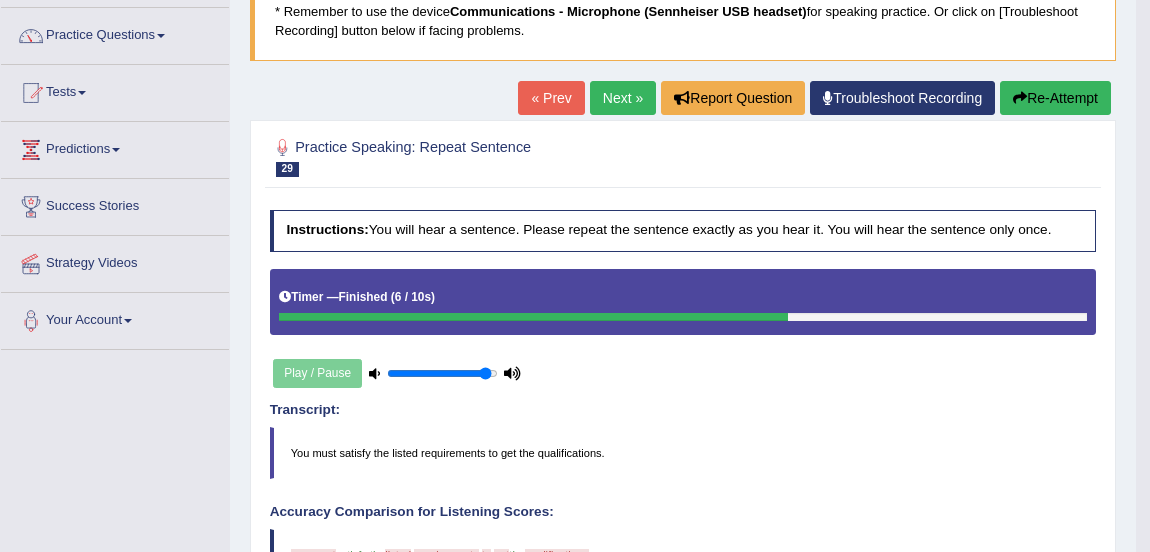 scroll, scrollTop: 146, scrollLeft: 0, axis: vertical 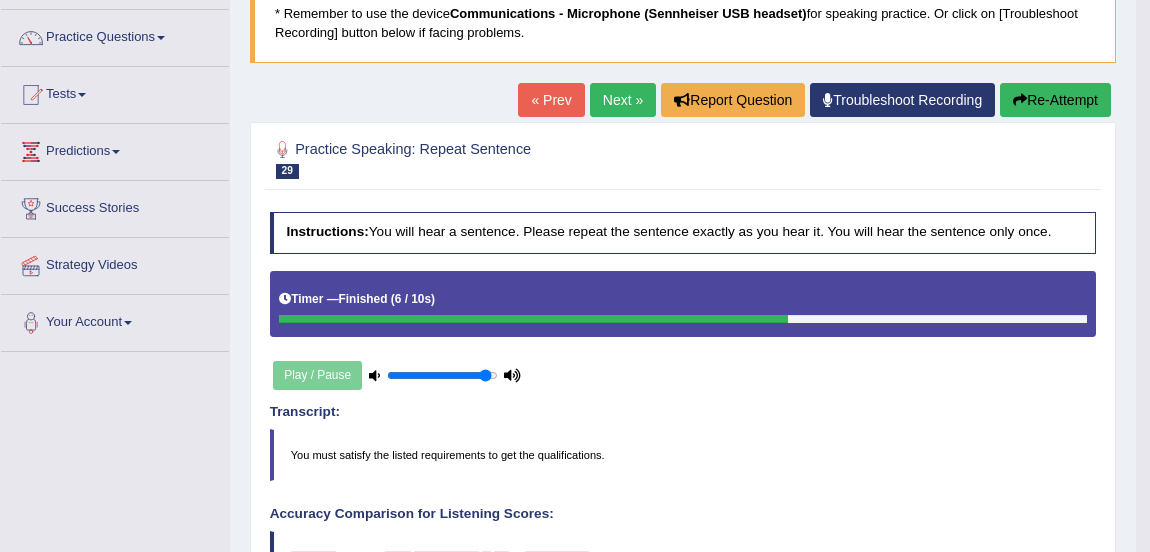 click on "Next »" at bounding box center (623, 100) 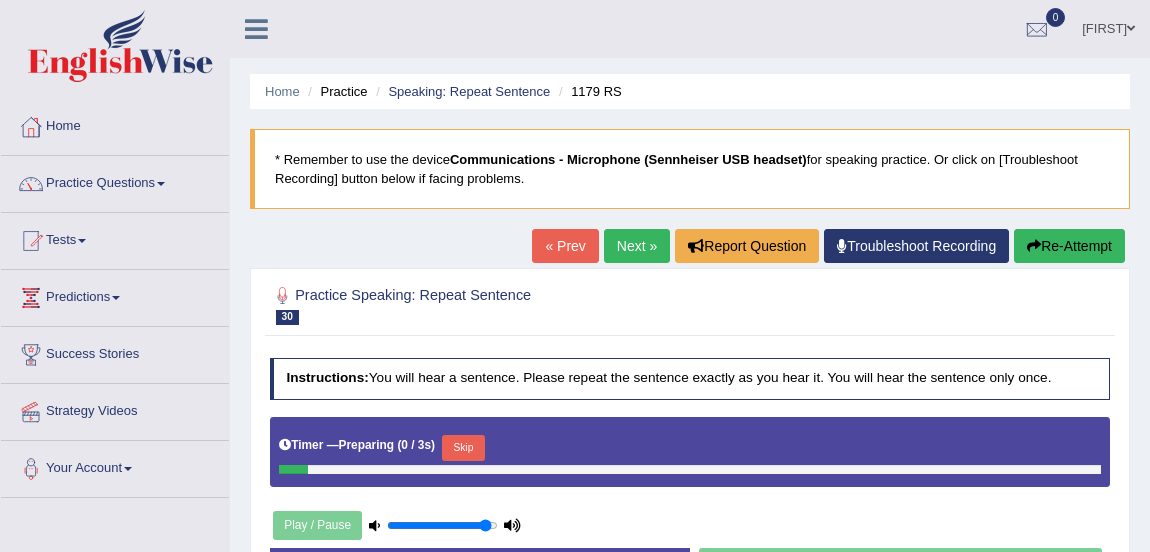 scroll, scrollTop: 193, scrollLeft: 0, axis: vertical 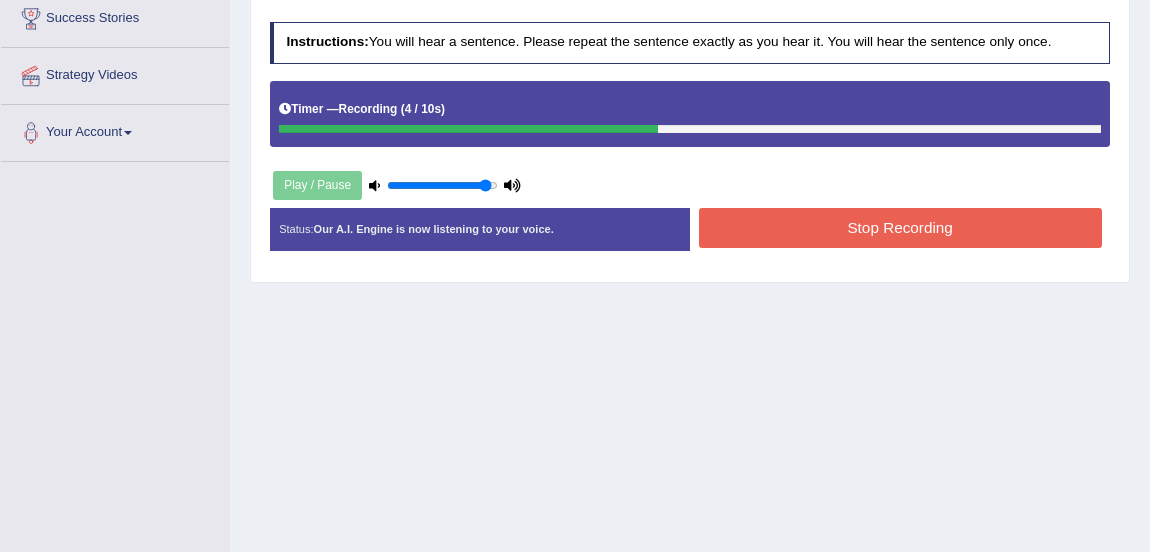 click on "Stop Recording" at bounding box center [900, 227] 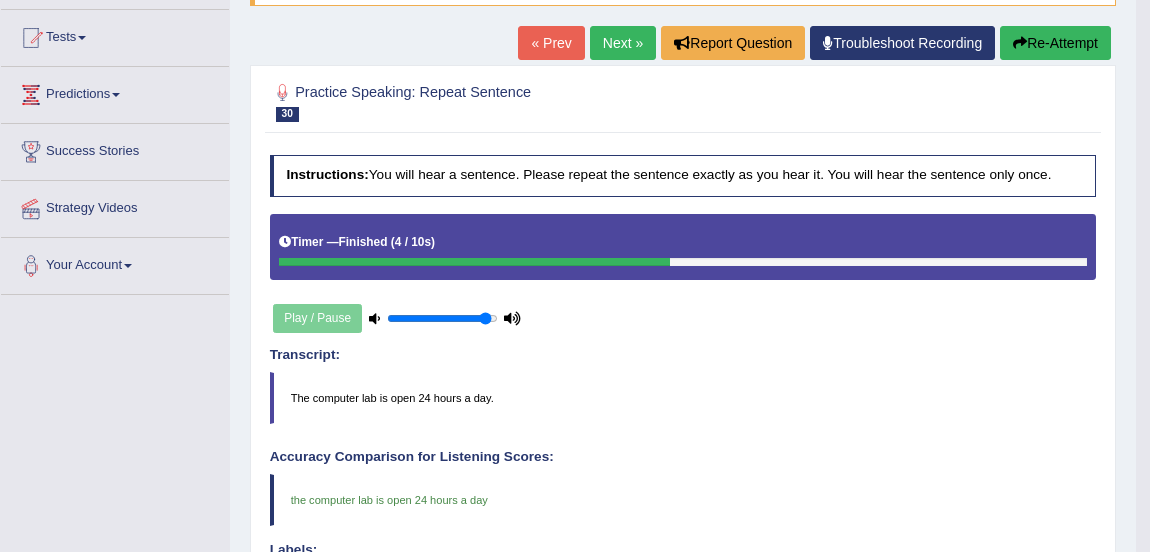 scroll, scrollTop: 200, scrollLeft: 0, axis: vertical 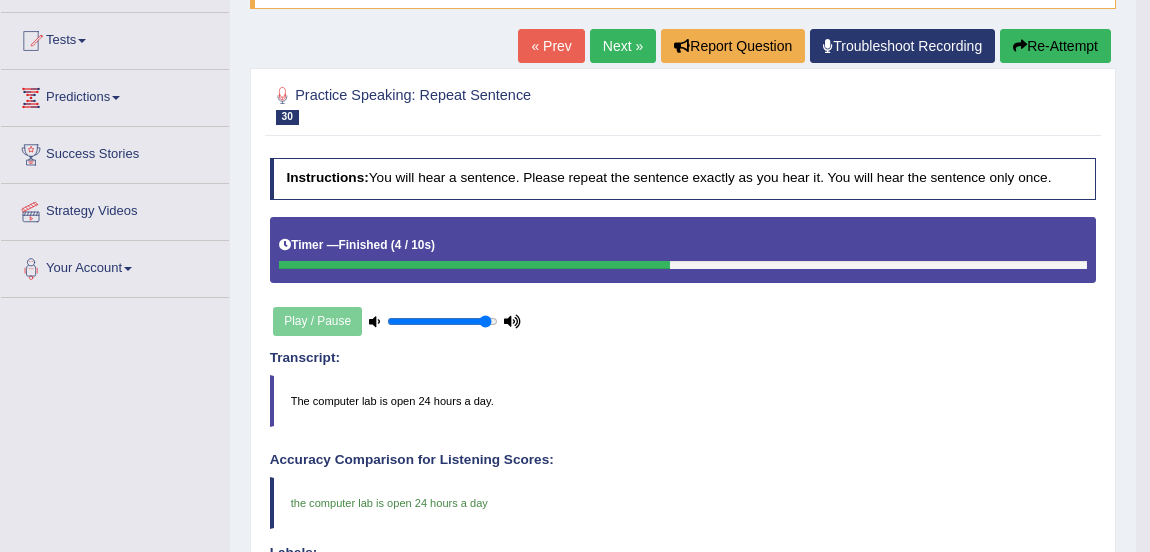 click on "Next »" at bounding box center [623, 46] 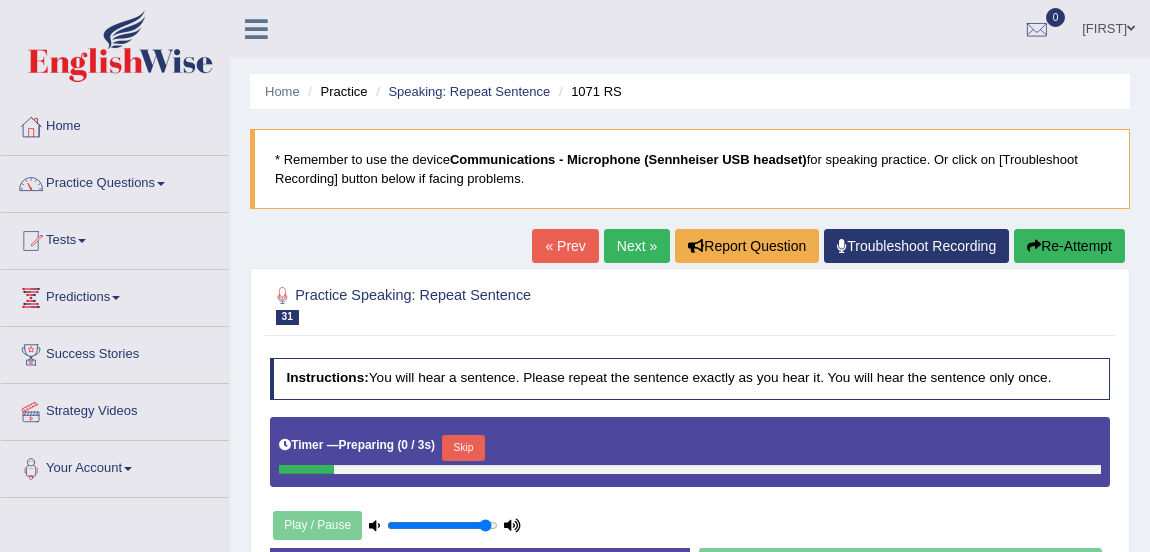 scroll, scrollTop: 250, scrollLeft: 0, axis: vertical 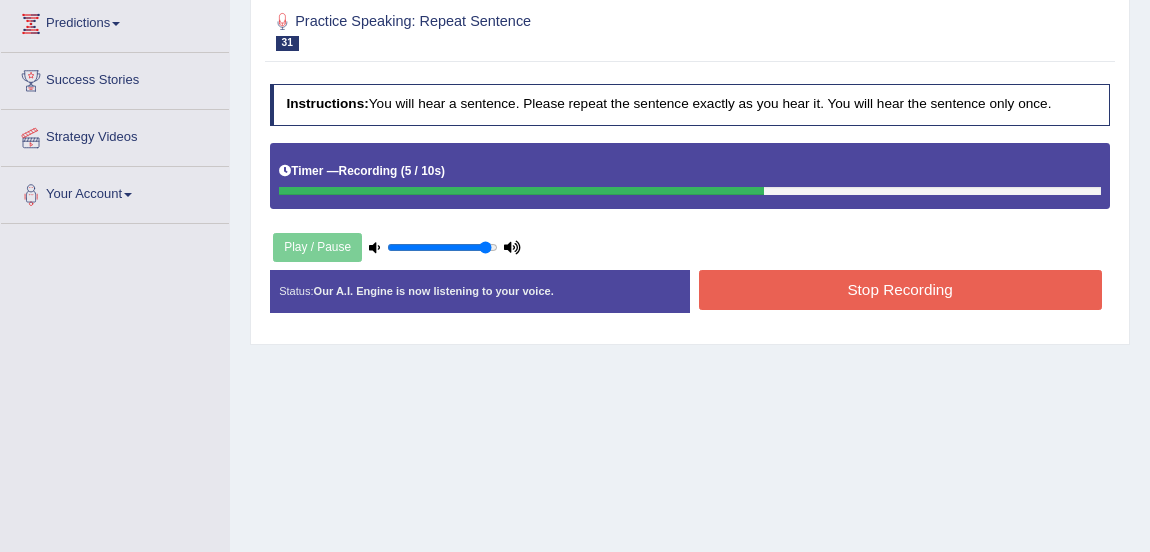 click on "Stop Recording" at bounding box center (900, 289) 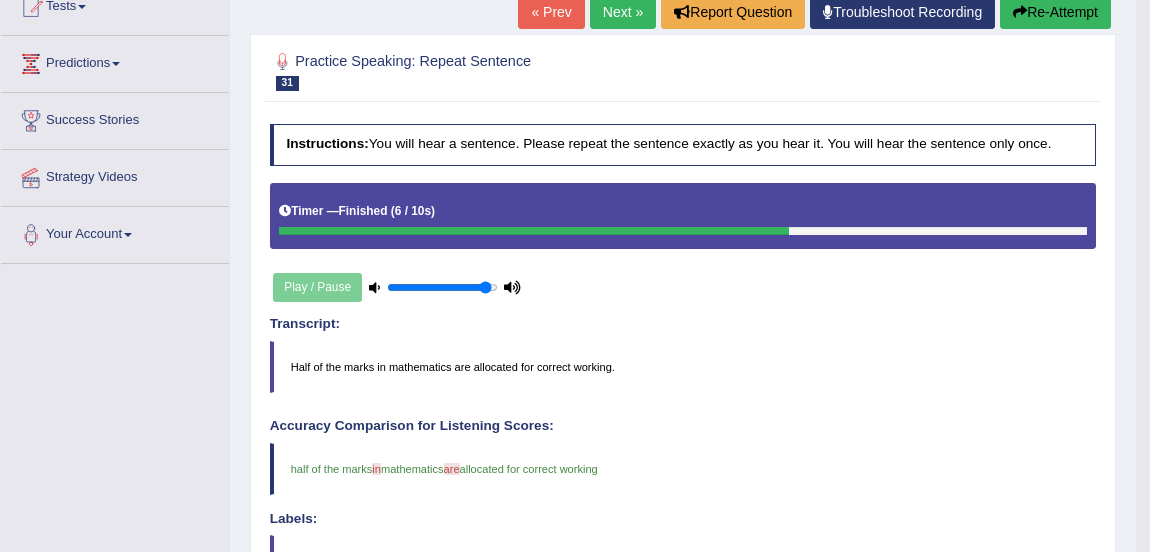 scroll, scrollTop: 227, scrollLeft: 0, axis: vertical 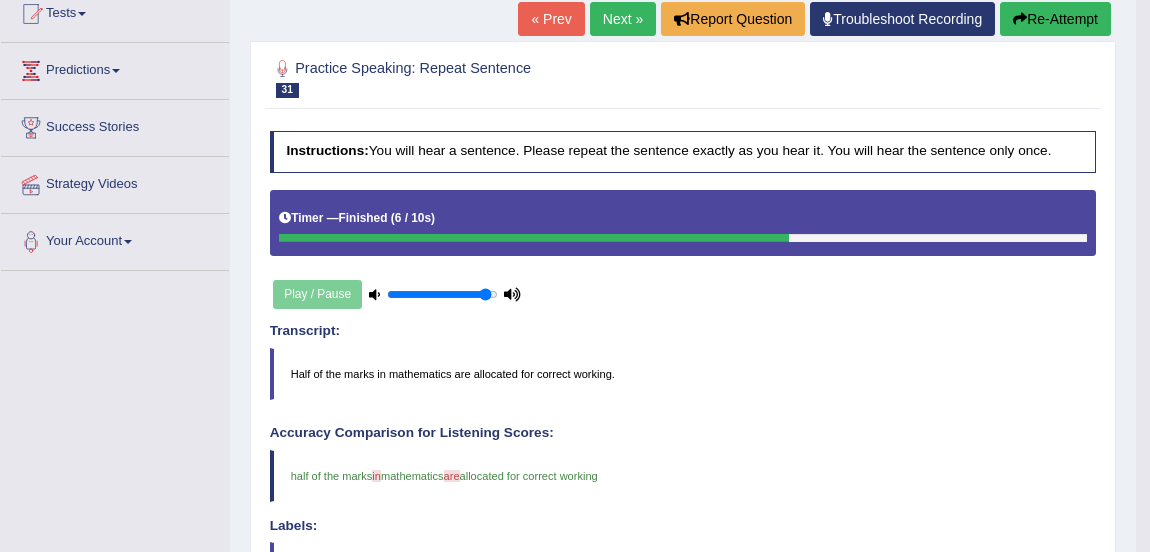 click on "Next »" at bounding box center (623, 19) 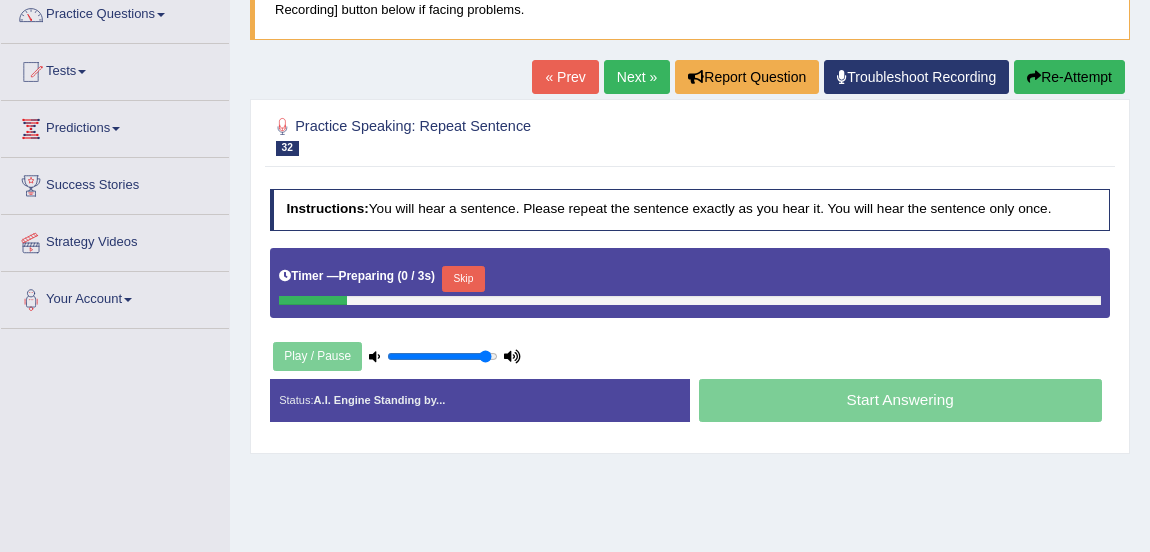 scroll, scrollTop: 0, scrollLeft: 0, axis: both 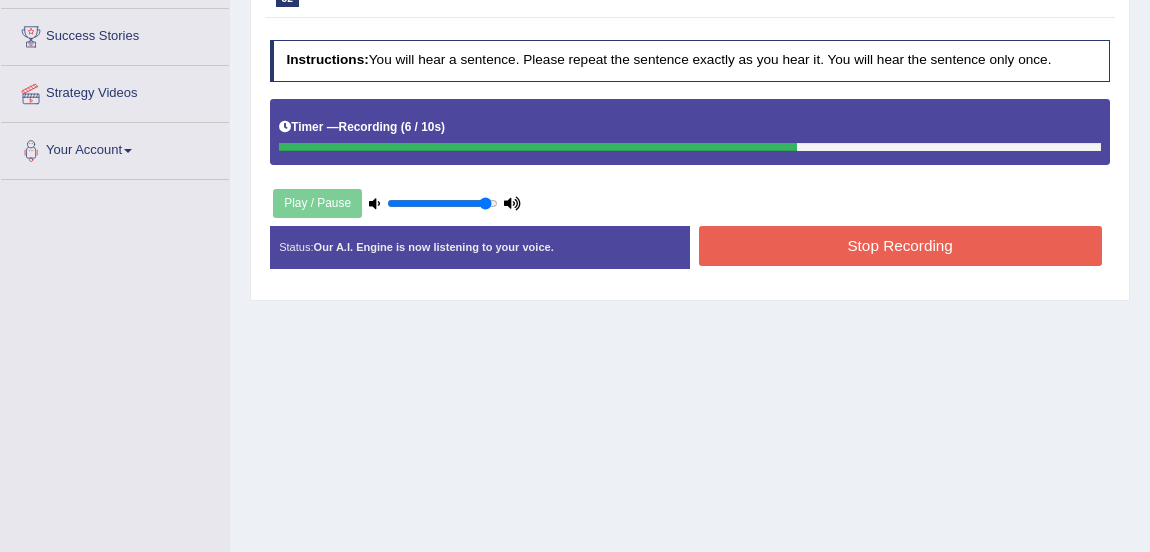 click on "Stop Recording" at bounding box center (900, 245) 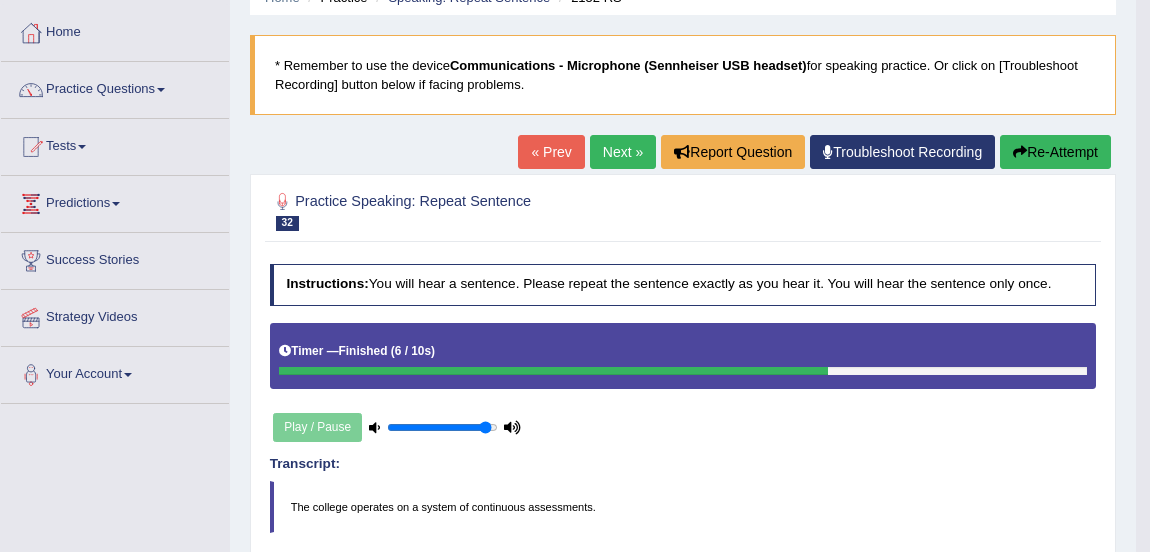 scroll, scrollTop: 84, scrollLeft: 0, axis: vertical 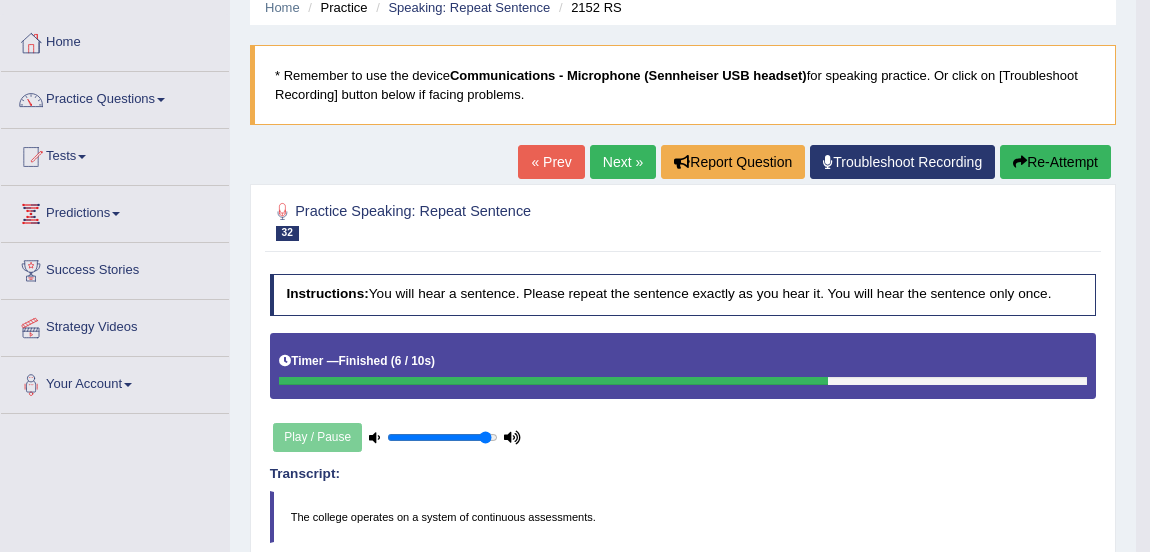 click on "* Remember to use the device  Communications - Microphone (Sennheiser USB headset)  for speaking practice. Or click on [Troubleshoot Recording] button below if facing problems." at bounding box center (683, 85) 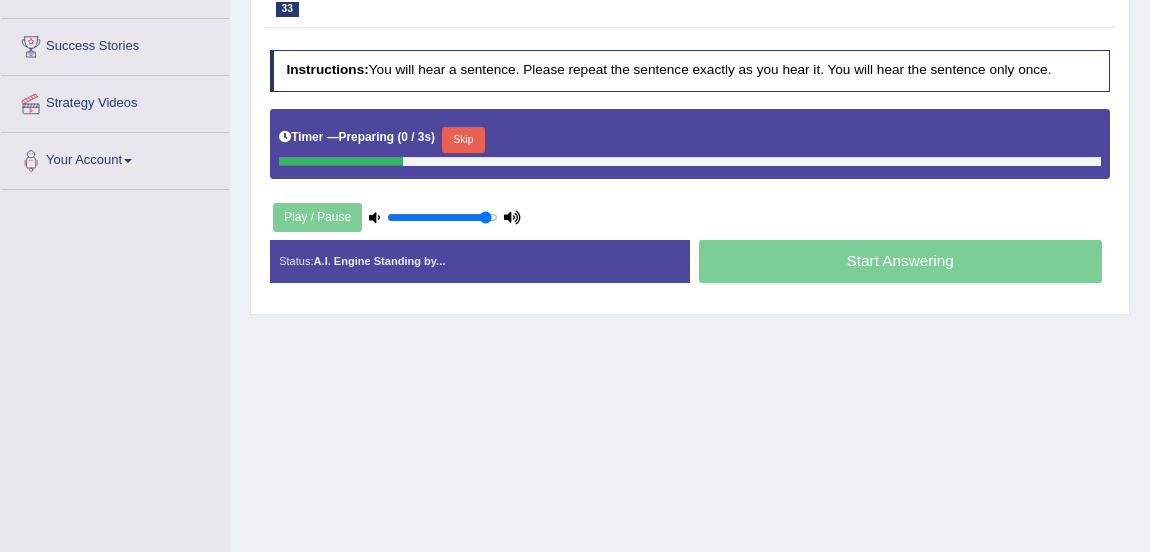 scroll, scrollTop: 332, scrollLeft: 0, axis: vertical 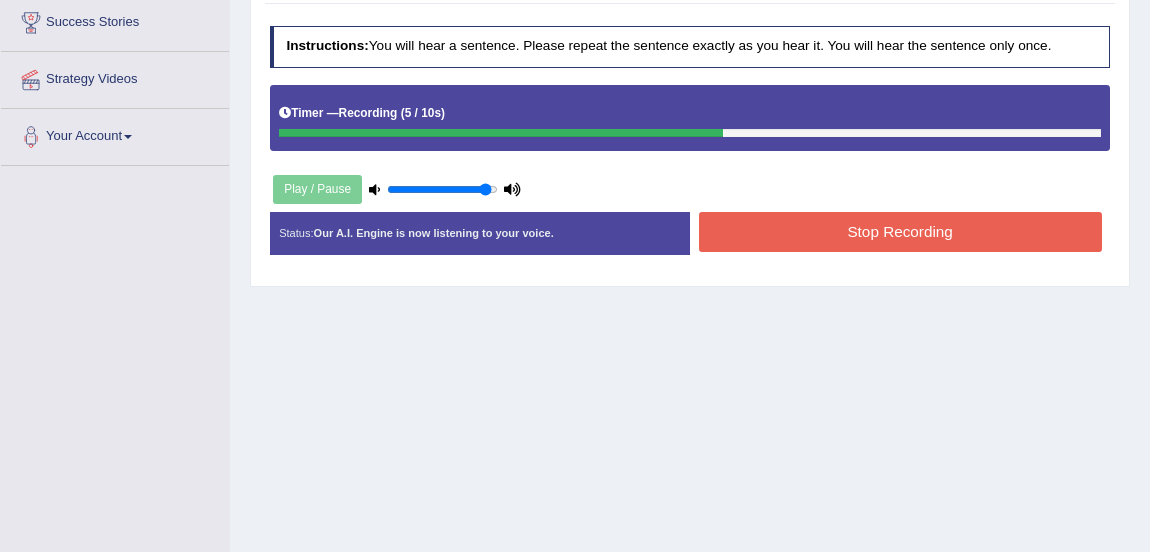 click on "Stop Recording" at bounding box center [900, 231] 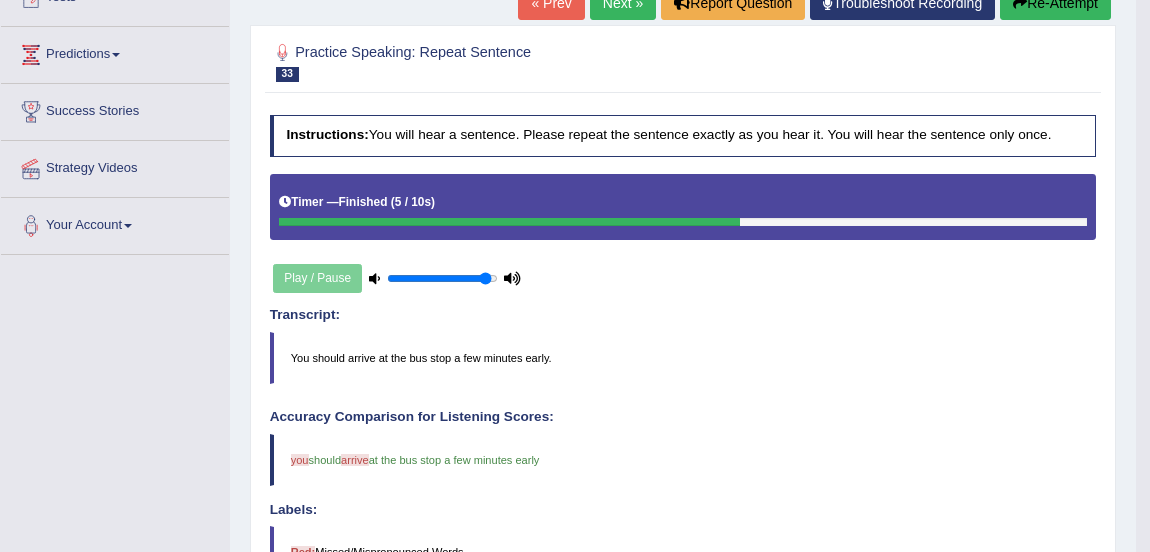 scroll, scrollTop: 234, scrollLeft: 0, axis: vertical 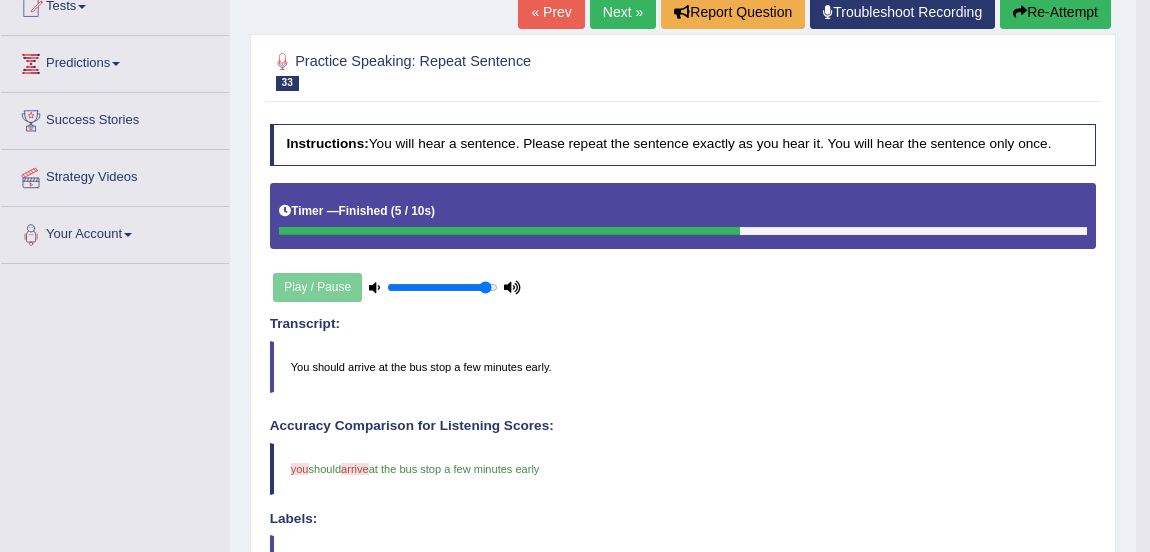 click on "Next »" at bounding box center [623, 12] 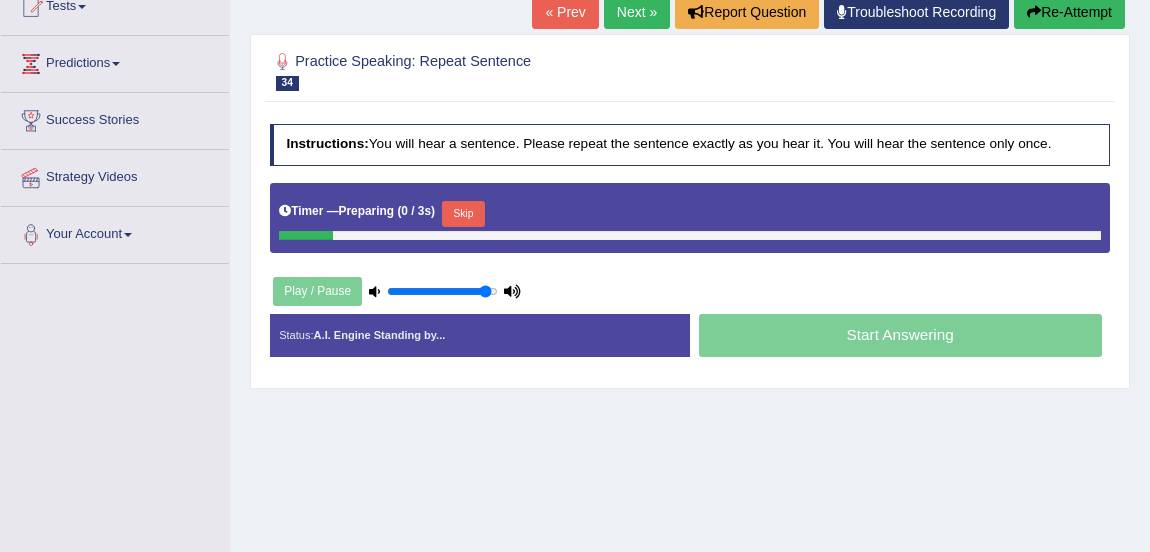 scroll, scrollTop: 0, scrollLeft: 0, axis: both 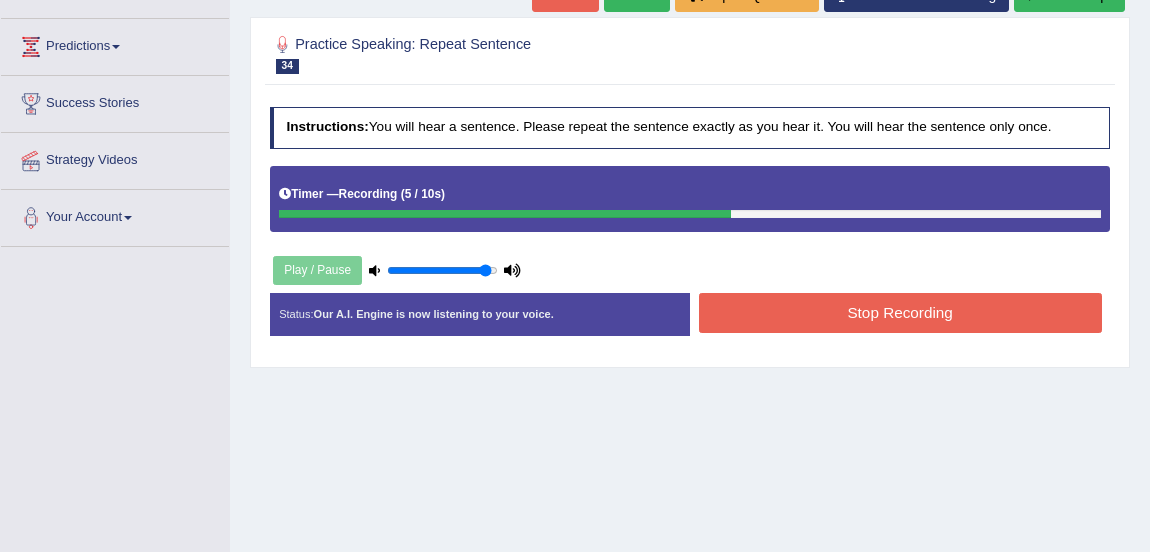 click on "Stop Recording" at bounding box center (900, 312) 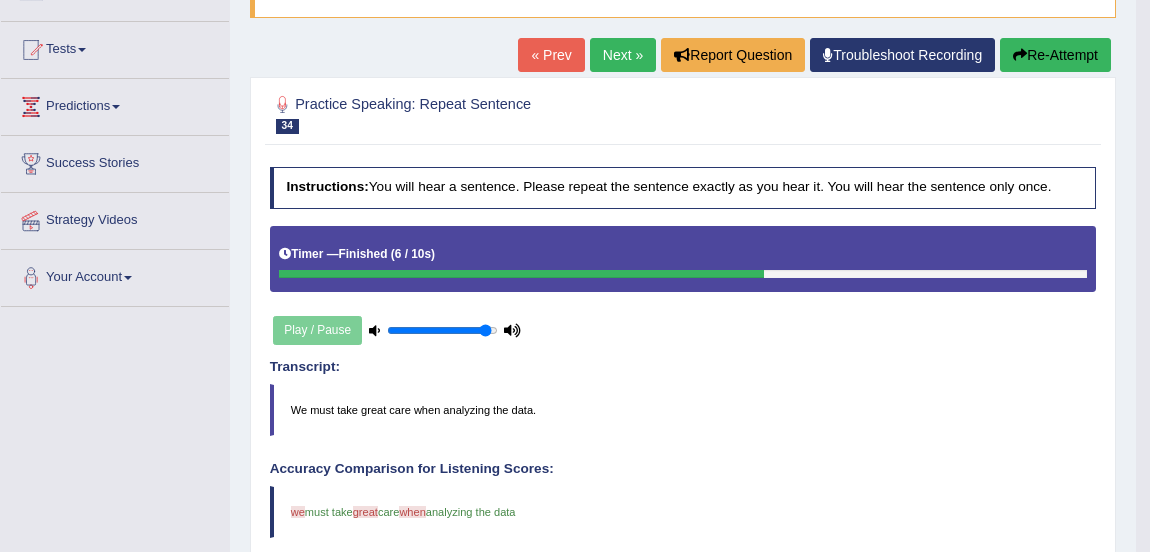 scroll, scrollTop: 173, scrollLeft: 0, axis: vertical 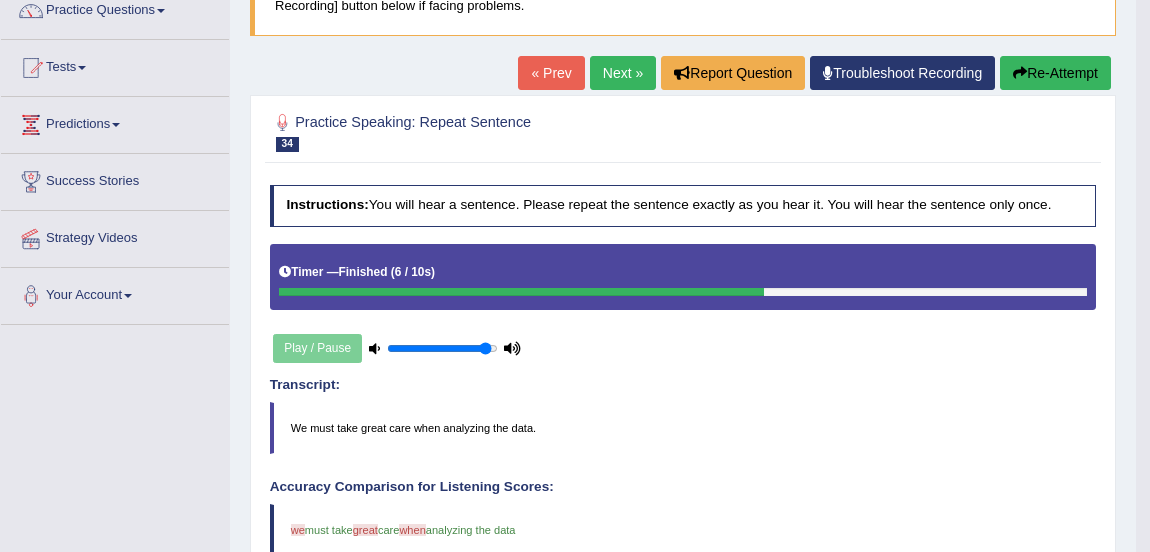 click on "Next »" at bounding box center (623, 73) 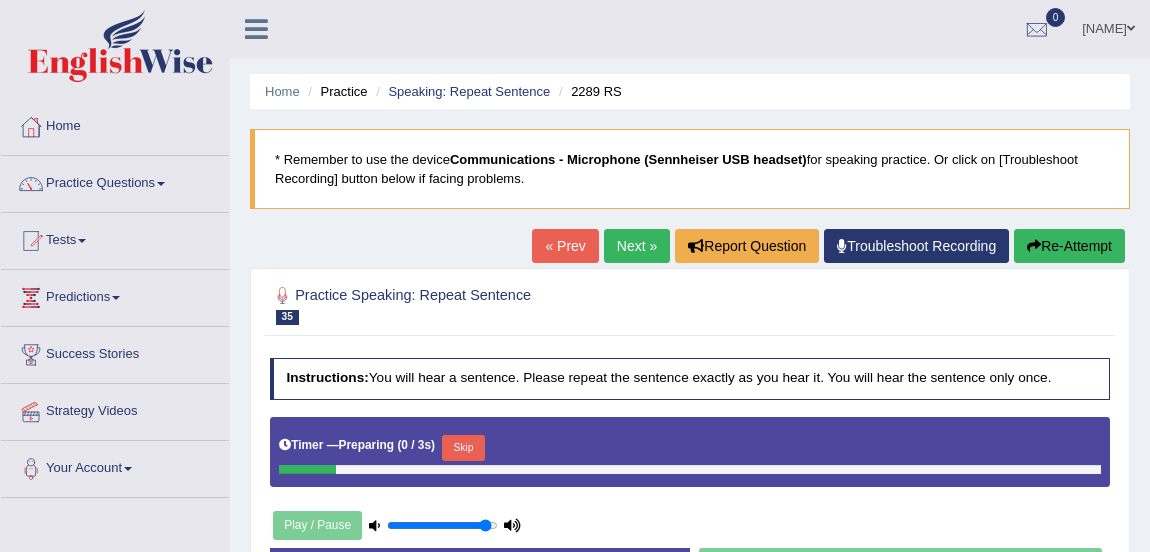 scroll, scrollTop: 249, scrollLeft: 0, axis: vertical 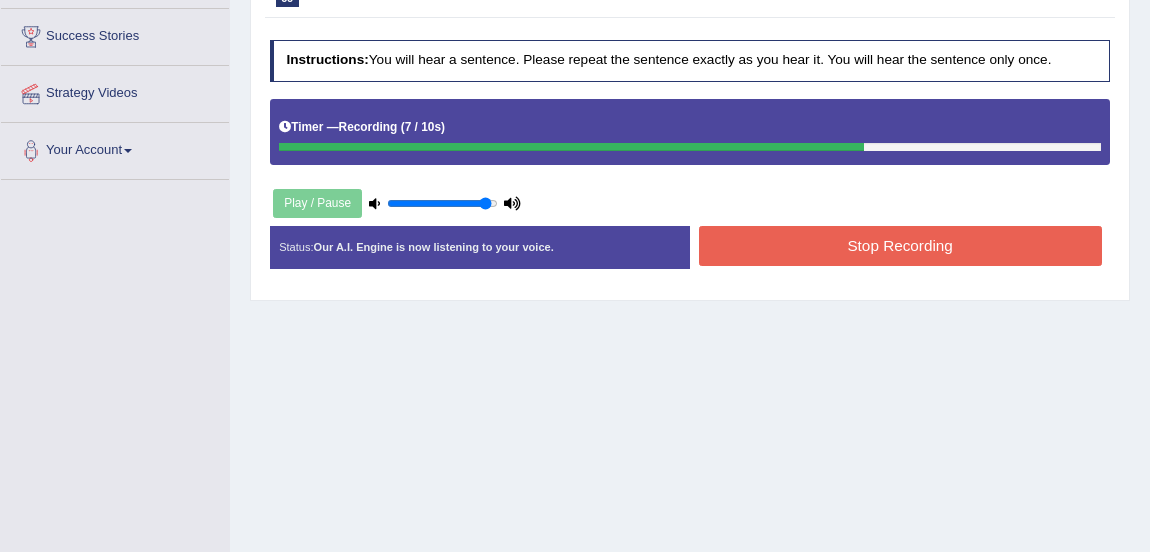 click on "Stop Recording" at bounding box center (900, 245) 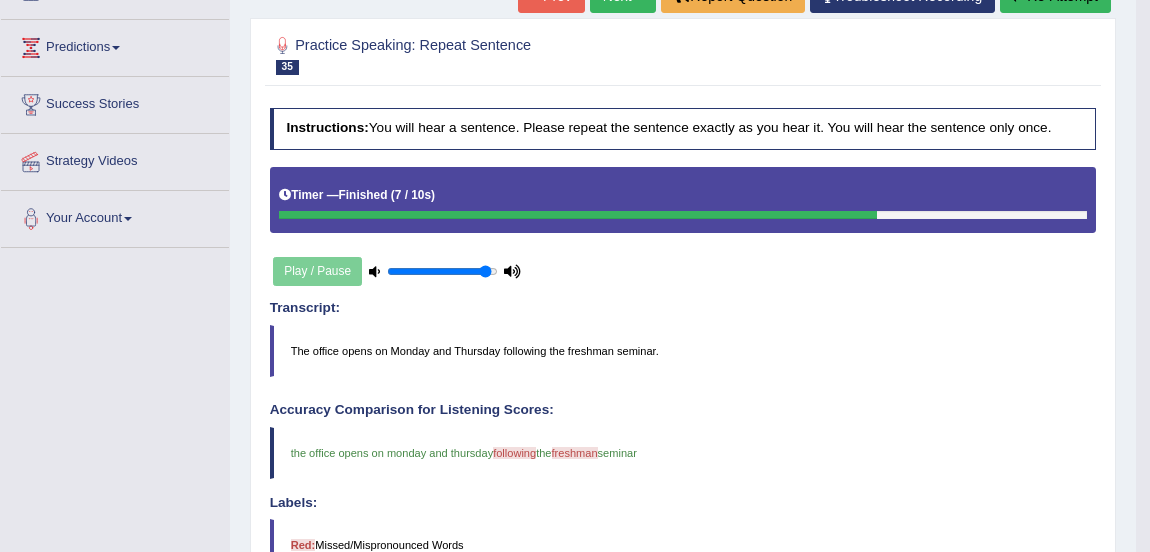 scroll, scrollTop: 219, scrollLeft: 0, axis: vertical 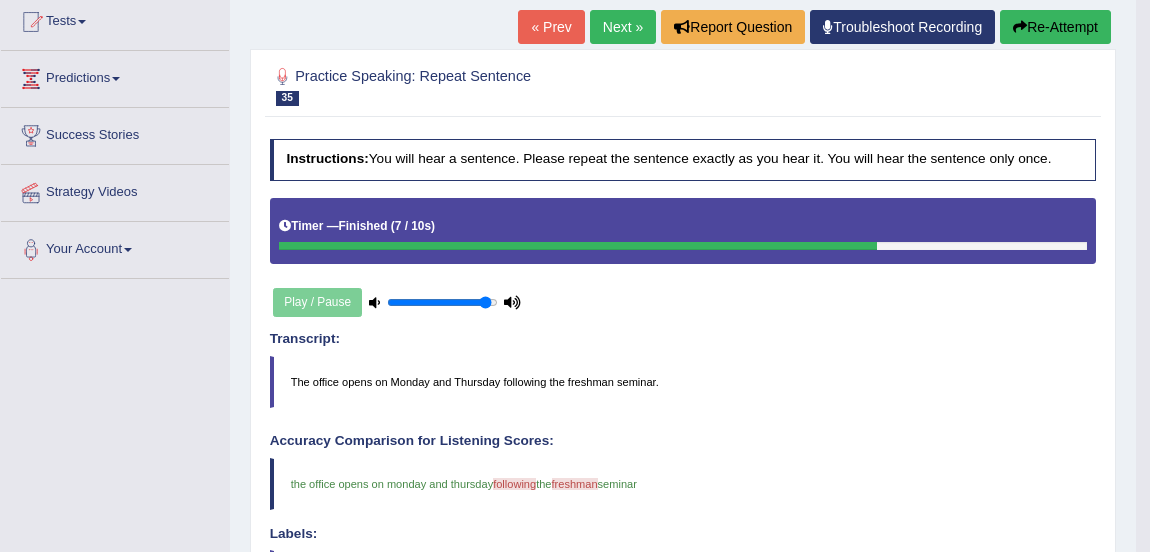click on "Next »" at bounding box center (623, 27) 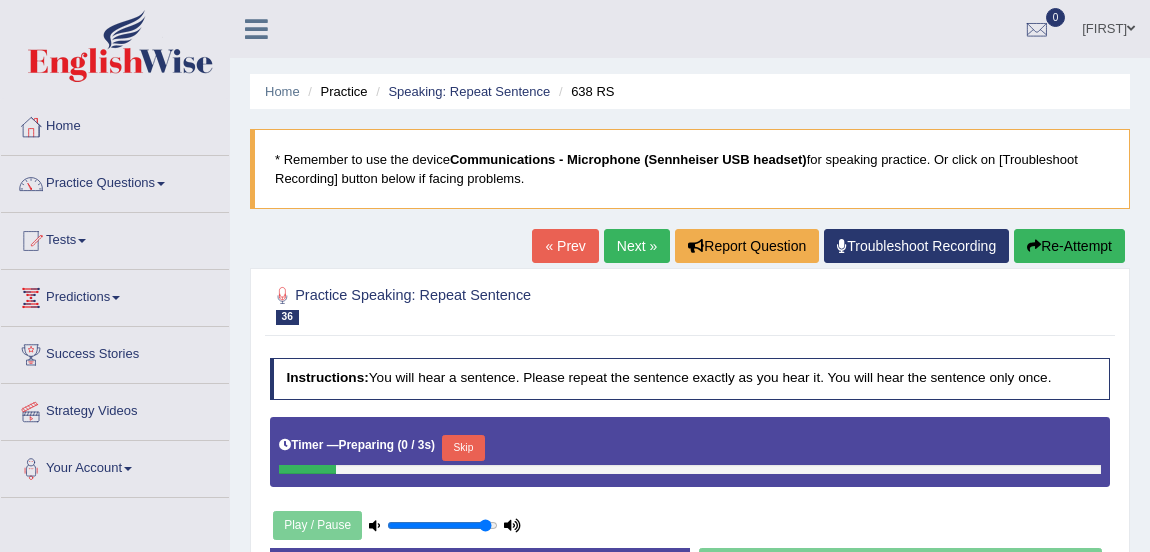 scroll, scrollTop: 0, scrollLeft: 0, axis: both 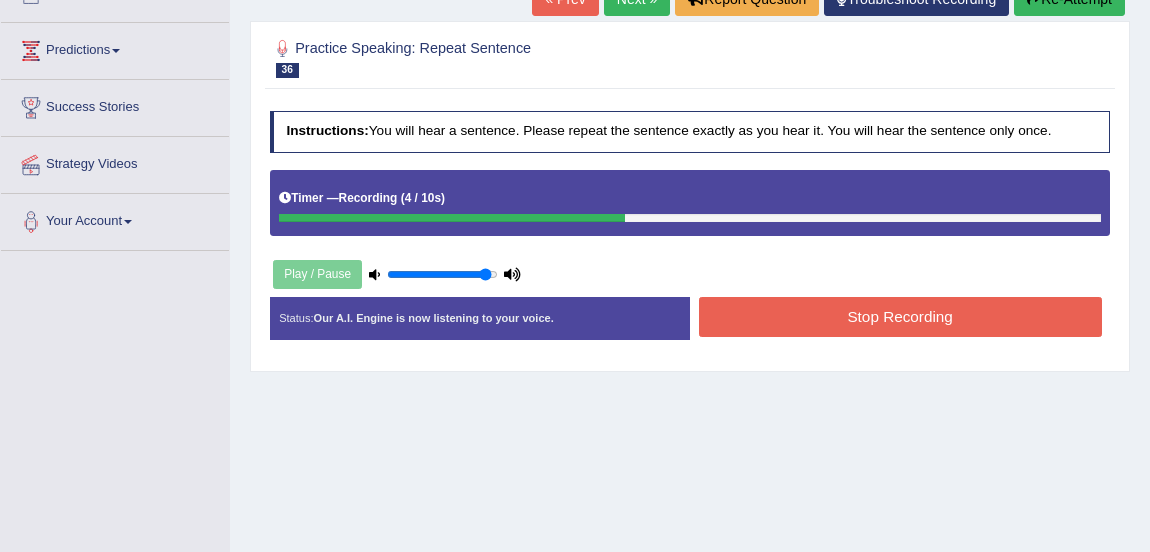 click on "Stop Recording" at bounding box center (900, 316) 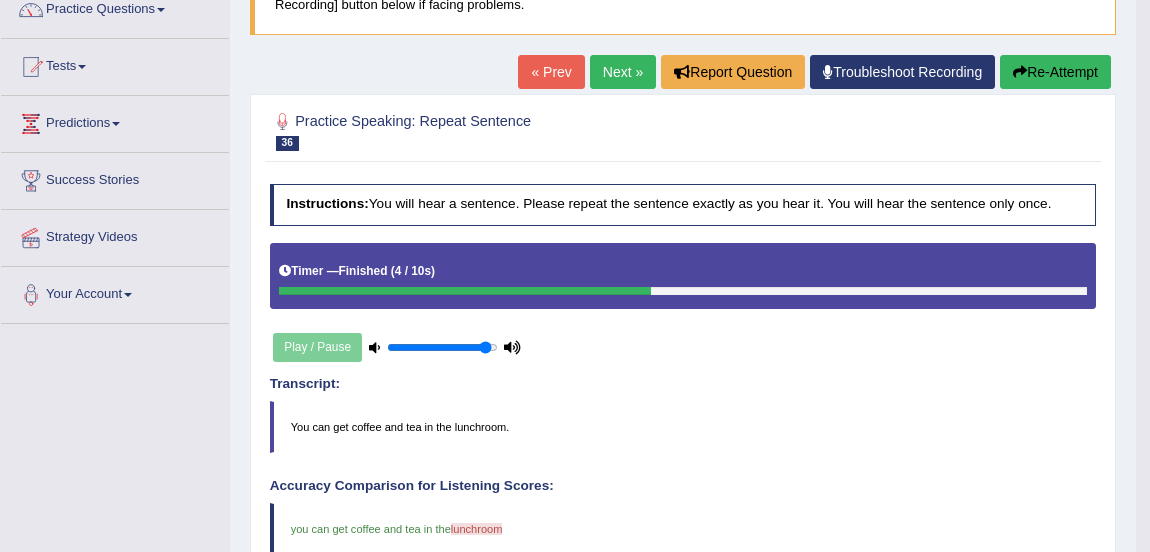 scroll, scrollTop: 171, scrollLeft: 0, axis: vertical 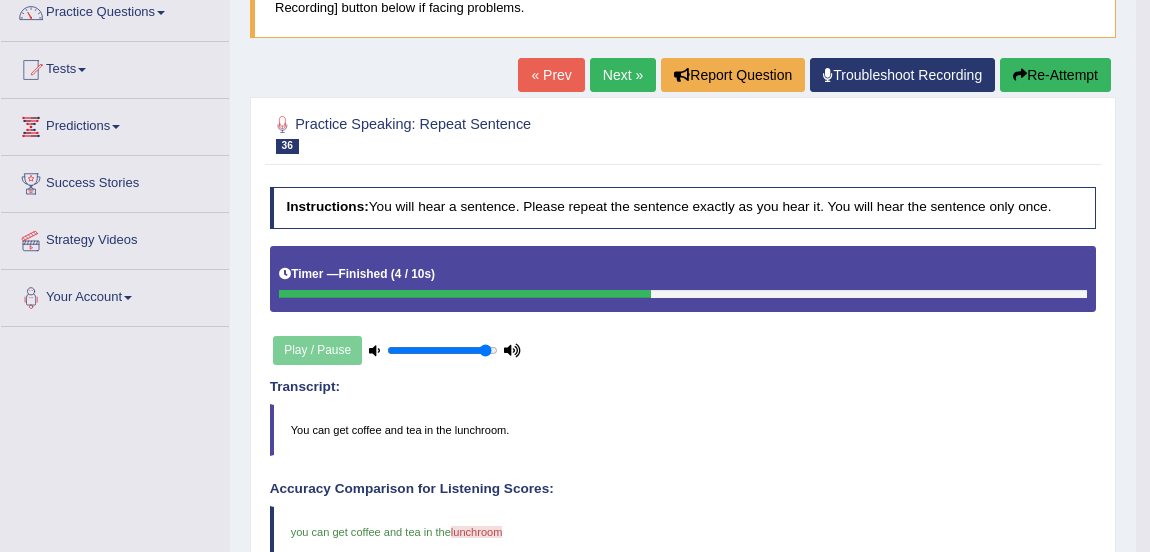 click on "Next »" at bounding box center (623, 75) 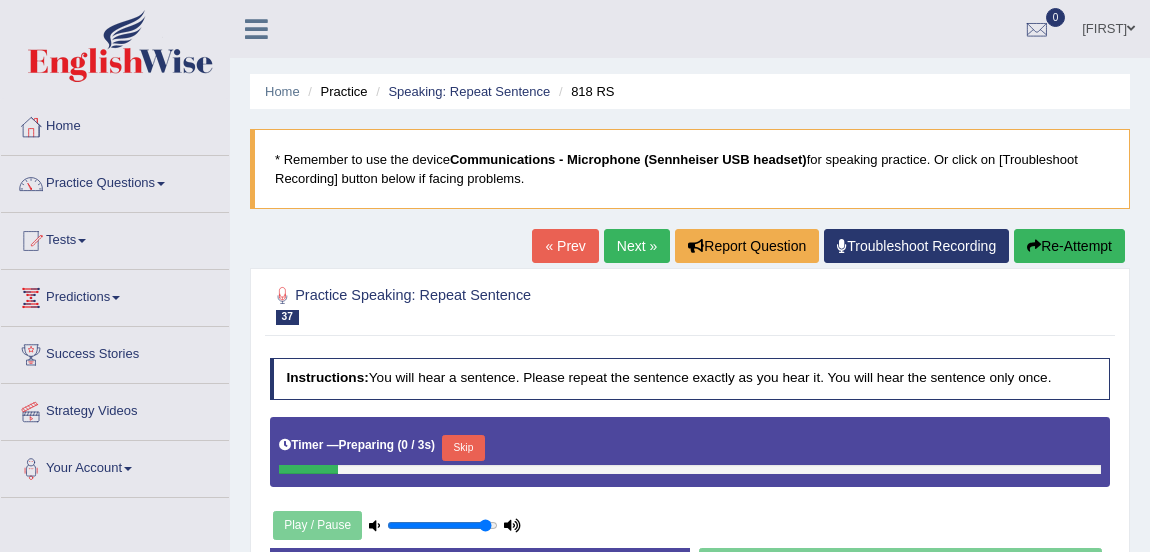 scroll, scrollTop: 320, scrollLeft: 0, axis: vertical 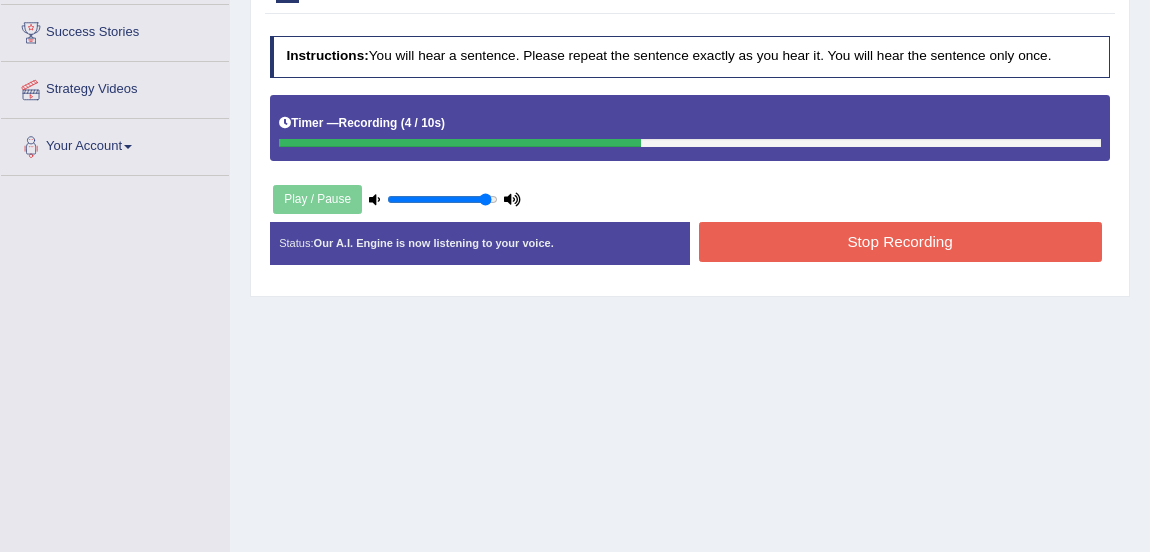 click on "Stop Recording" at bounding box center (900, 241) 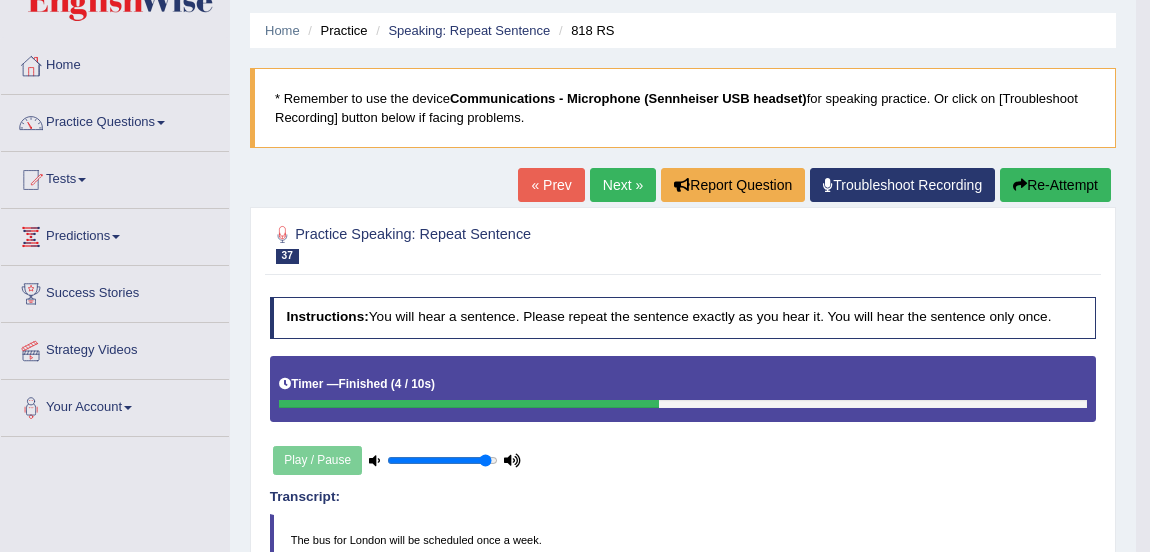 scroll, scrollTop: 68, scrollLeft: 0, axis: vertical 